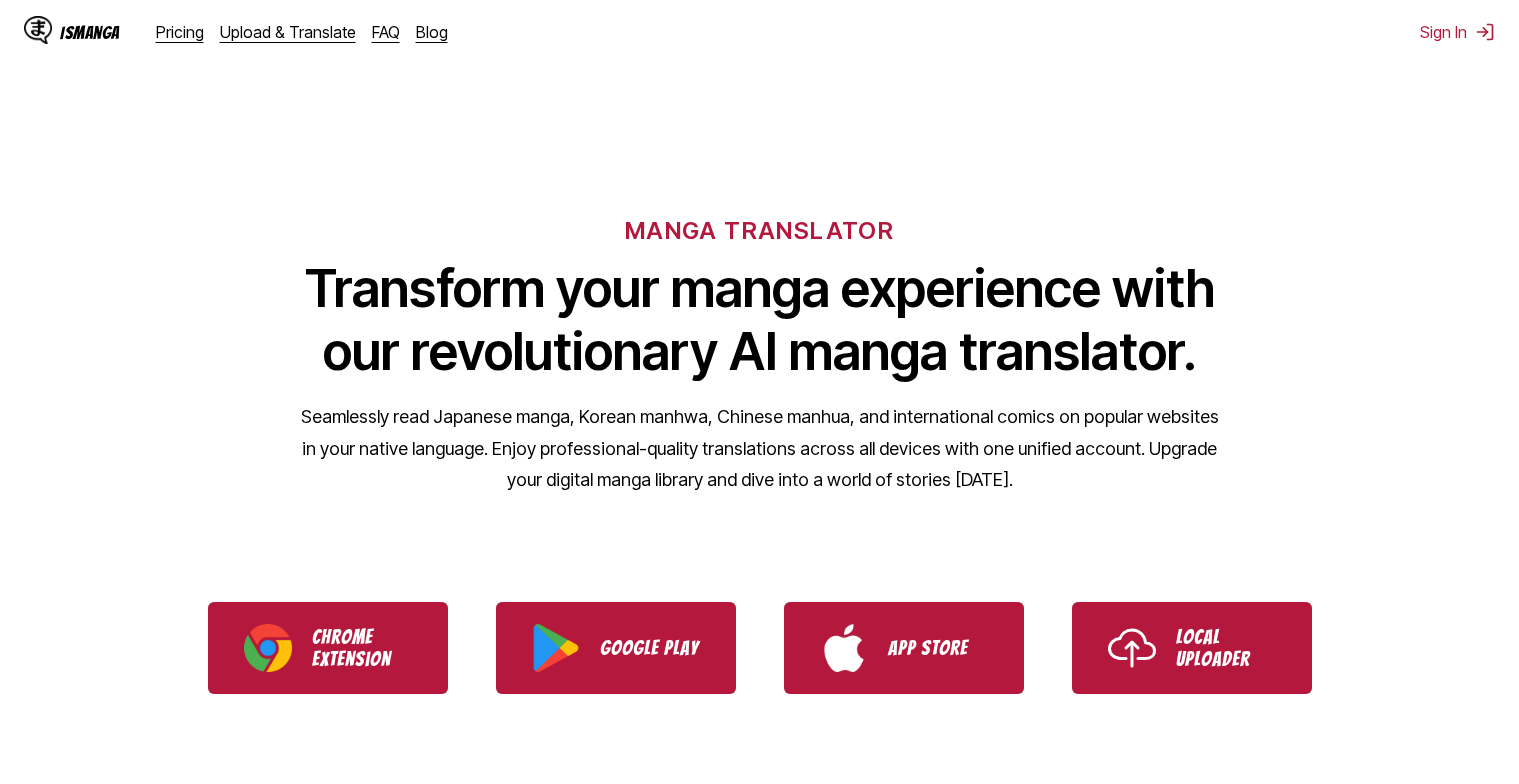 scroll, scrollTop: 0, scrollLeft: 0, axis: both 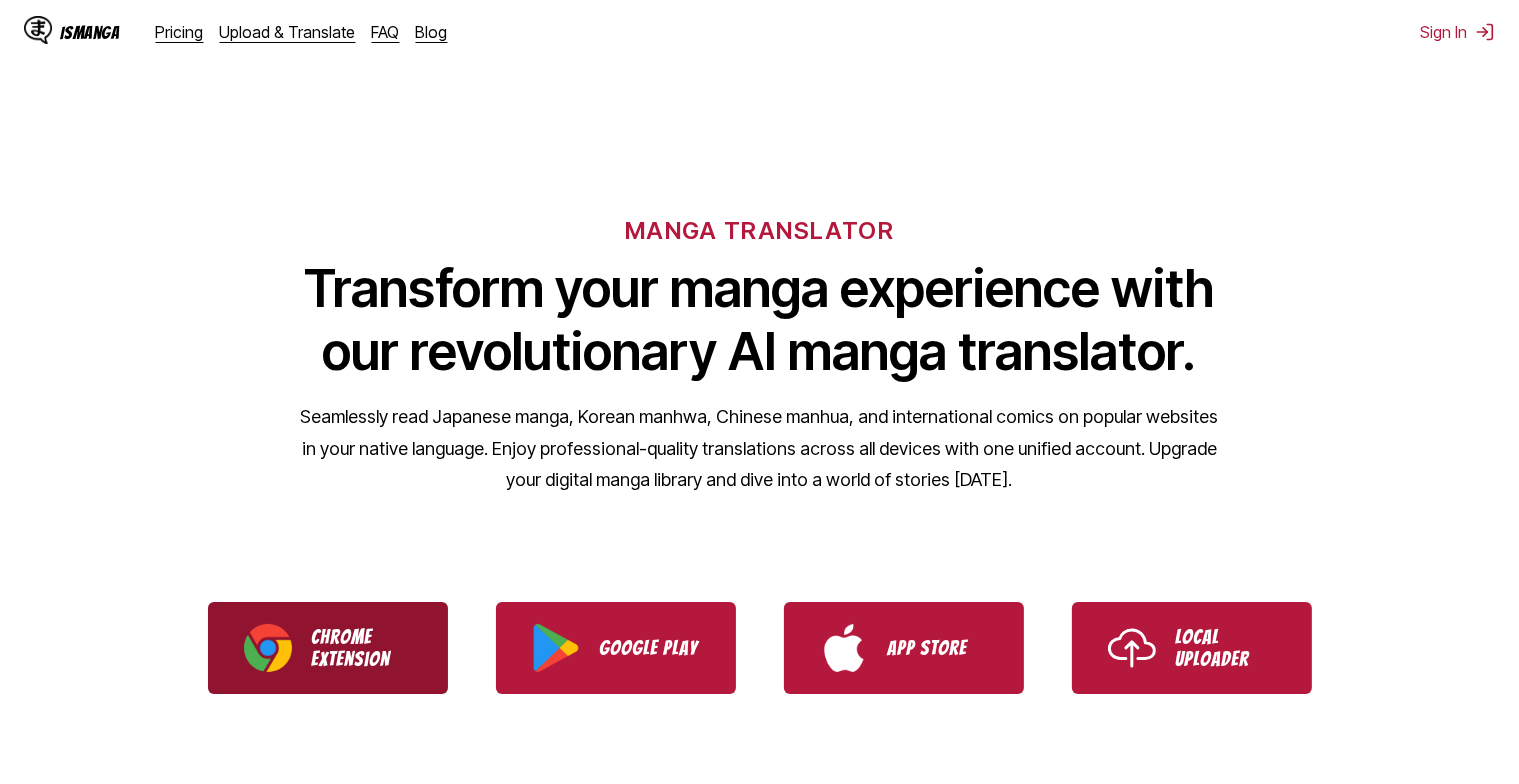 click on "Chrome Extension" at bounding box center (362, 648) 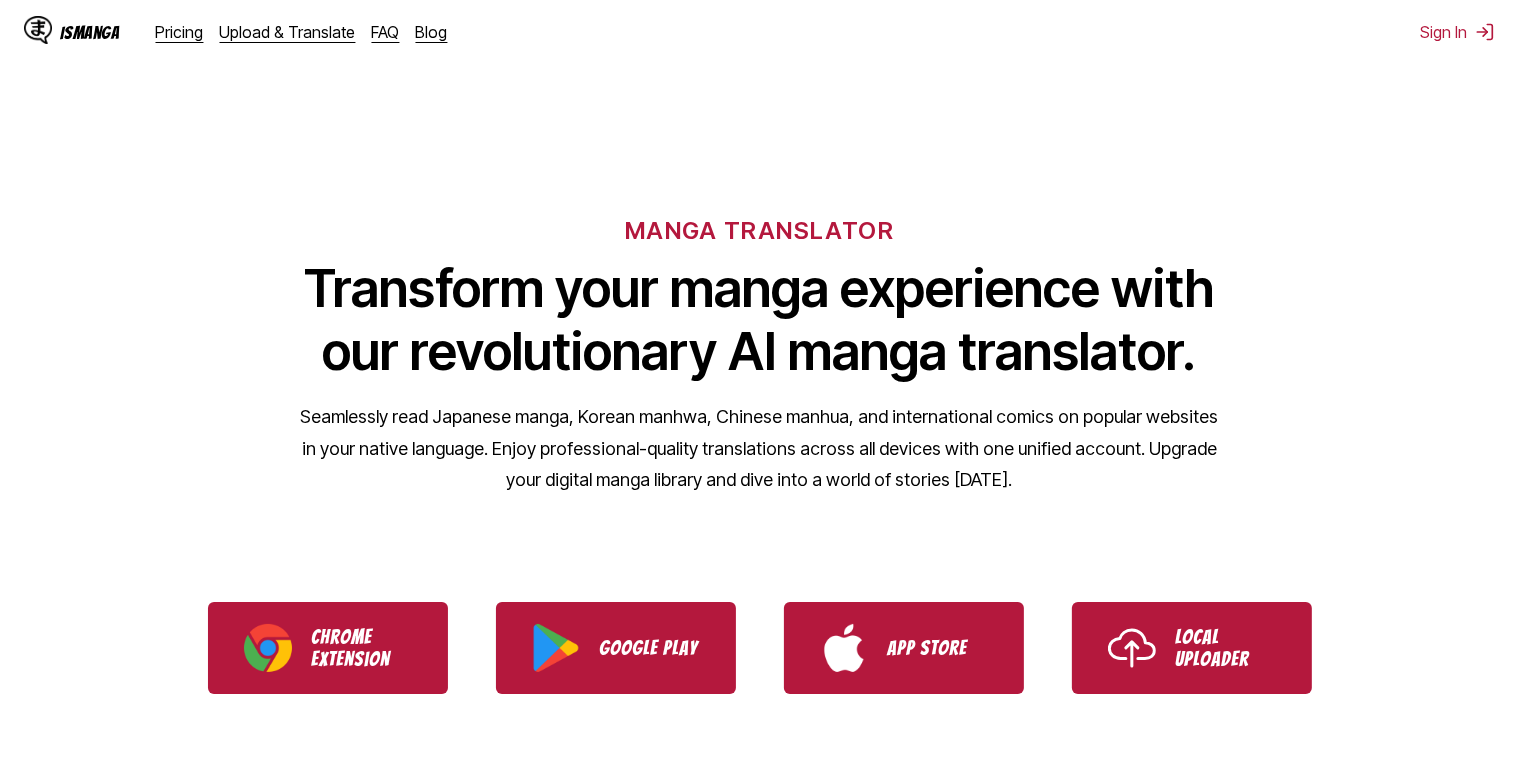 click on "IsManga" at bounding box center (90, 32) 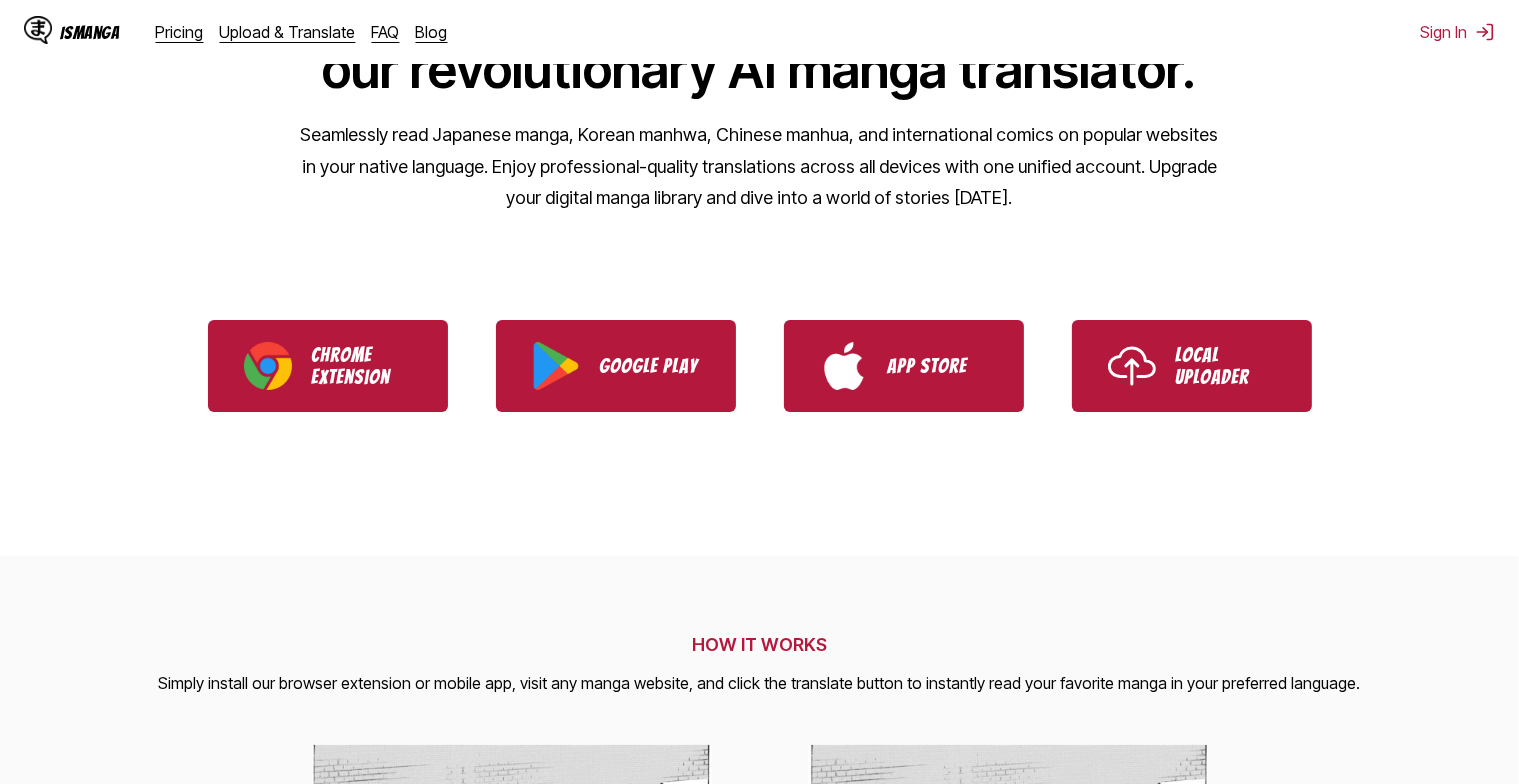 scroll, scrollTop: 0, scrollLeft: 0, axis: both 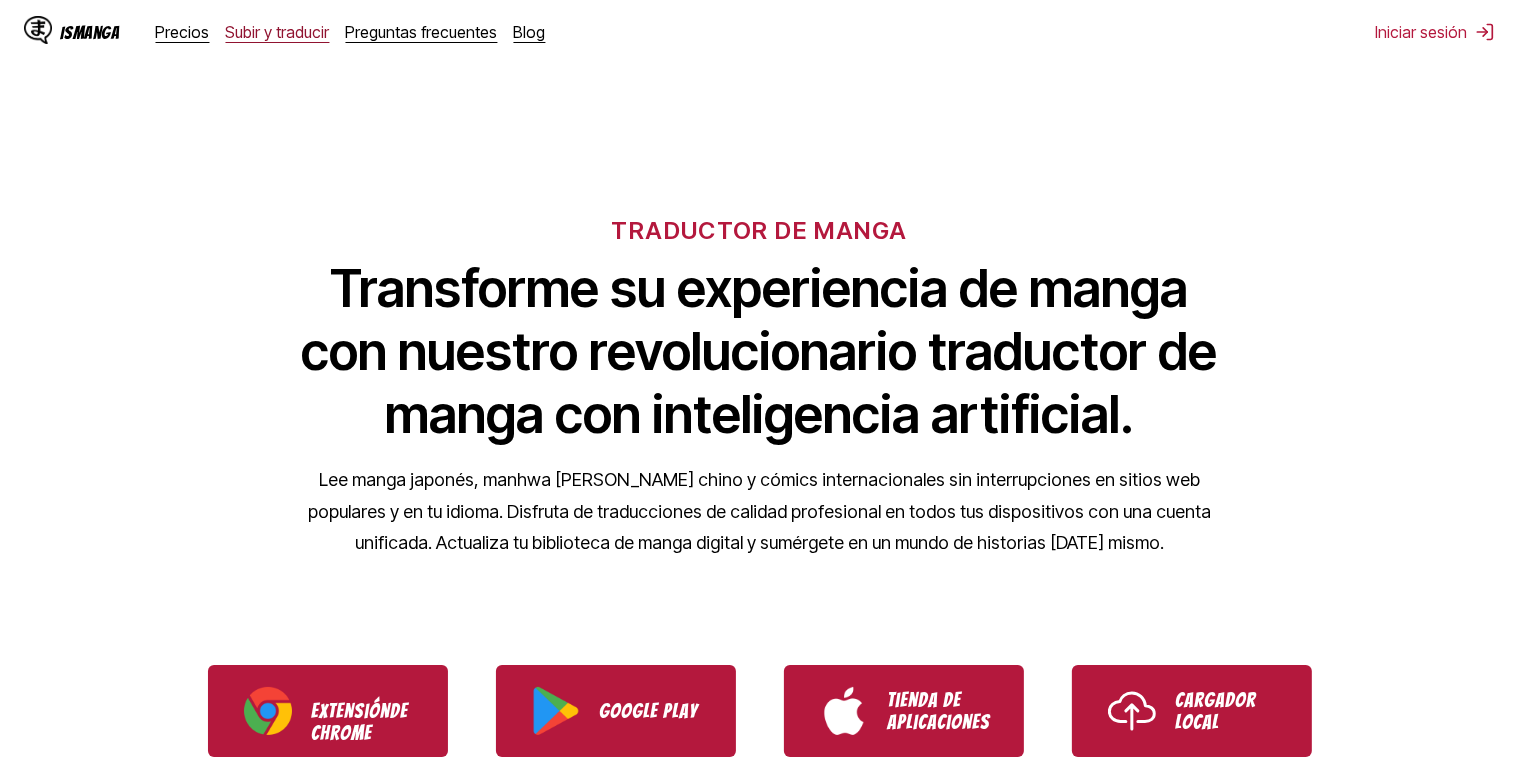 click on "Subir y traducir" at bounding box center [278, 32] 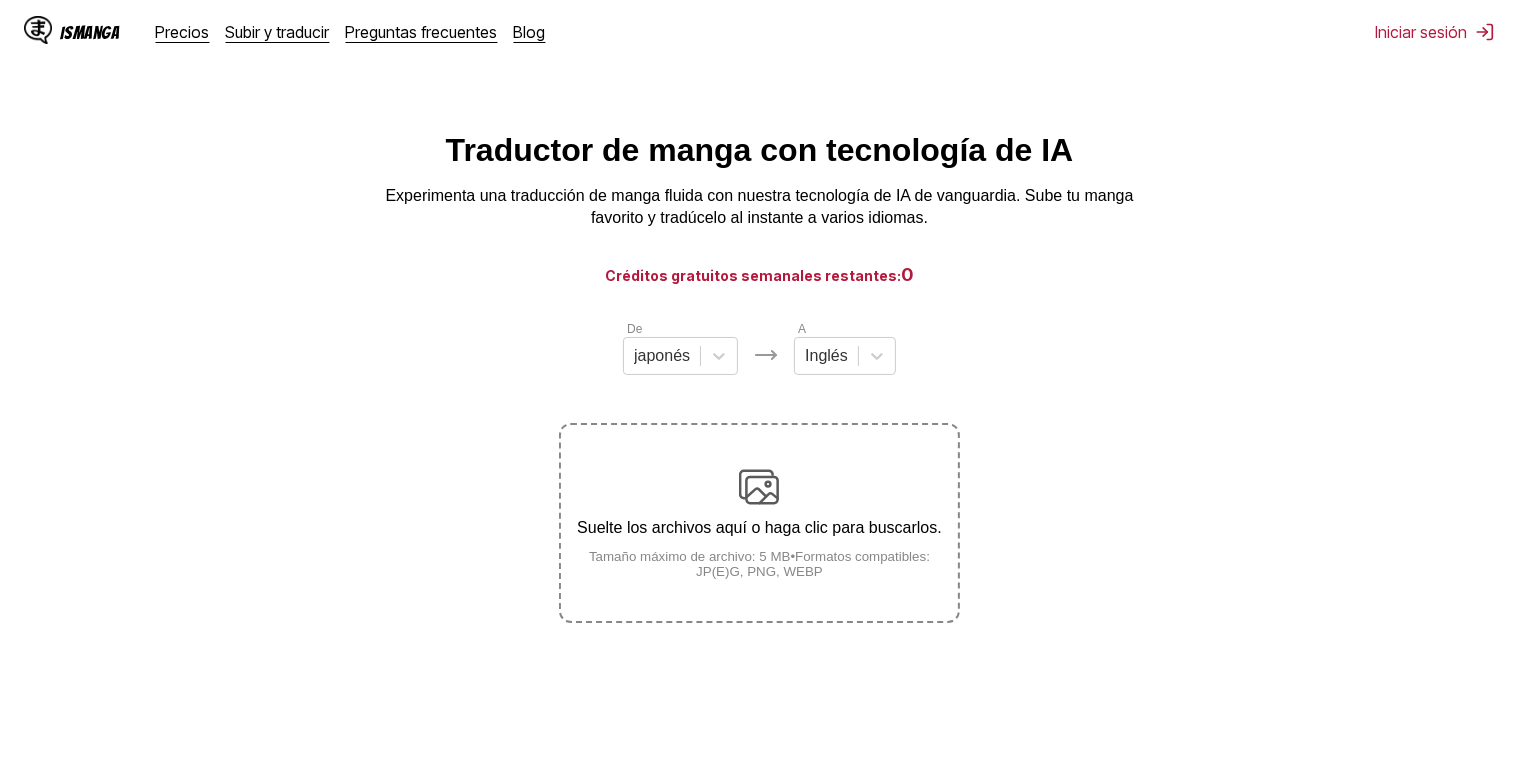 click on "Suelte los archivos aquí o haga clic para buscarlos. Tamaño máximo de archivo: 5 MB   •   Formatos compatibles: JP(E)G, PNG, WEBP" at bounding box center [759, 523] 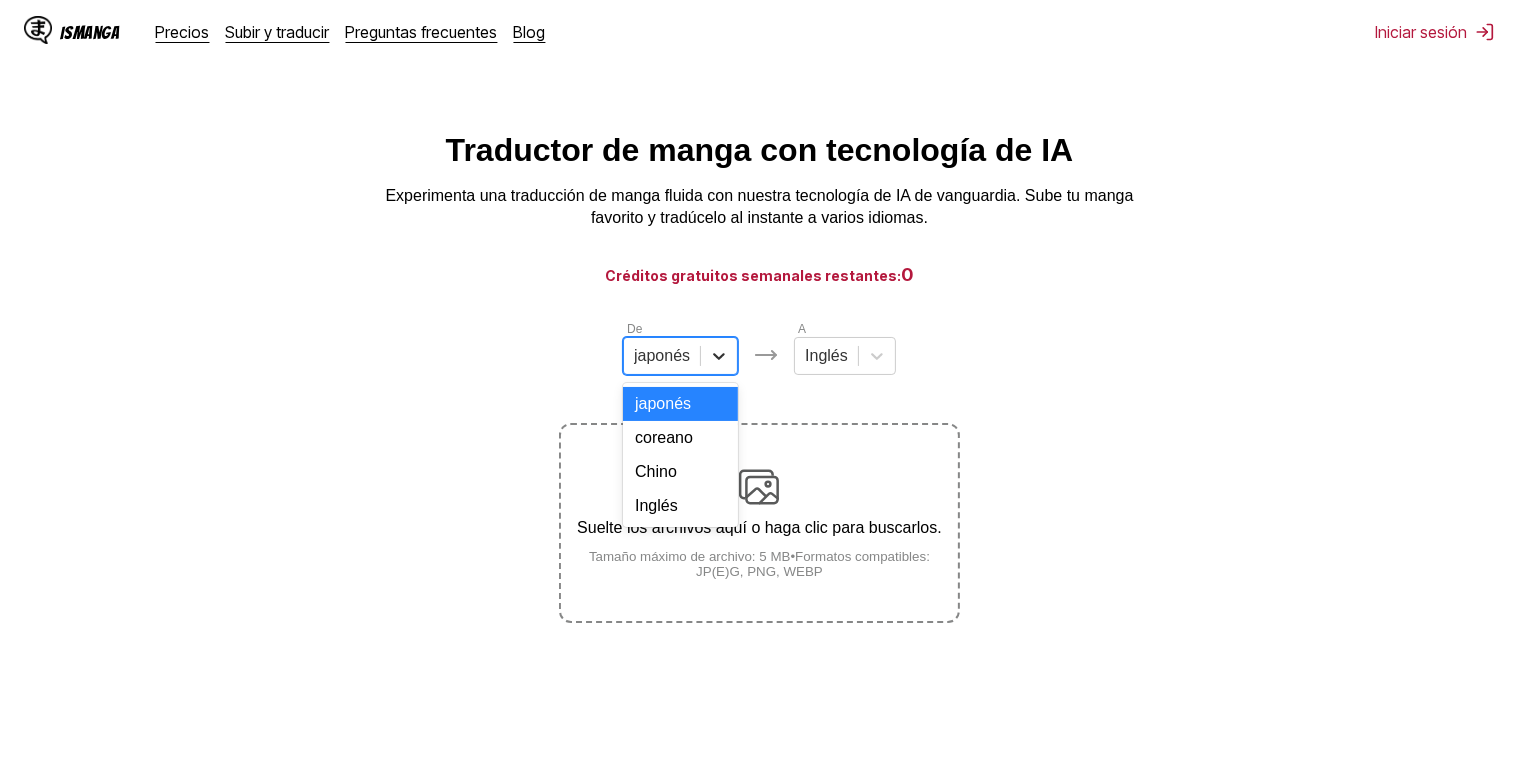 click 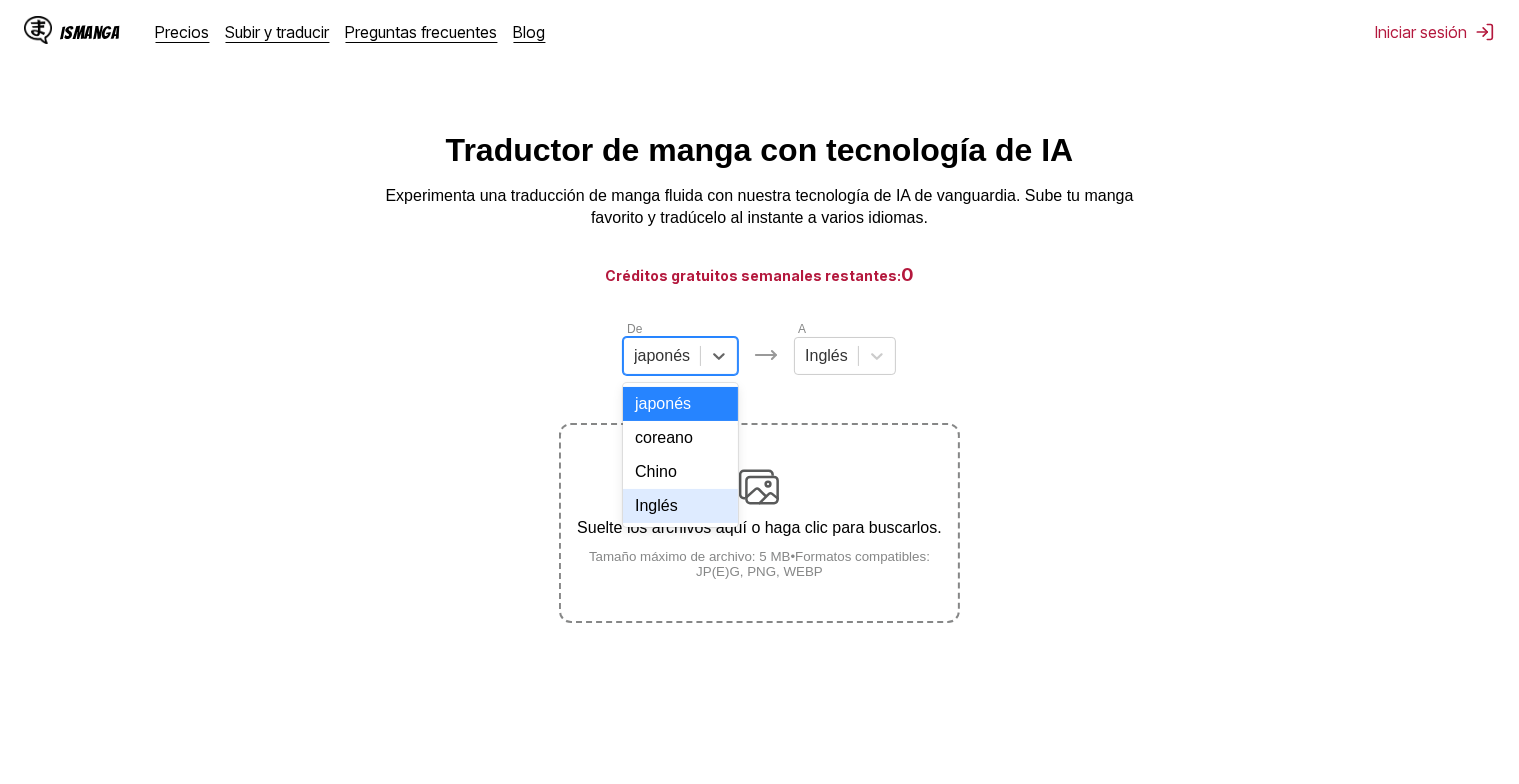 click on "Inglés" at bounding box center (680, 506) 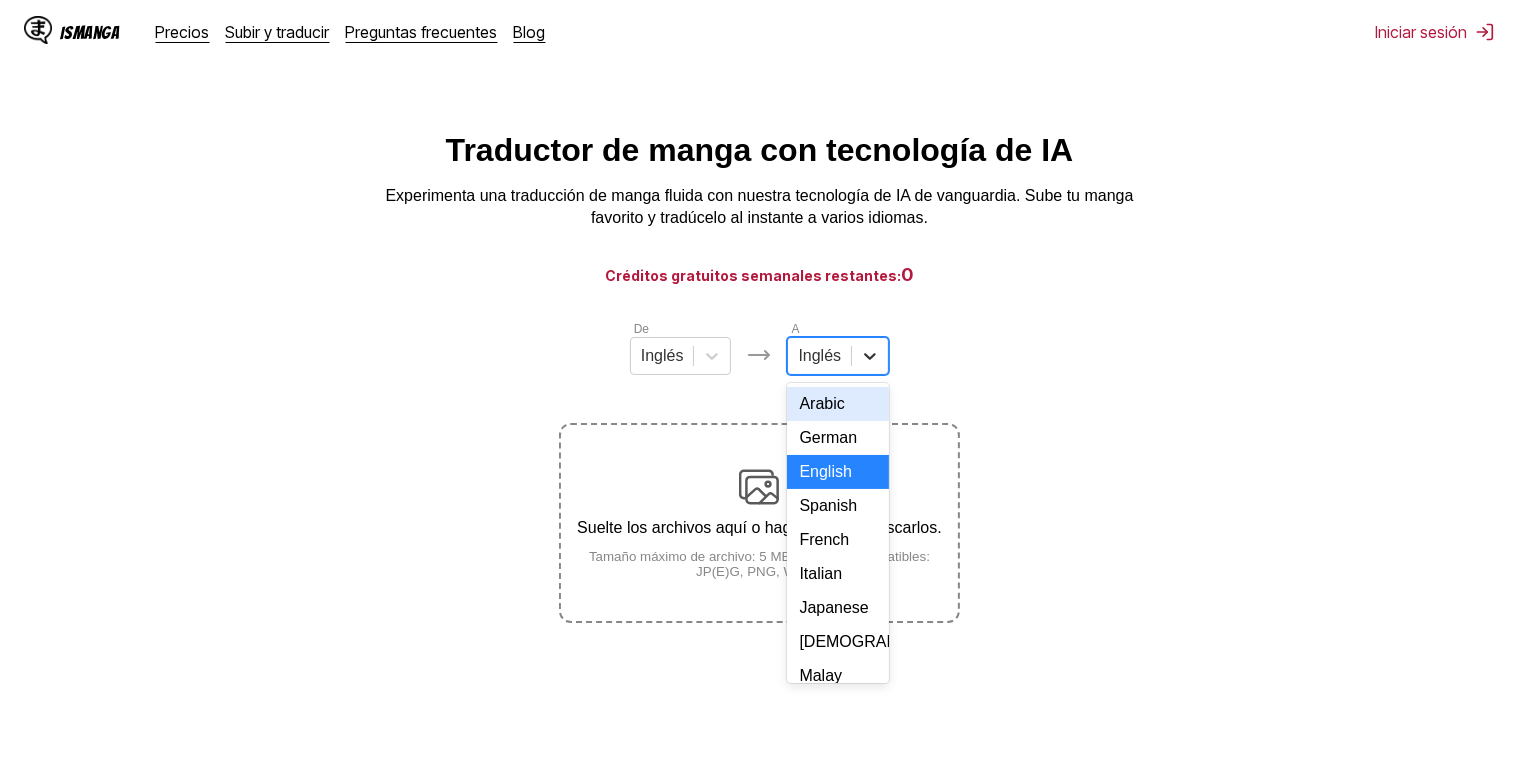 click at bounding box center [870, 356] 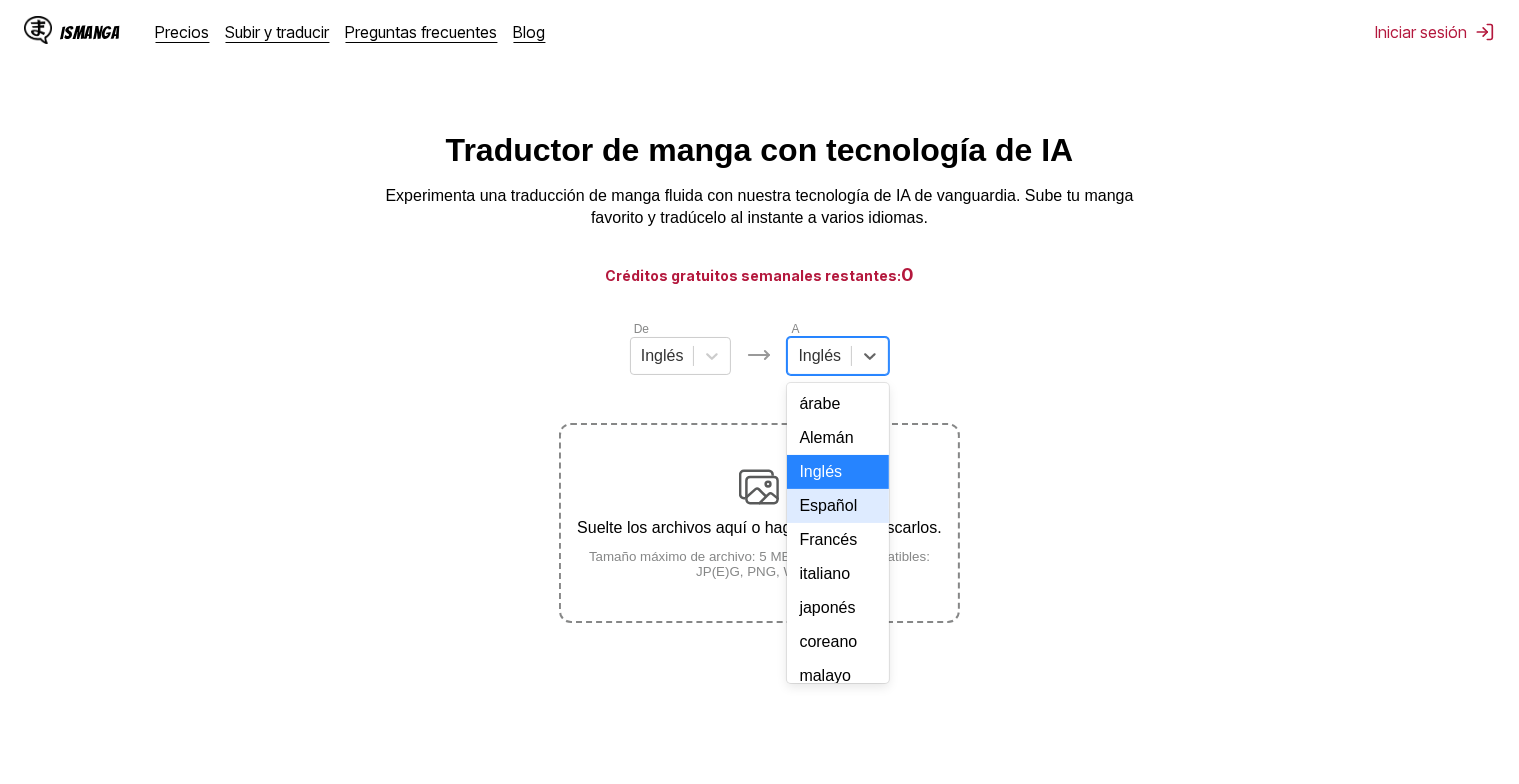 click on "Español" at bounding box center [828, 505] 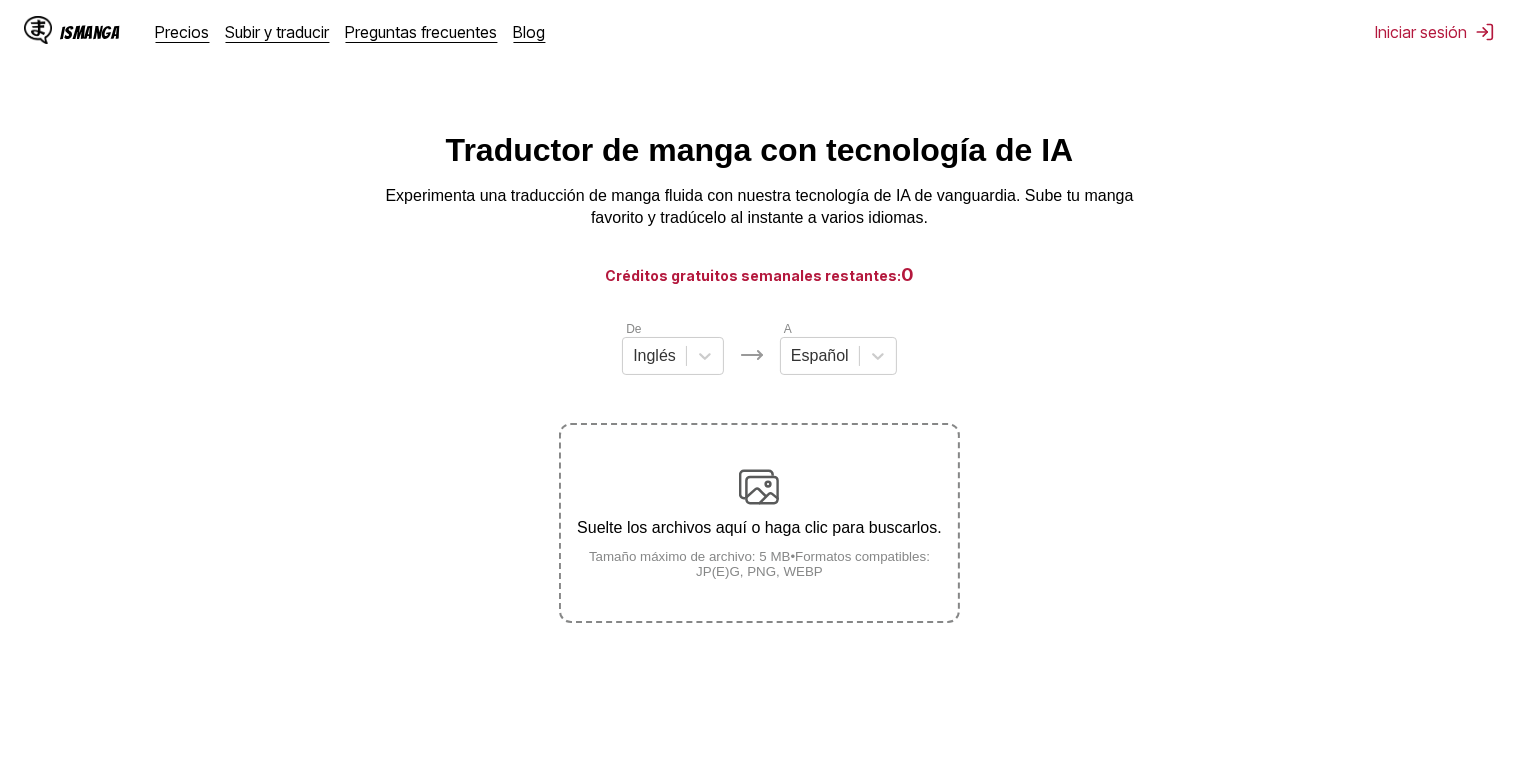 click at bounding box center [759, 487] 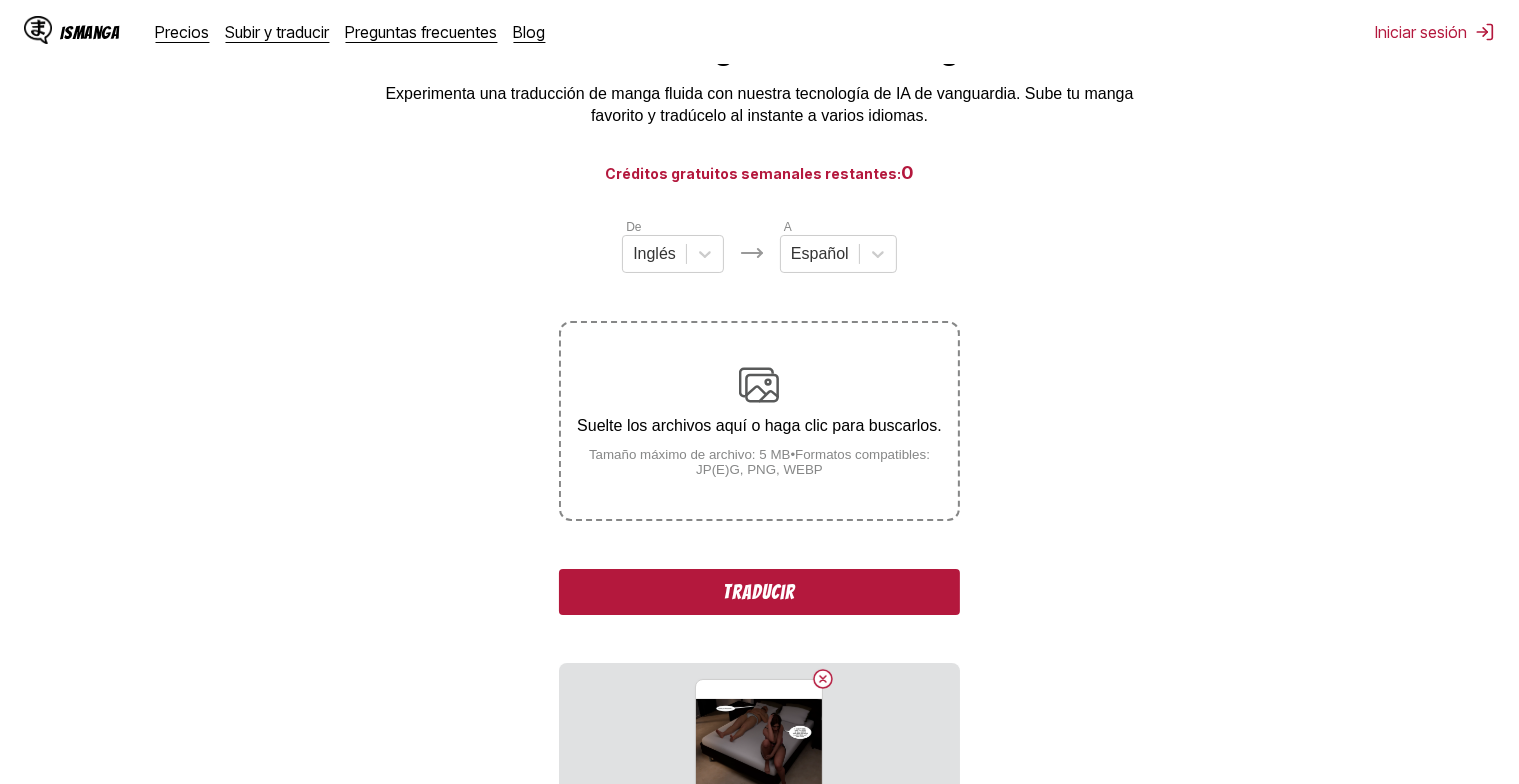 scroll, scrollTop: 329, scrollLeft: 0, axis: vertical 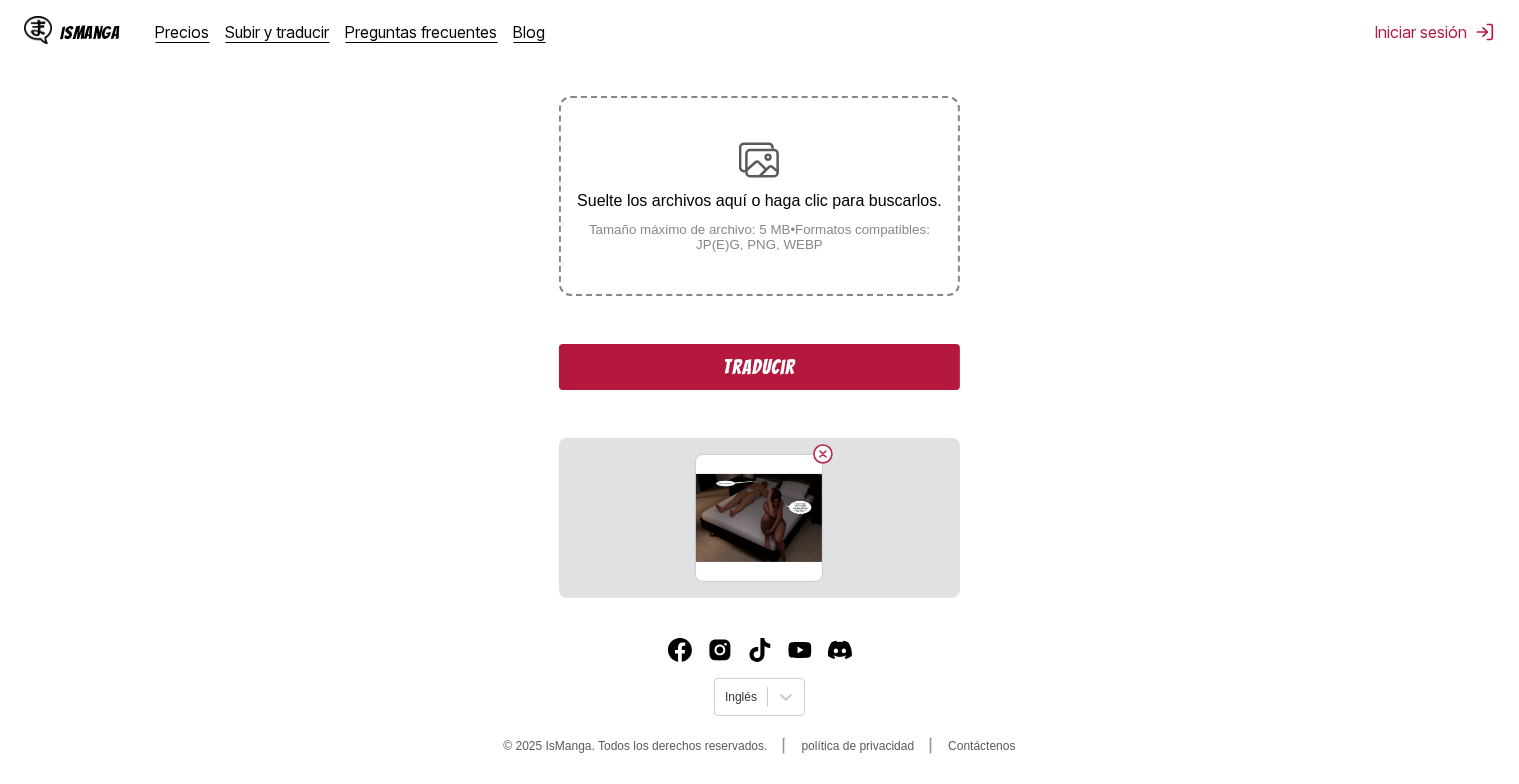 click on "Traducir" at bounding box center (759, 367) 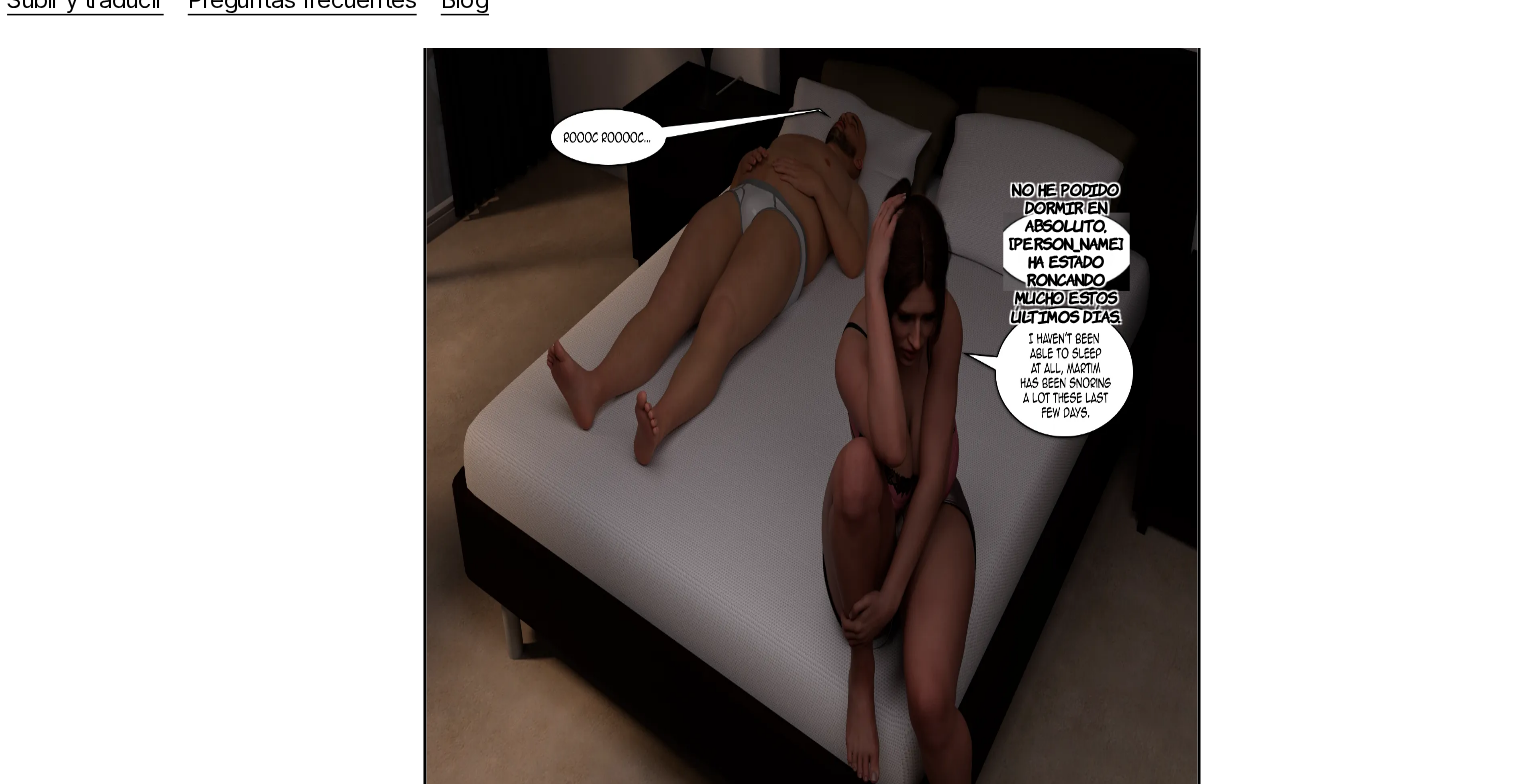 scroll, scrollTop: 666, scrollLeft: 0, axis: vertical 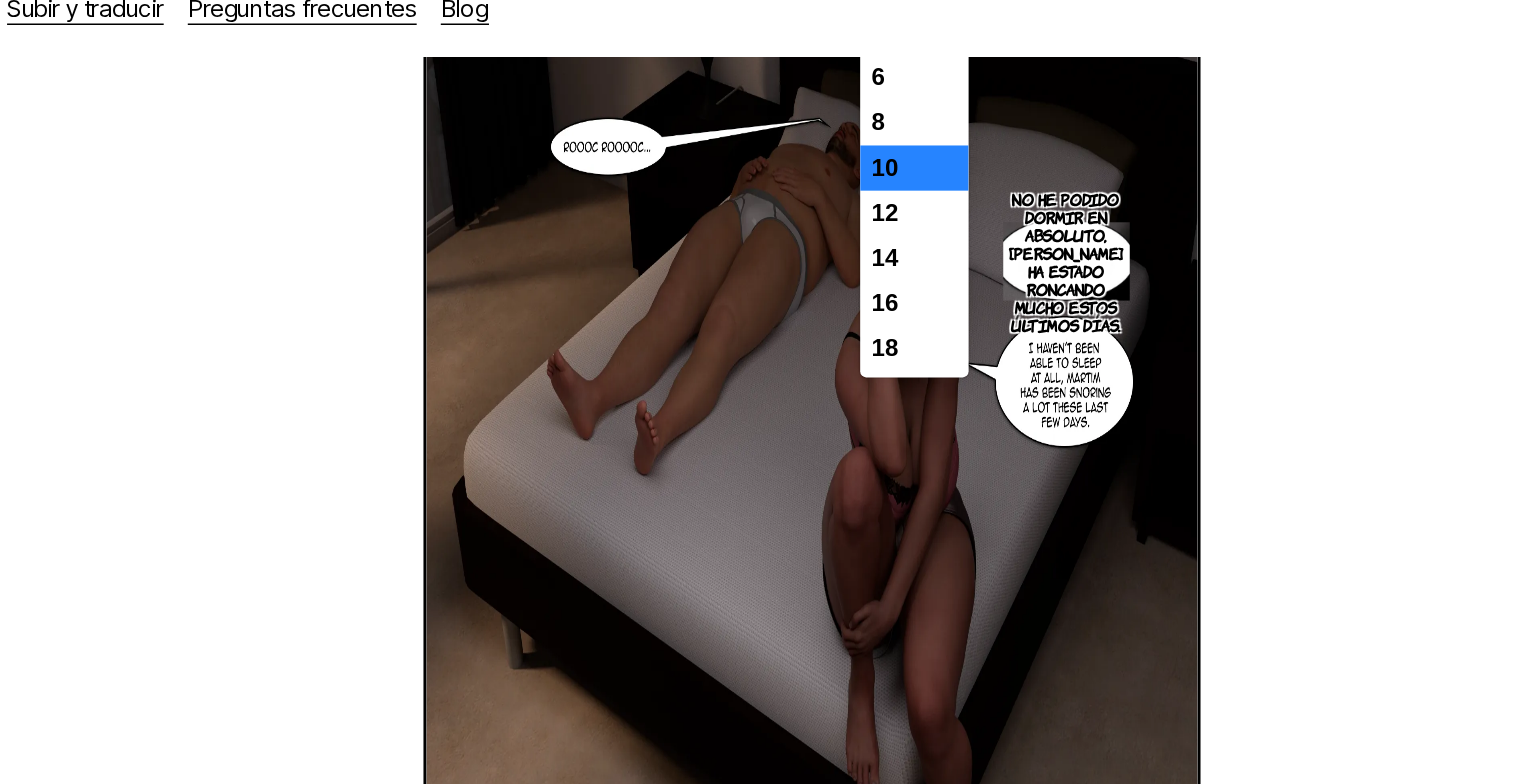 click 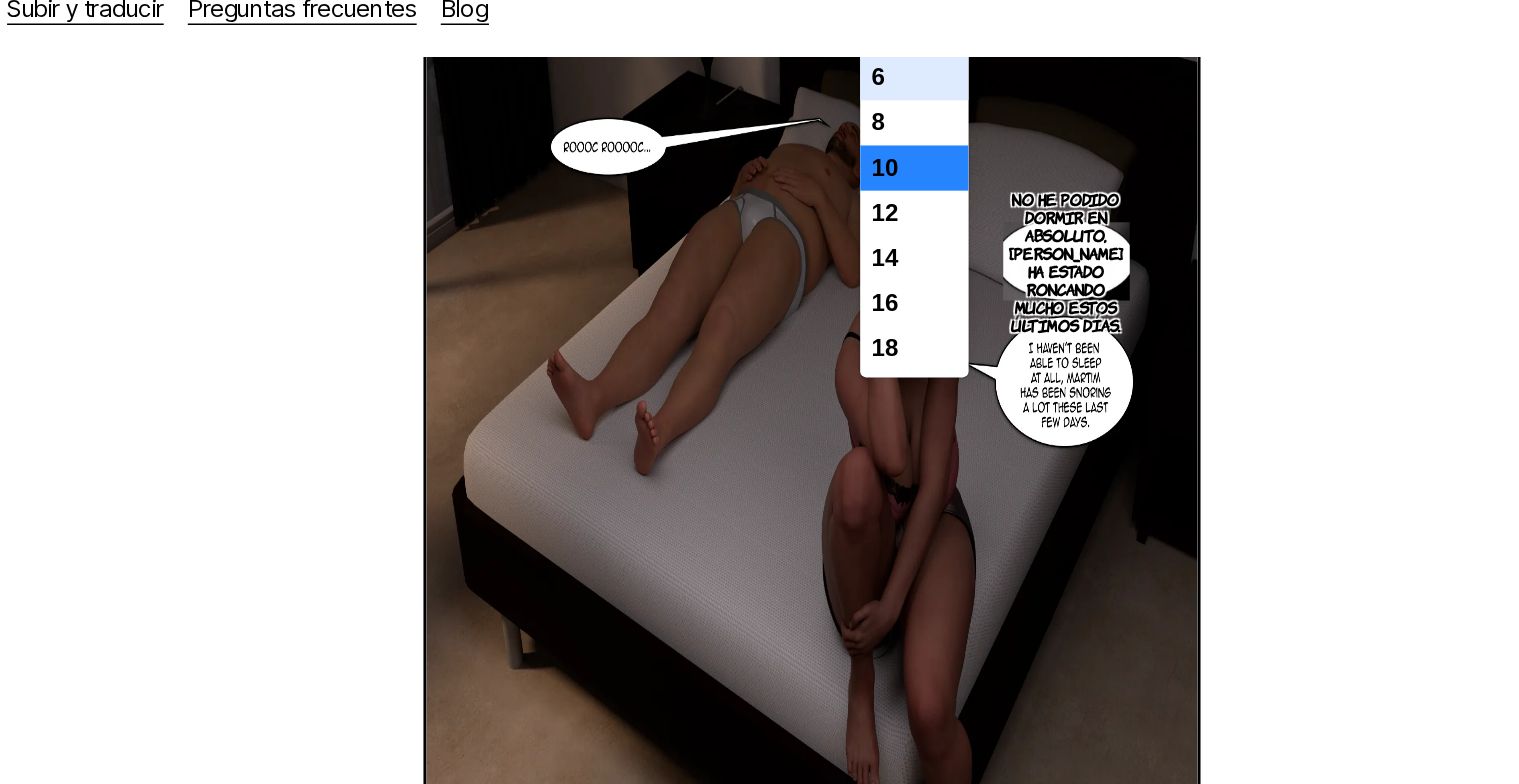 click on "6" at bounding box center [828, 78] 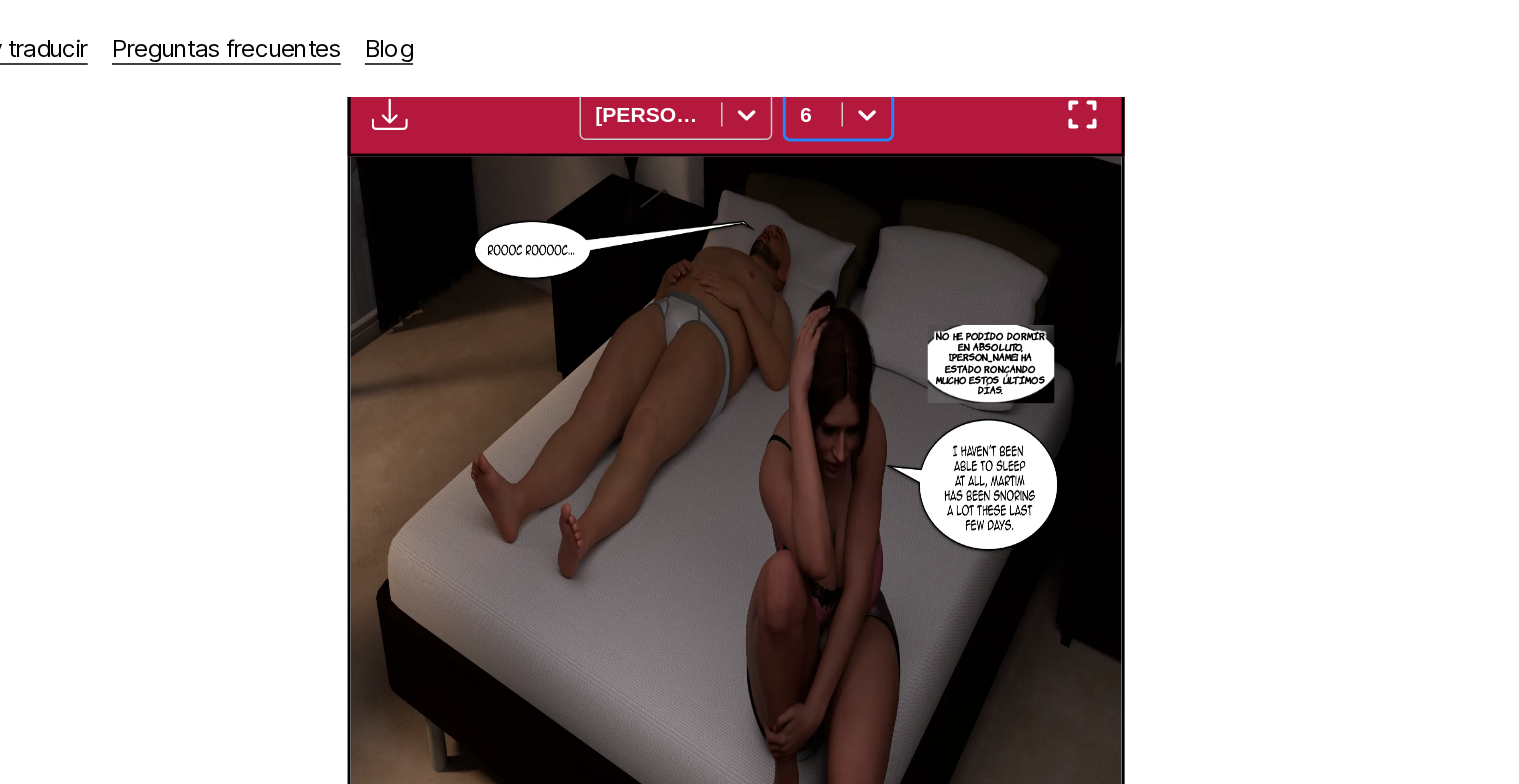 scroll, scrollTop: 624, scrollLeft: 0, axis: vertical 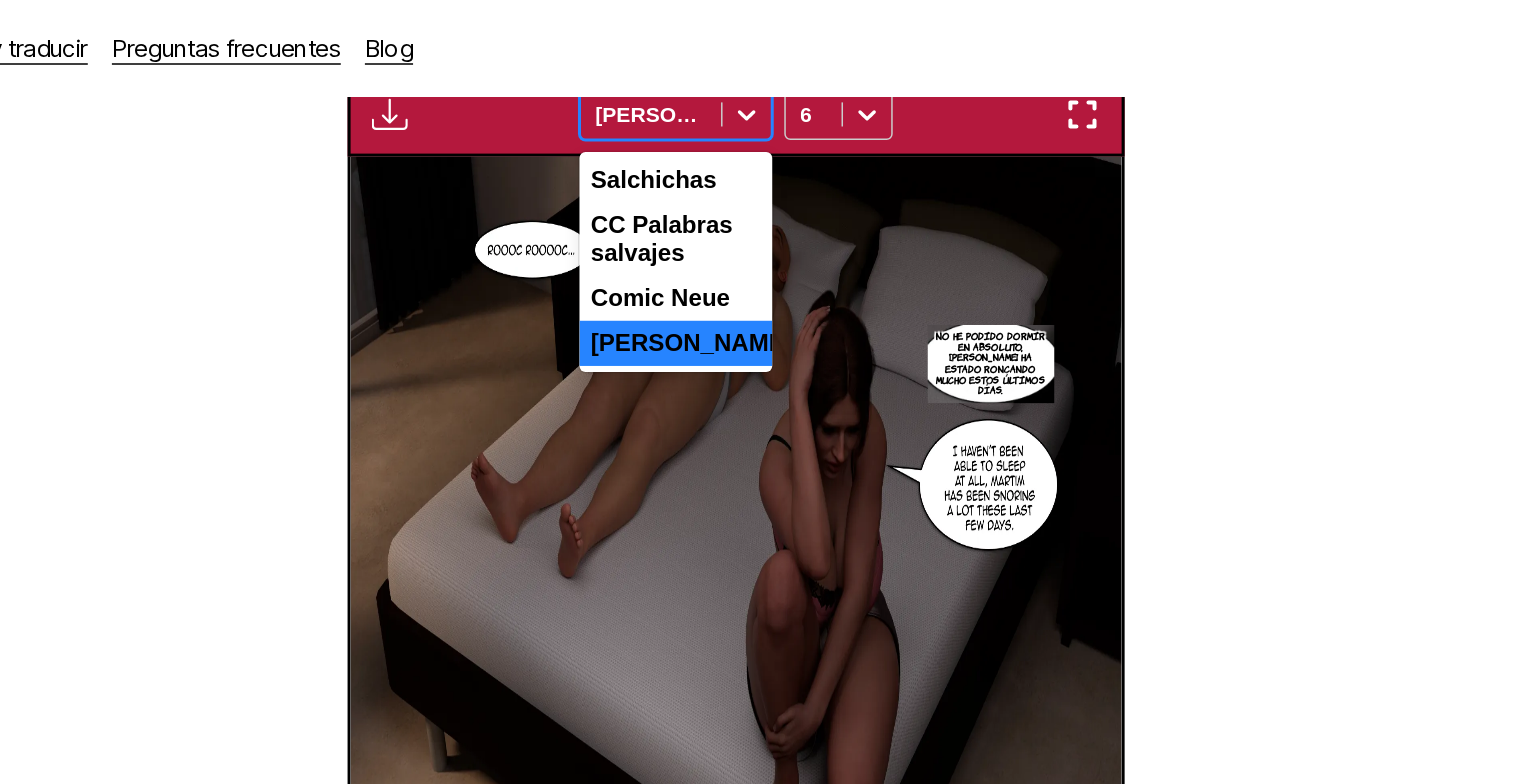 click 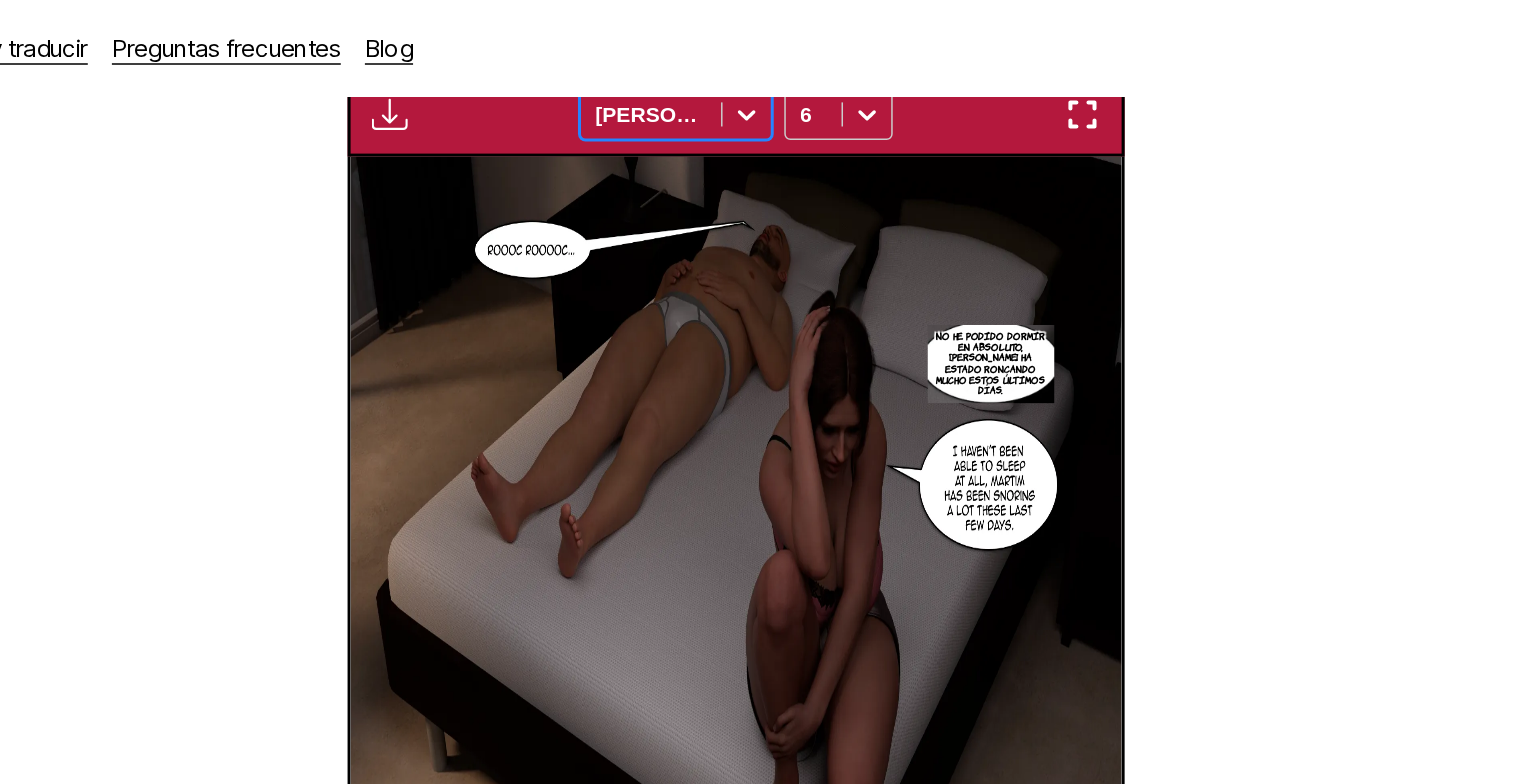 click 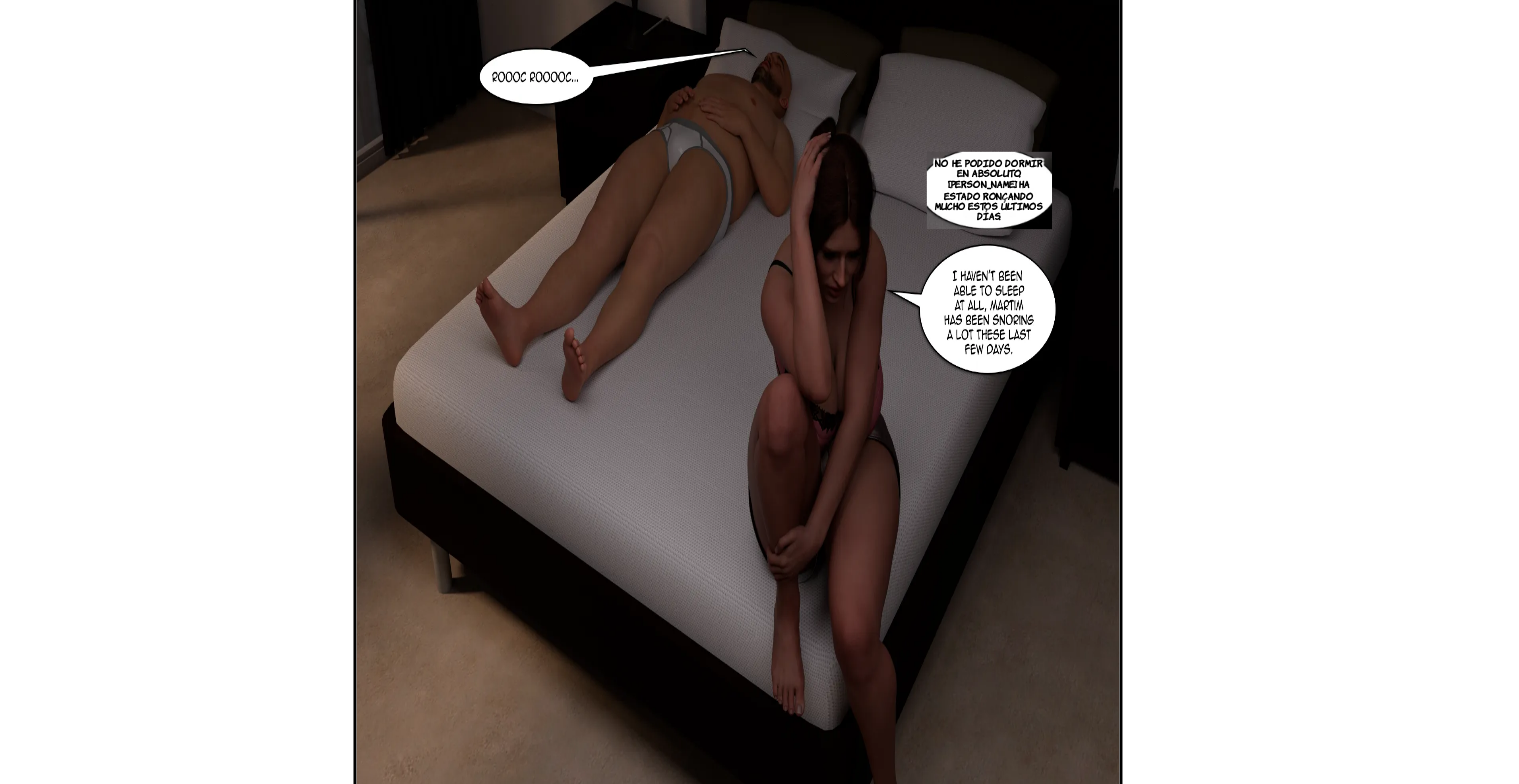 scroll, scrollTop: 624, scrollLeft: 0, axis: vertical 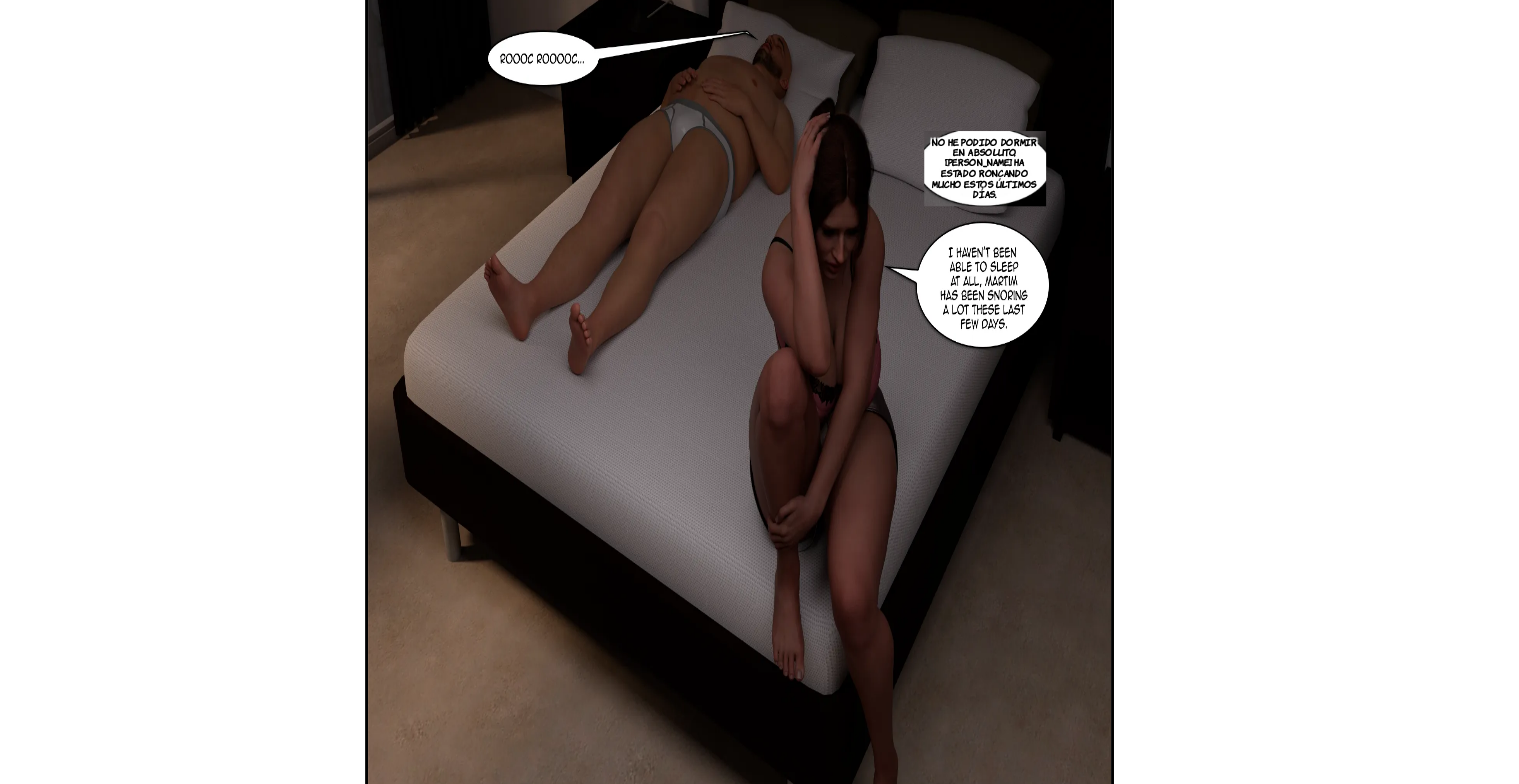 click at bounding box center [530, 76] 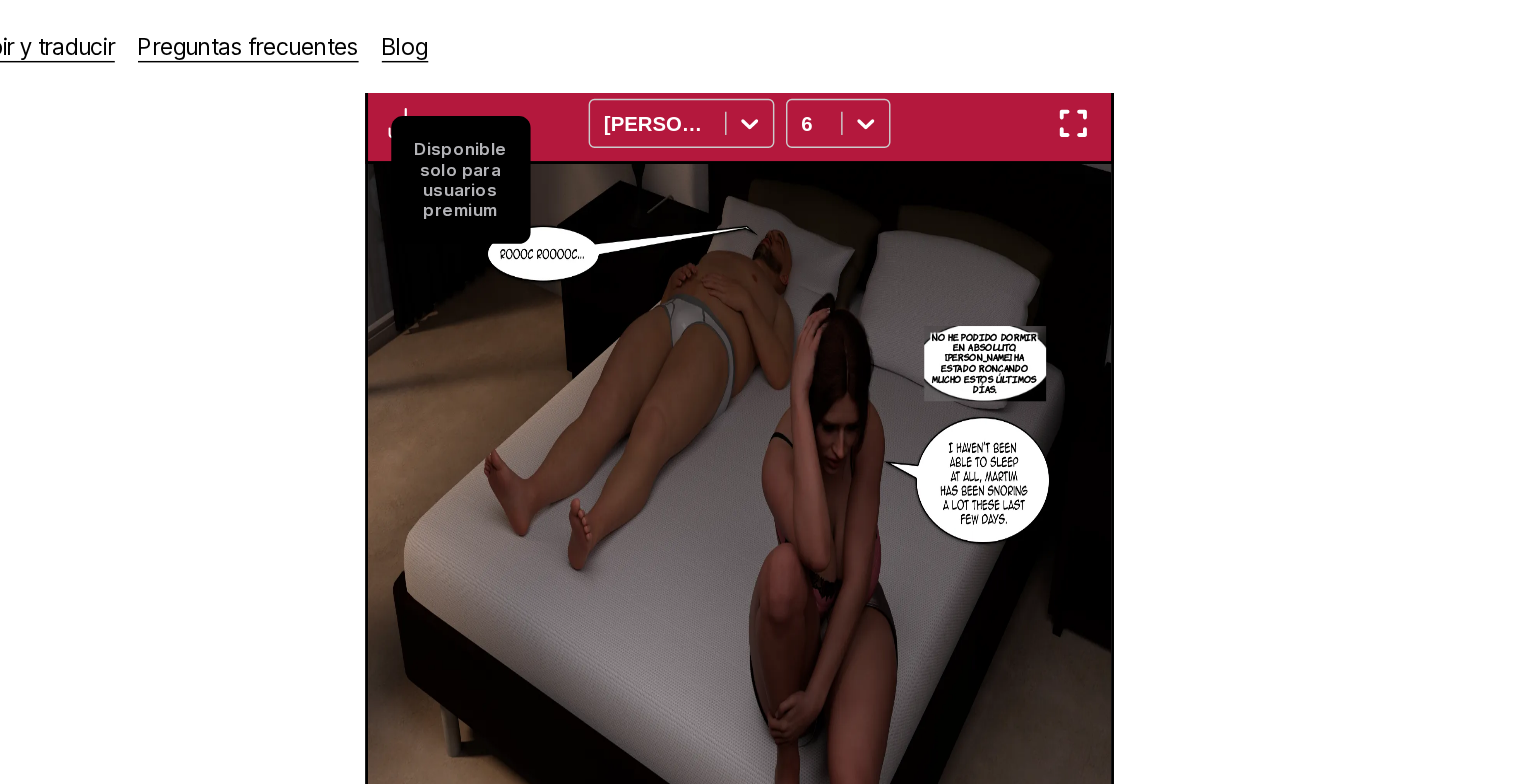 scroll, scrollTop: 614, scrollLeft: 0, axis: vertical 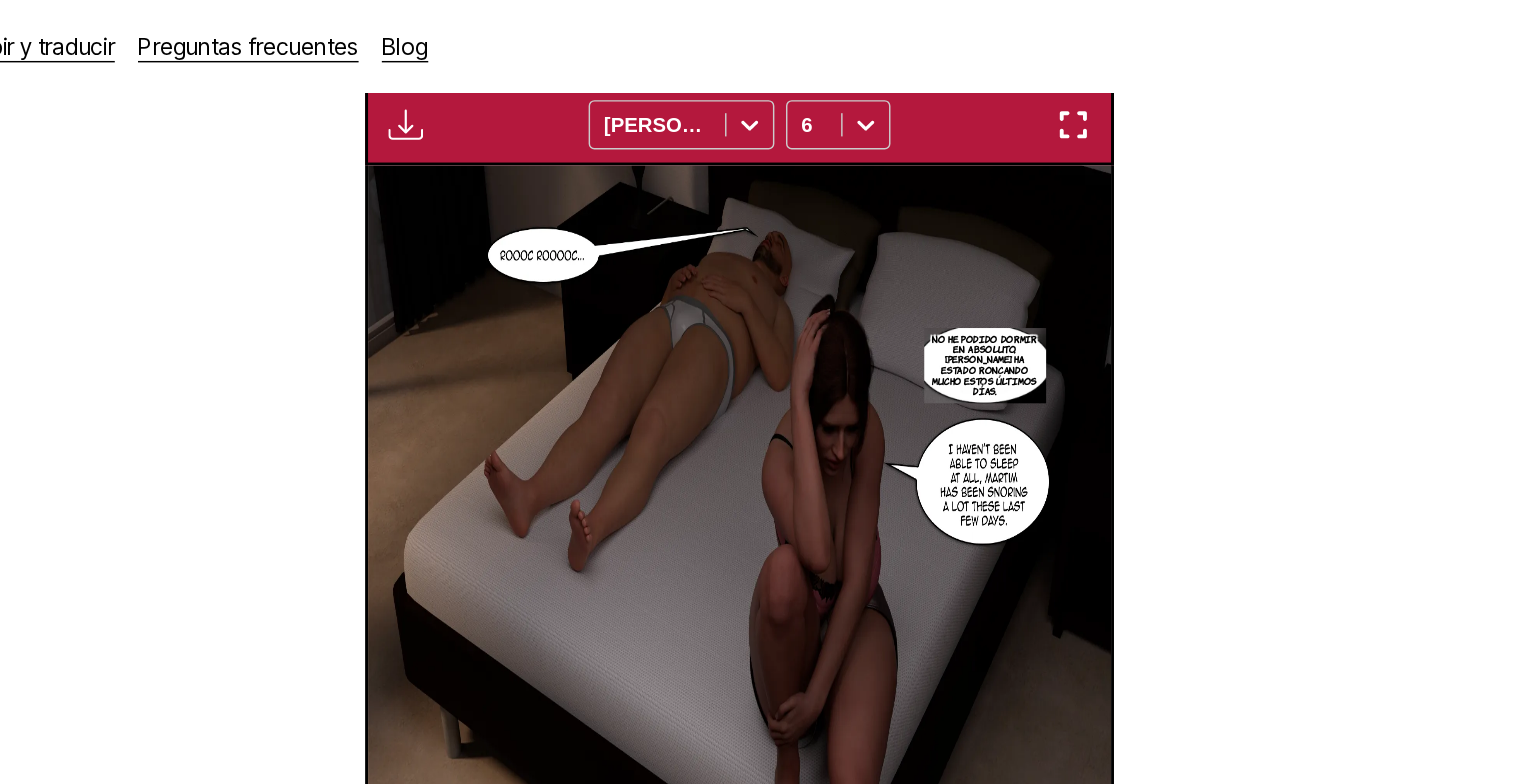 click at bounding box center (760, 401) 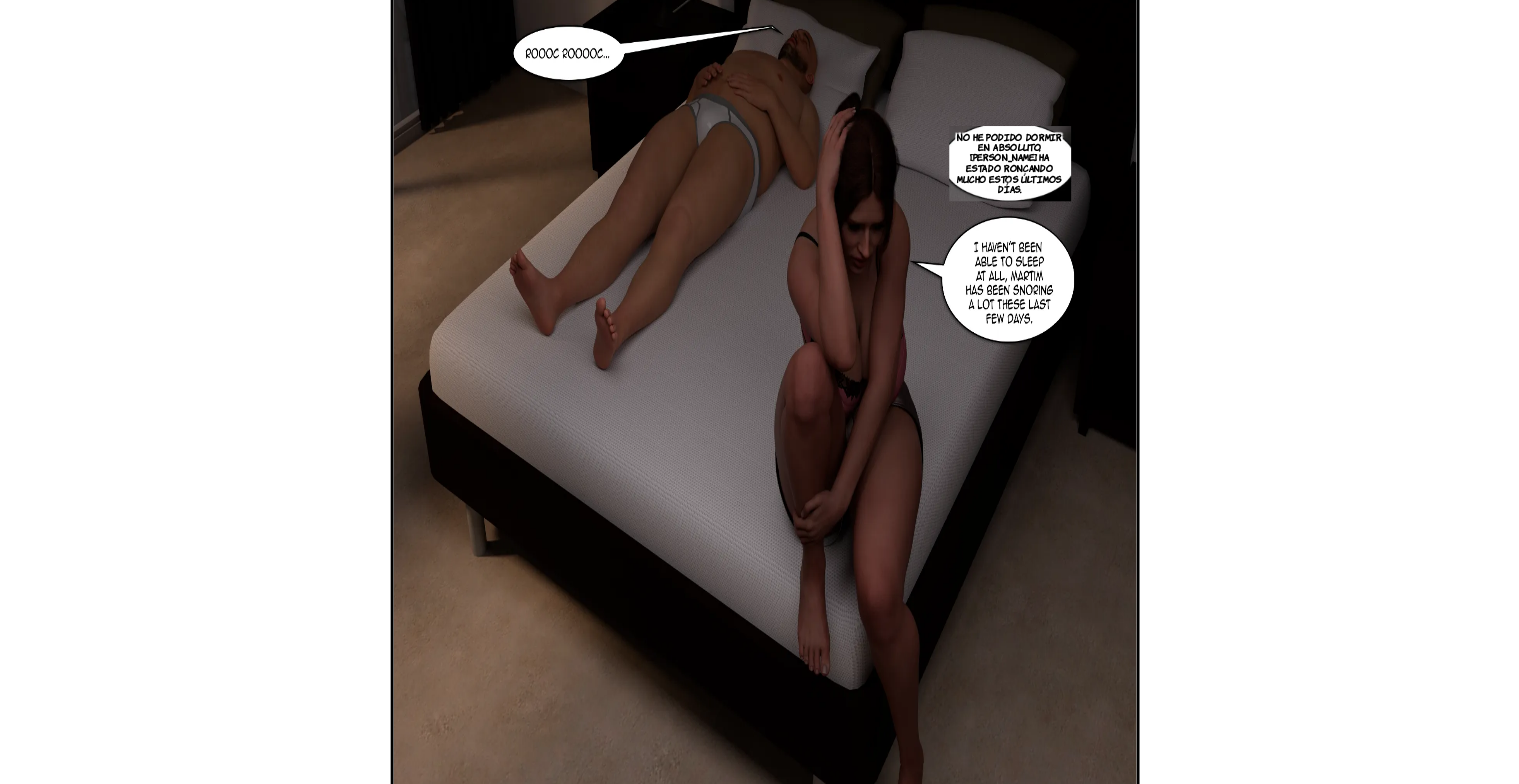 scroll, scrollTop: 614, scrollLeft: 0, axis: vertical 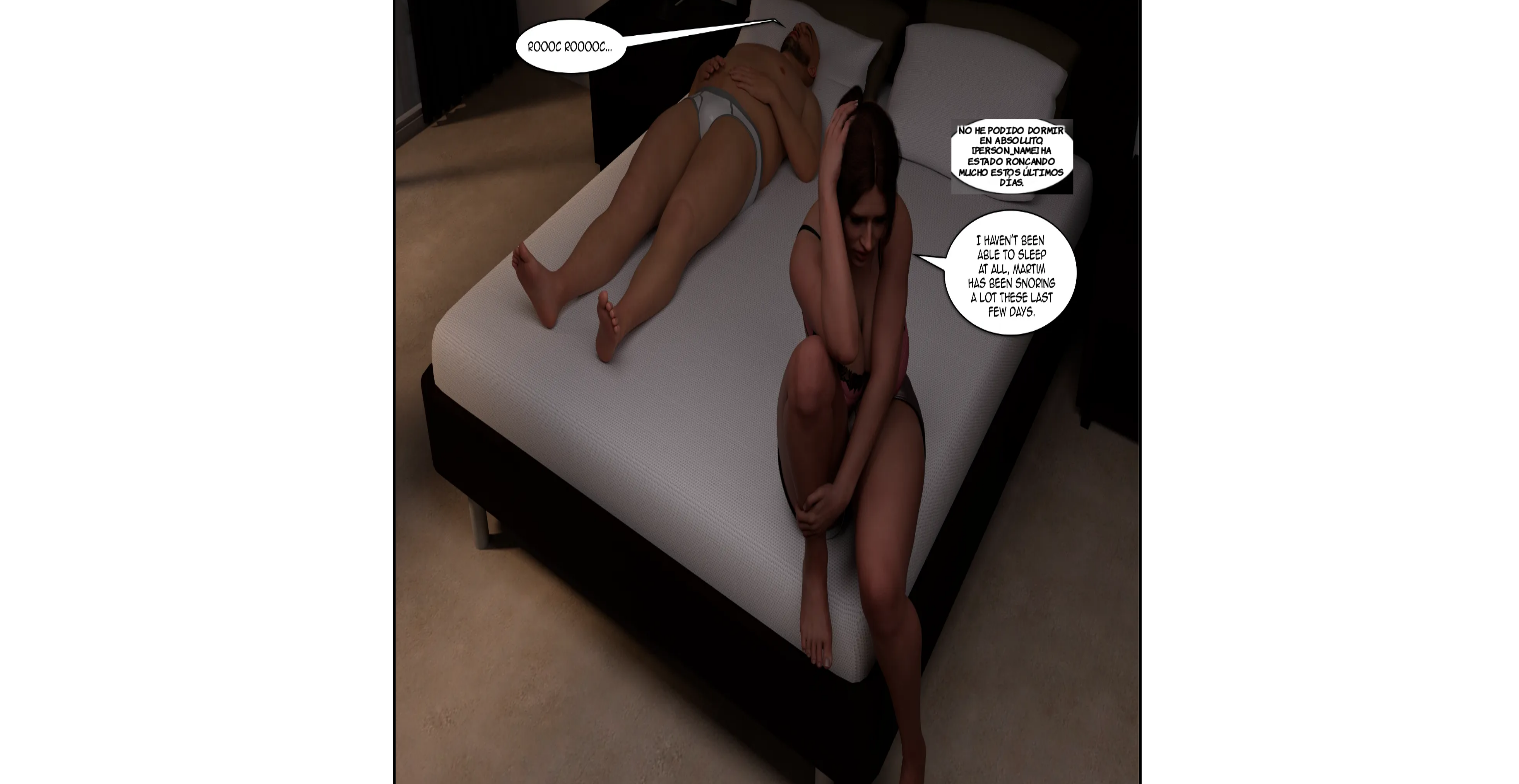 click at bounding box center [530, 86] 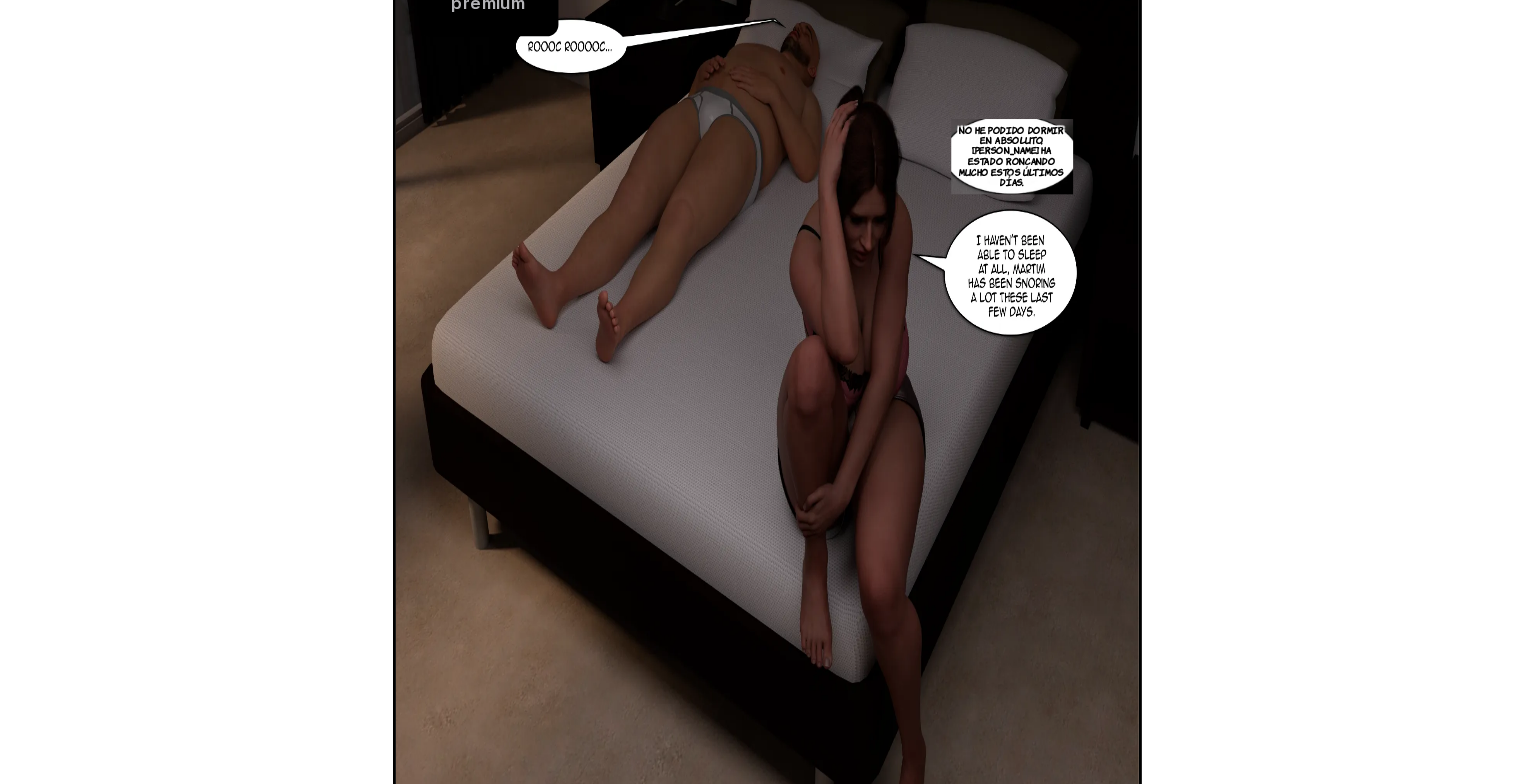 click on "Disponible solo para usuarios premium" at bounding box center [568, 125] 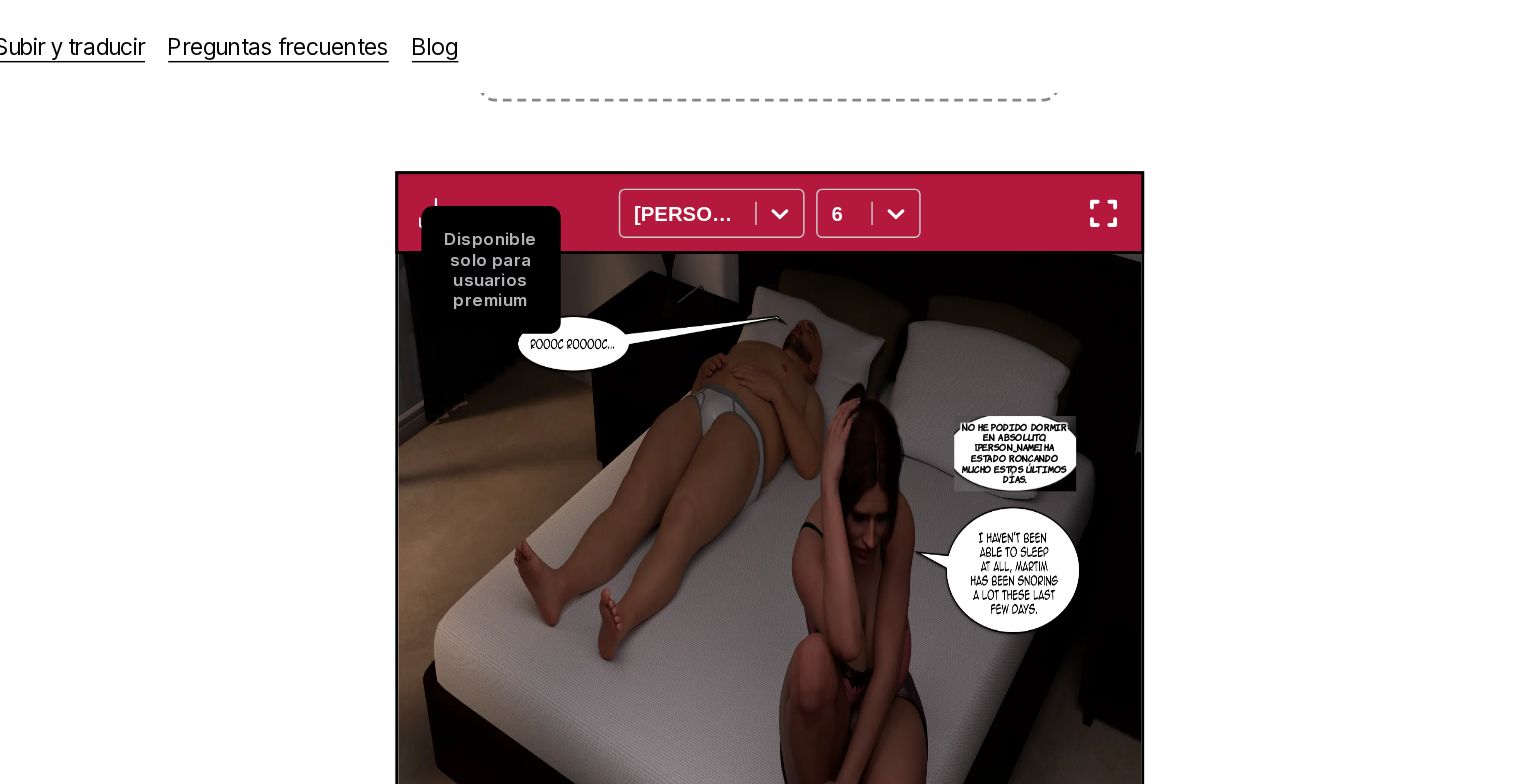 scroll, scrollTop: 553, scrollLeft: 0, axis: vertical 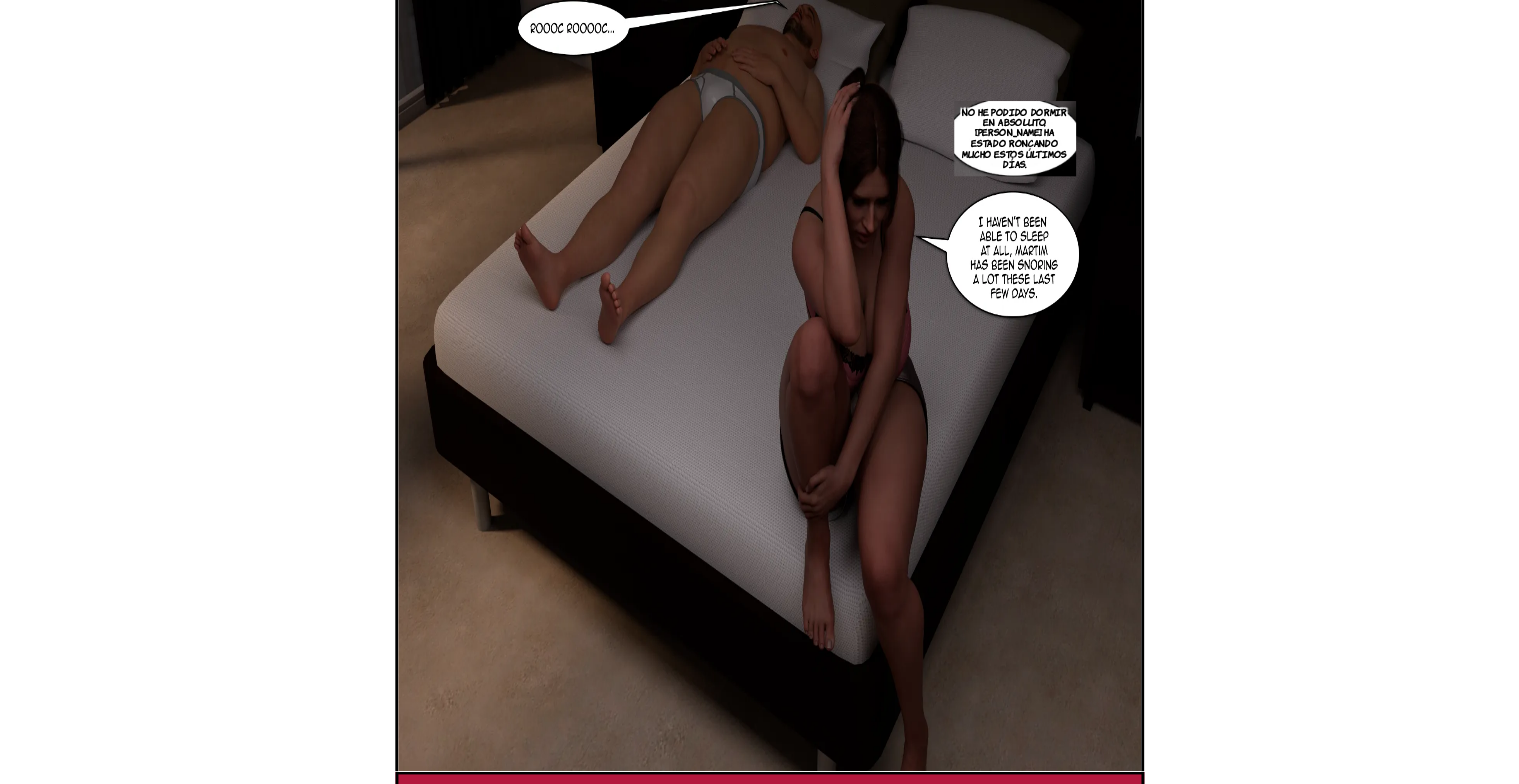 click at bounding box center [990, 147] 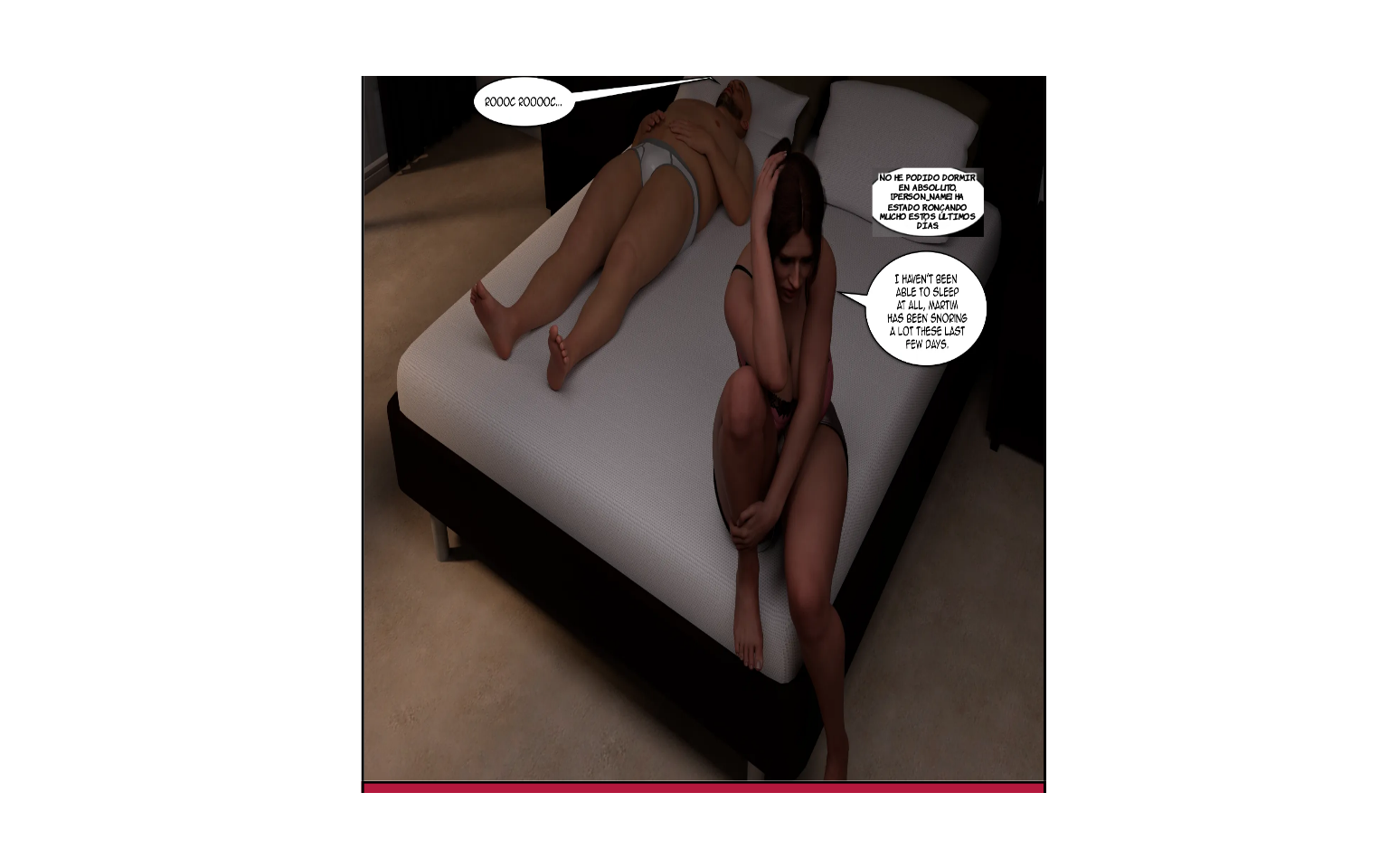 scroll, scrollTop: 201, scrollLeft: 0, axis: vertical 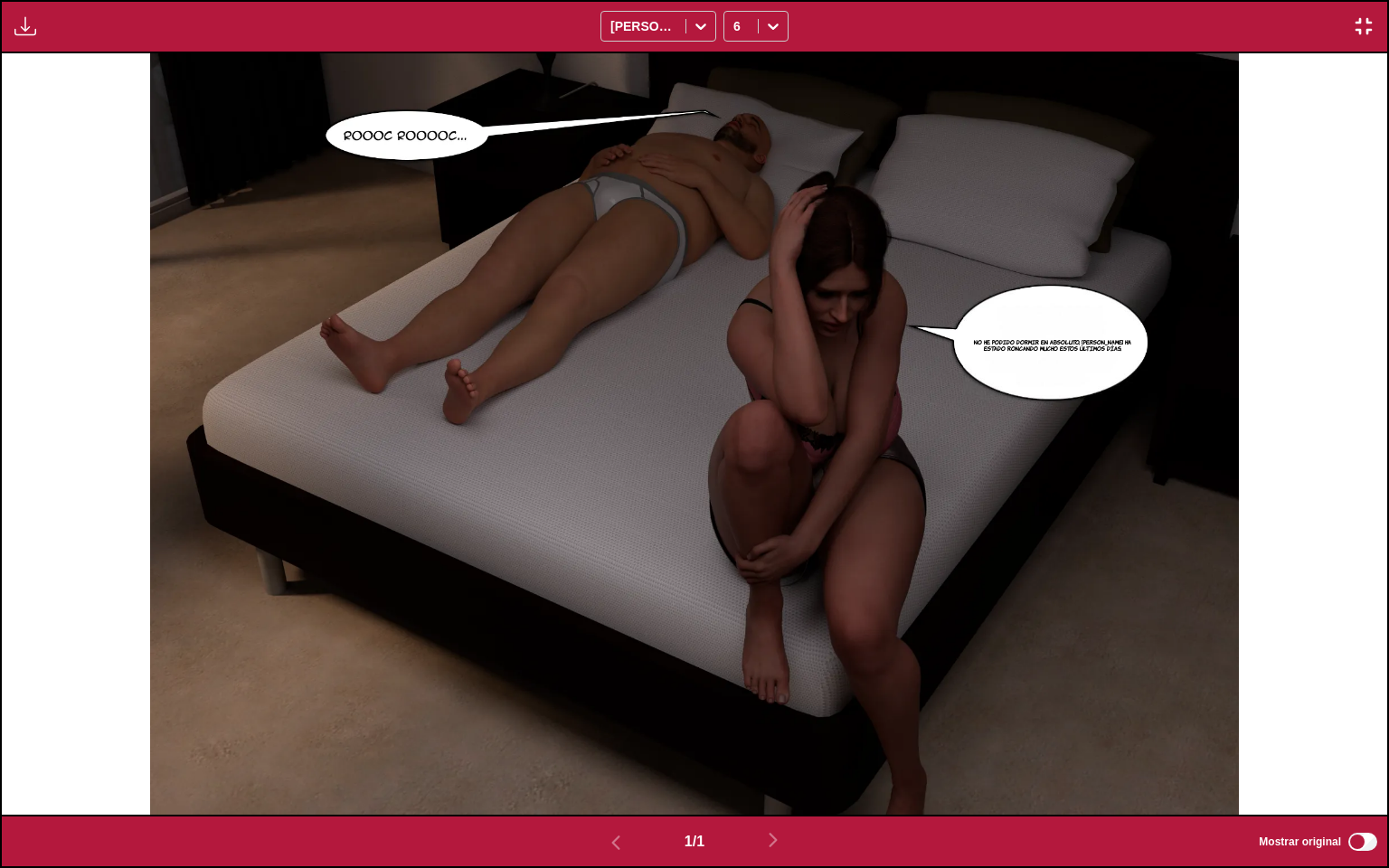 click at bounding box center (694, 434) 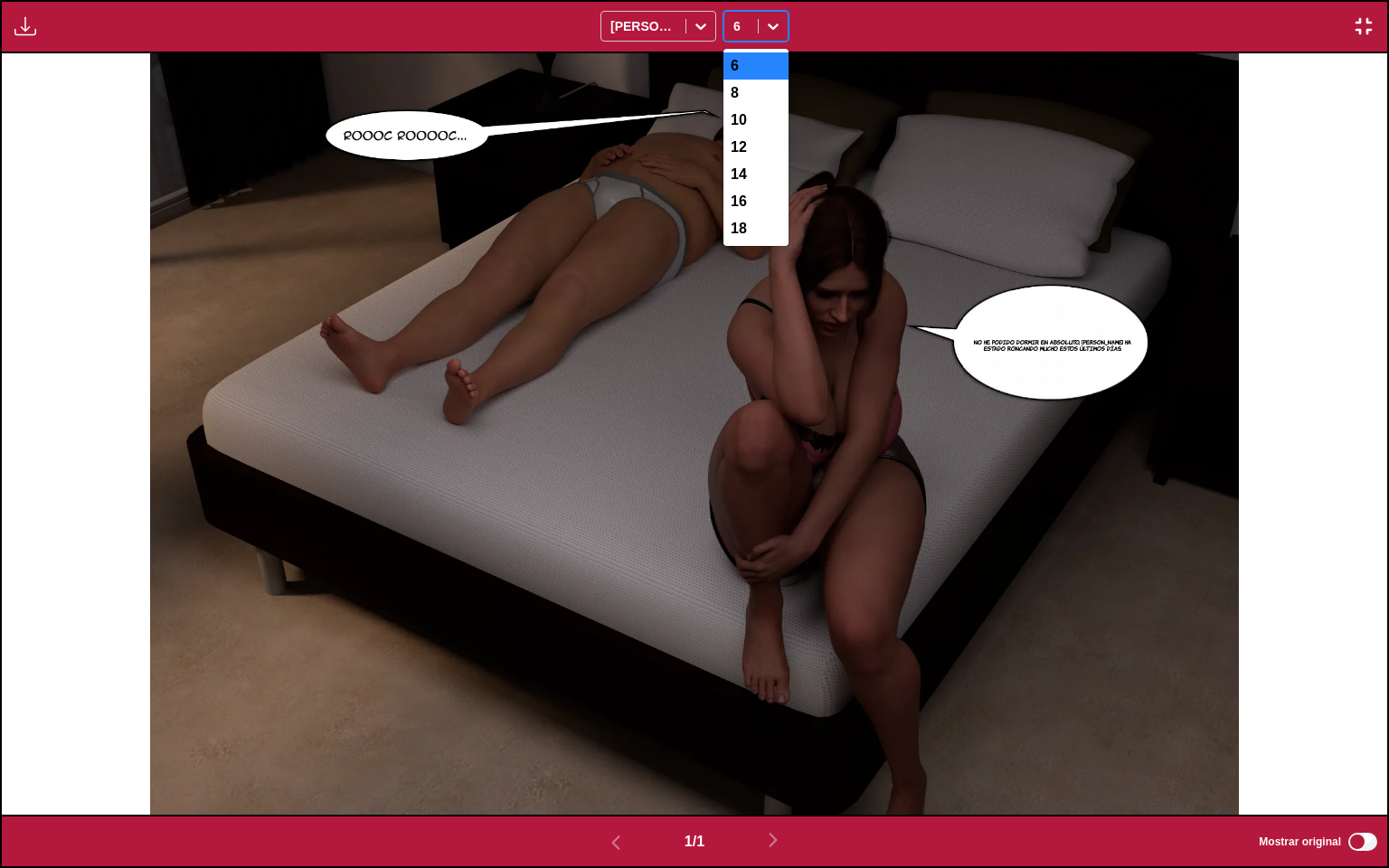 click 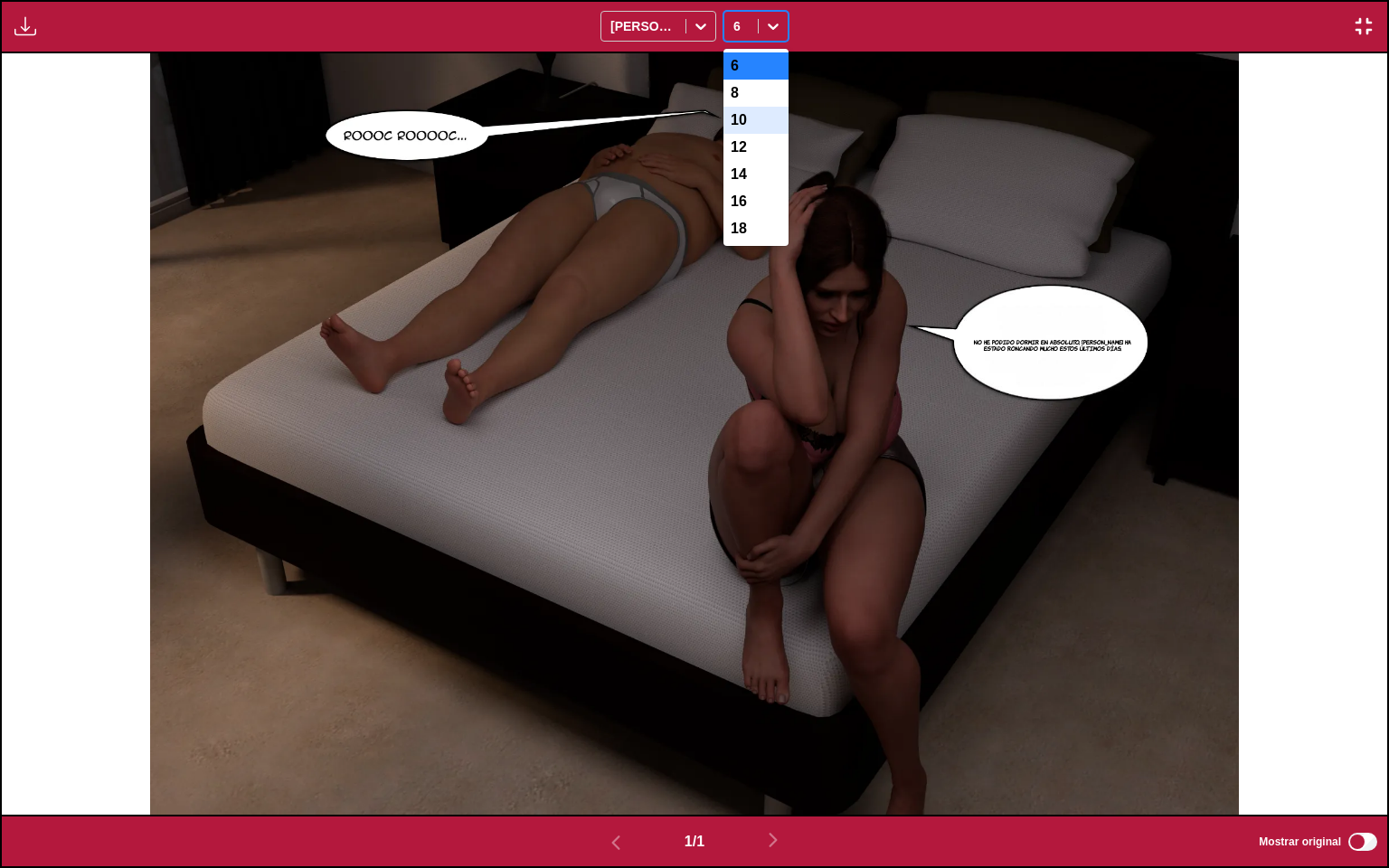 click on "10" at bounding box center (756, 120) 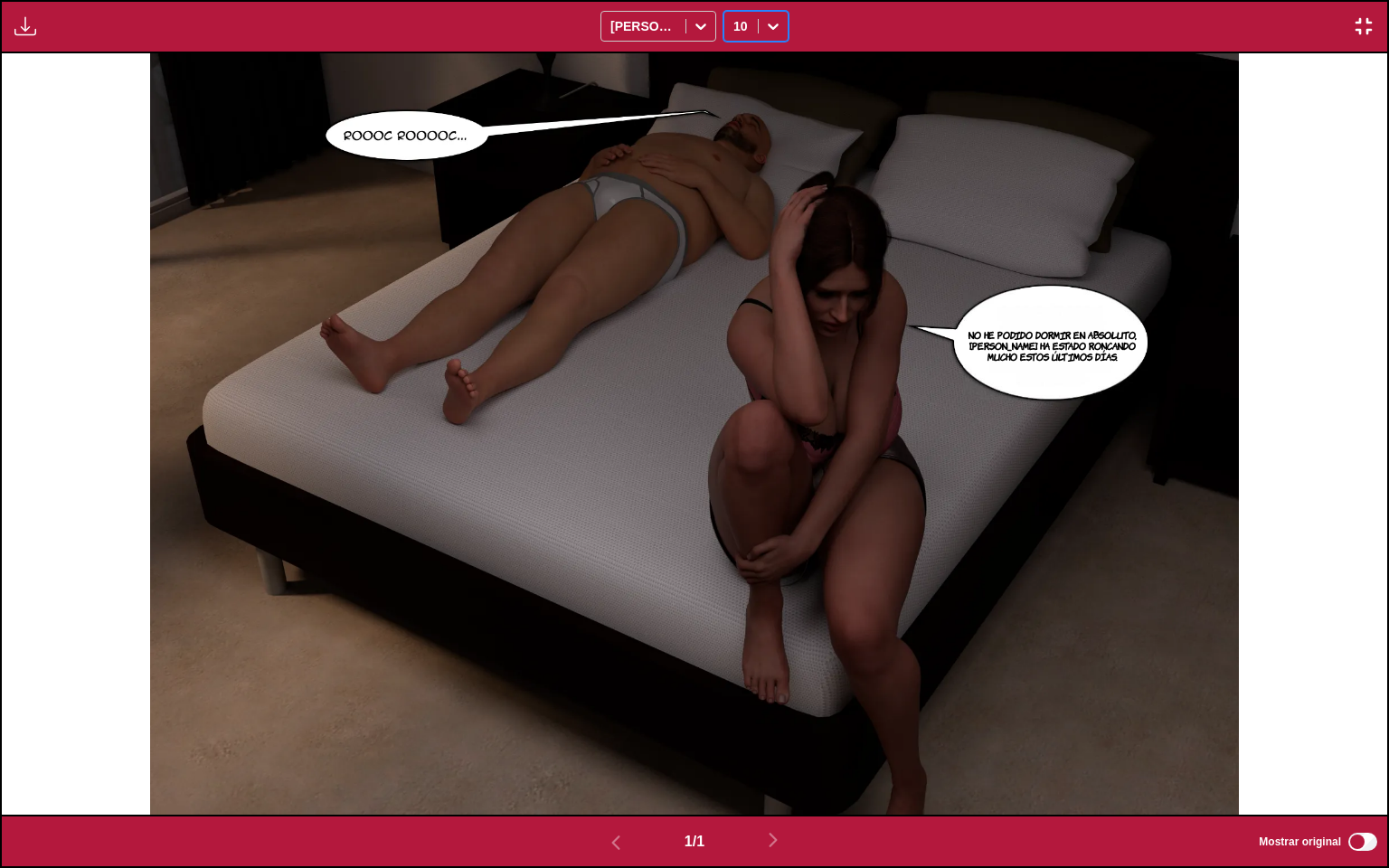 click 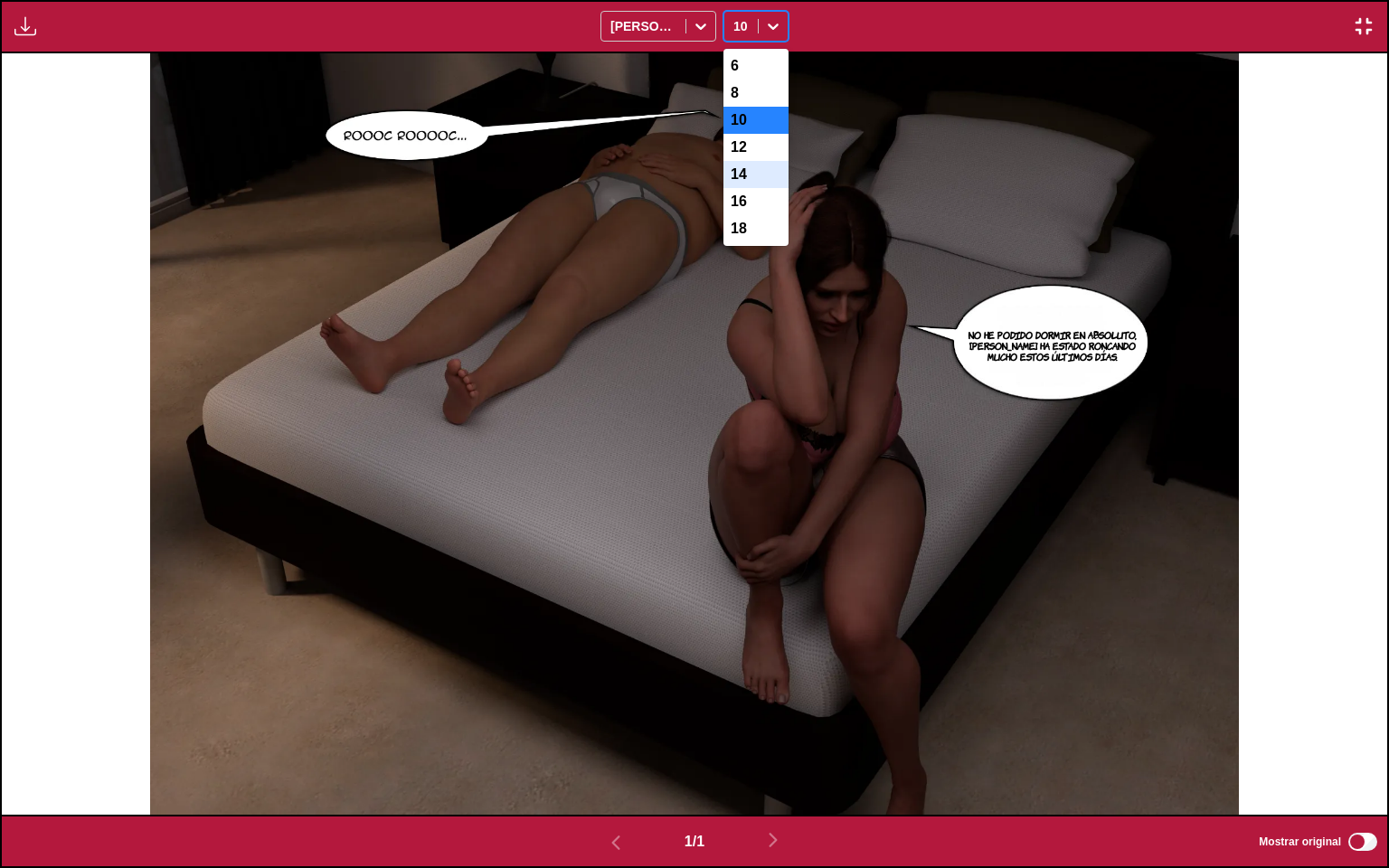 click on "14" at bounding box center (739, 174) 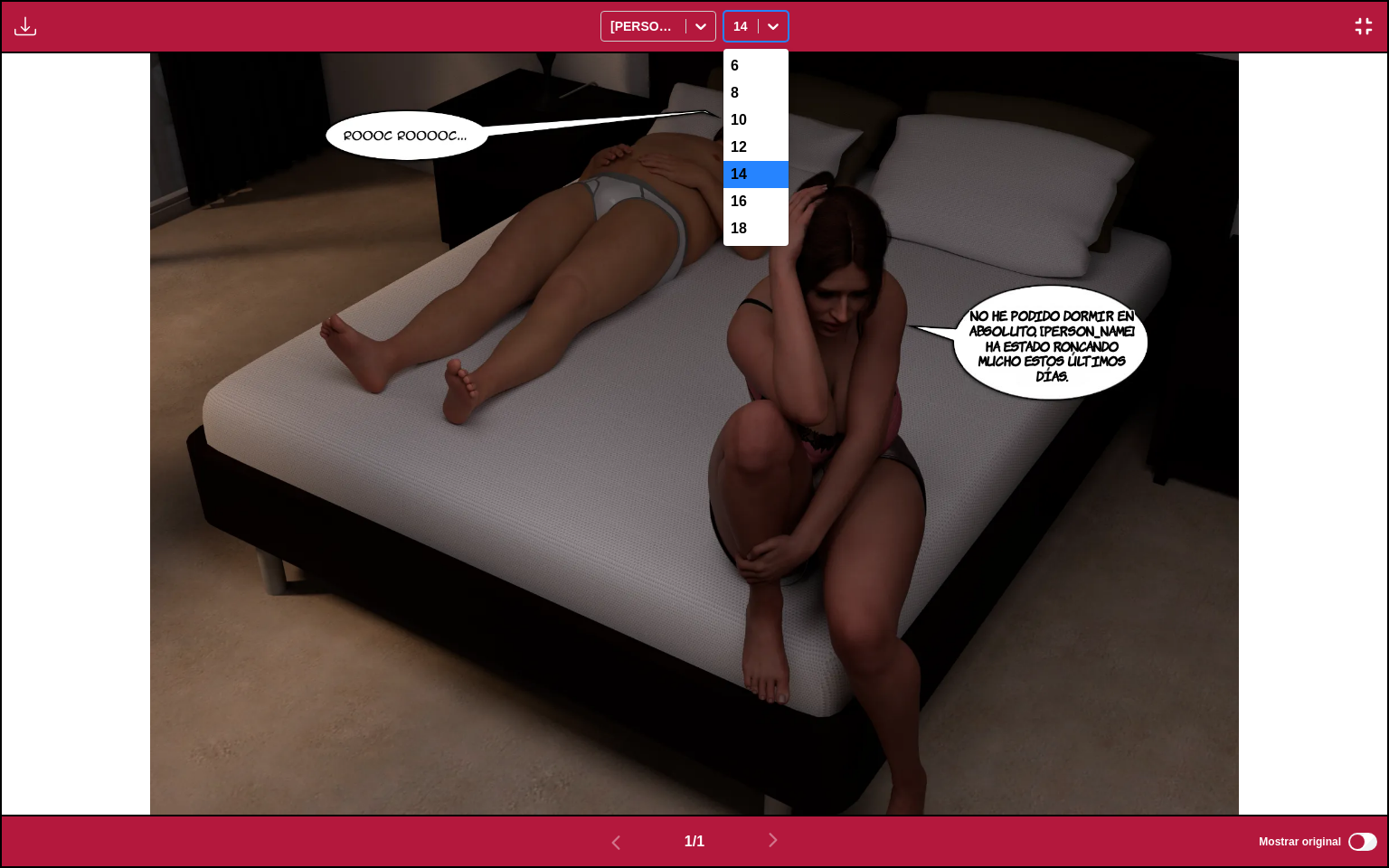 click at bounding box center [773, 26] 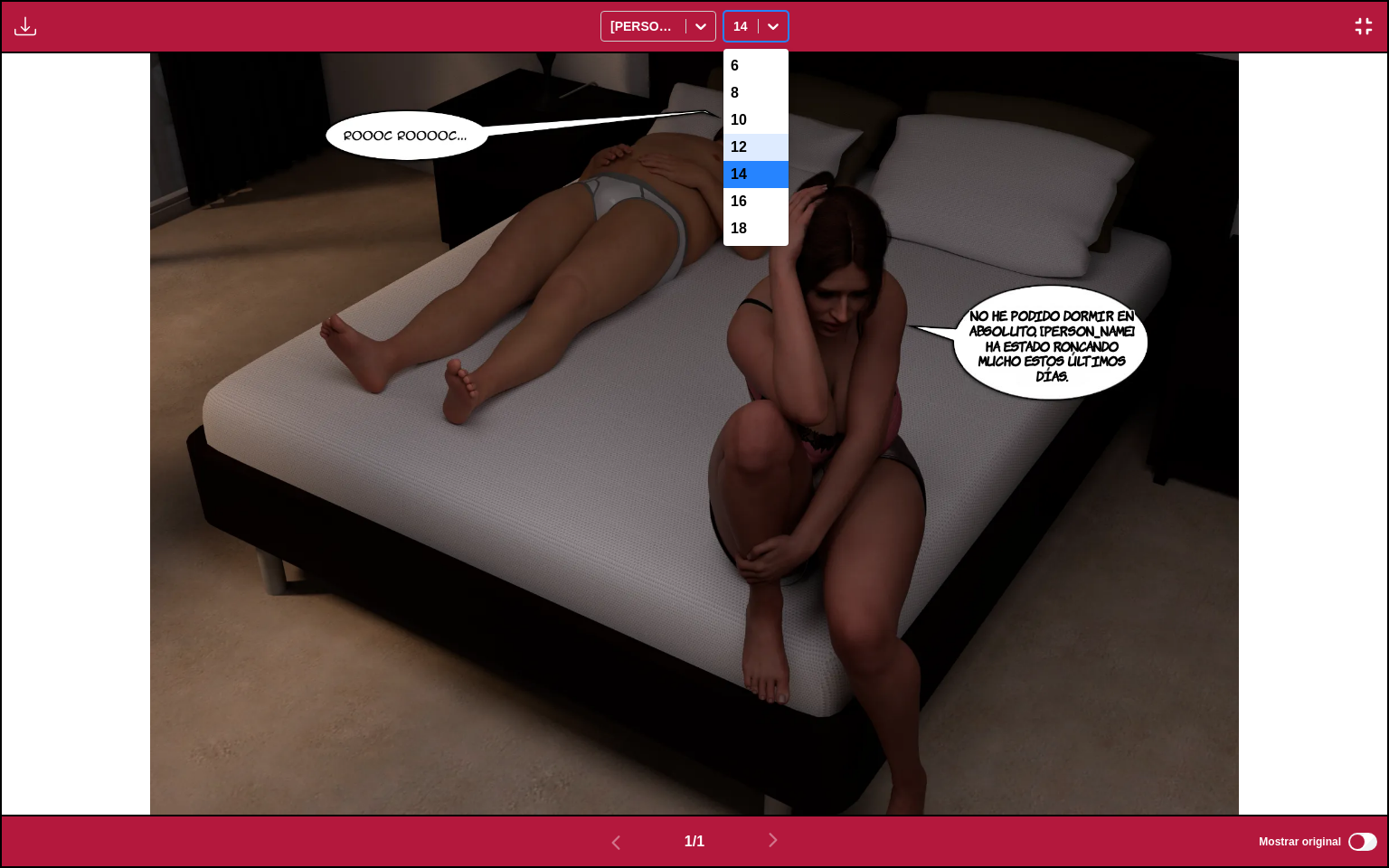 click on "12" at bounding box center [756, 147] 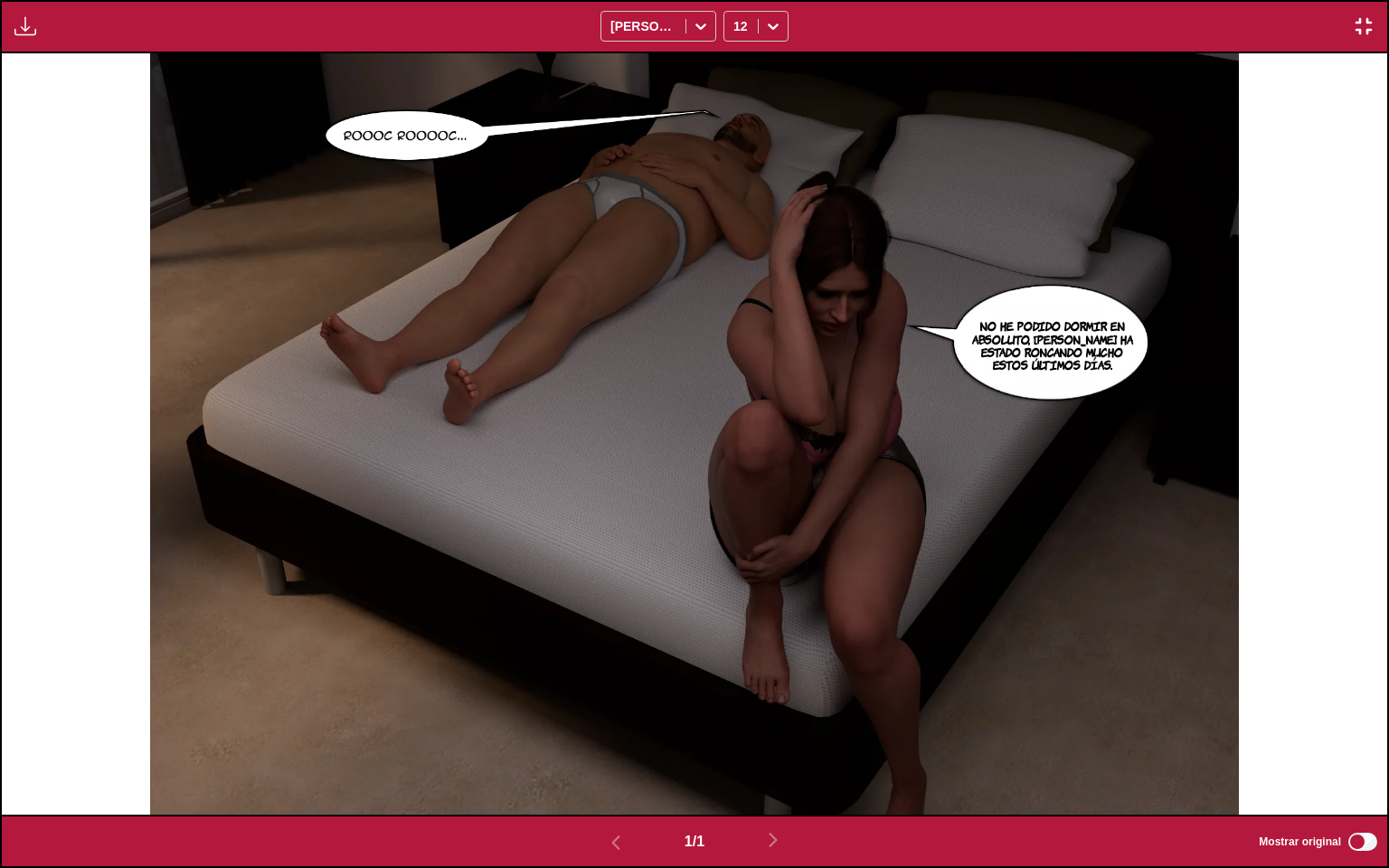 click at bounding box center [1364, 26] 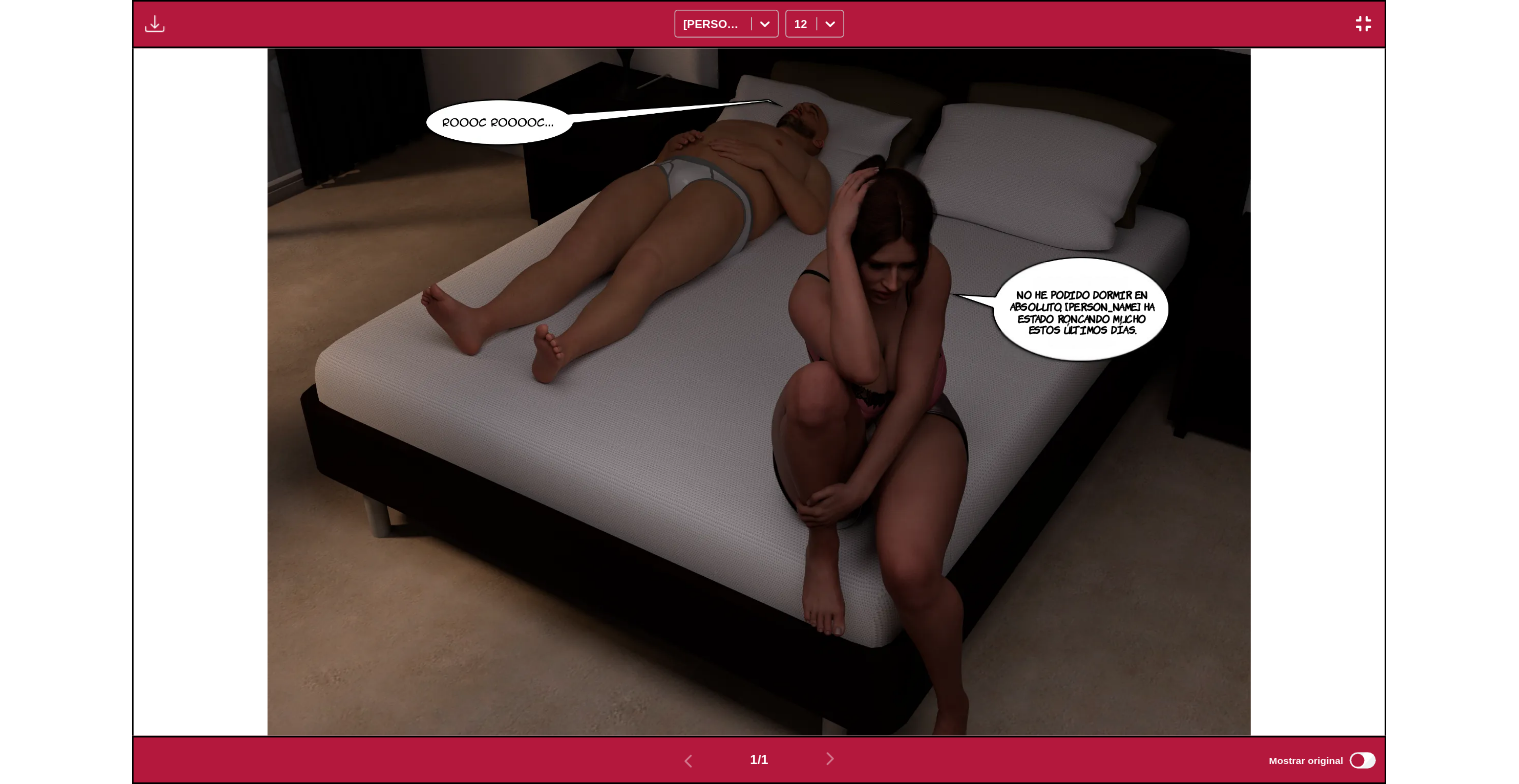 scroll, scrollTop: 412, scrollLeft: 0, axis: vertical 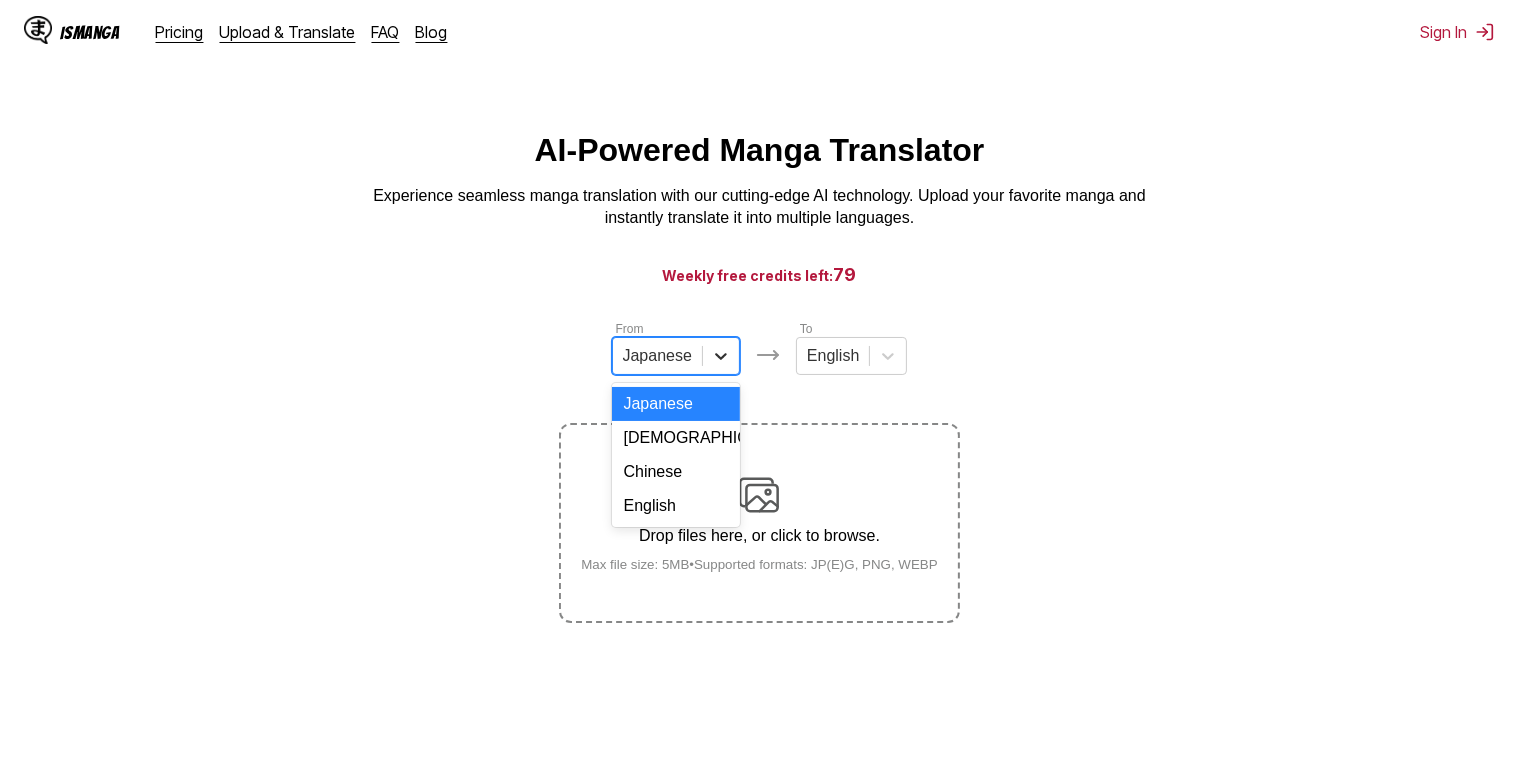 click 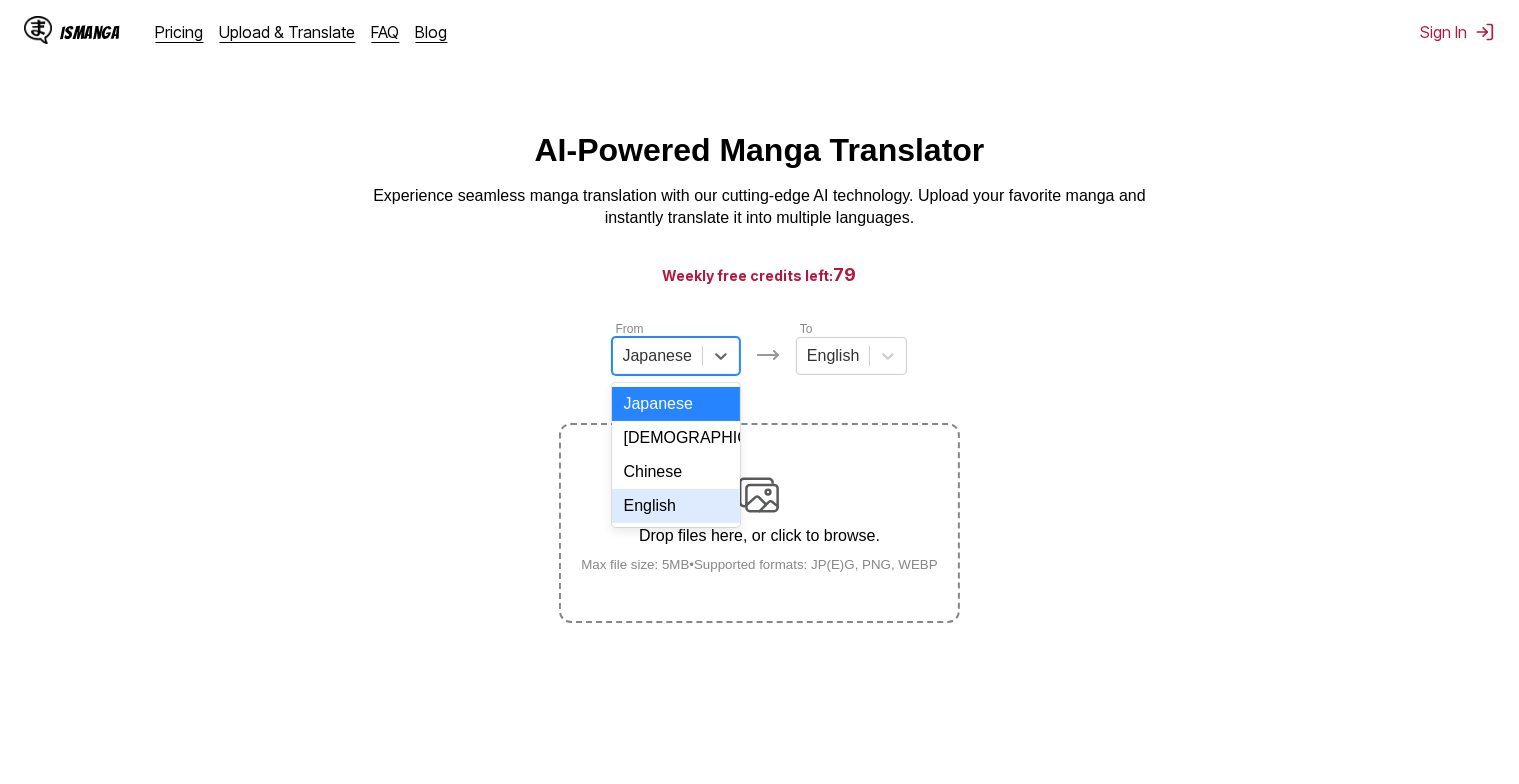 click on "English" at bounding box center [676, 506] 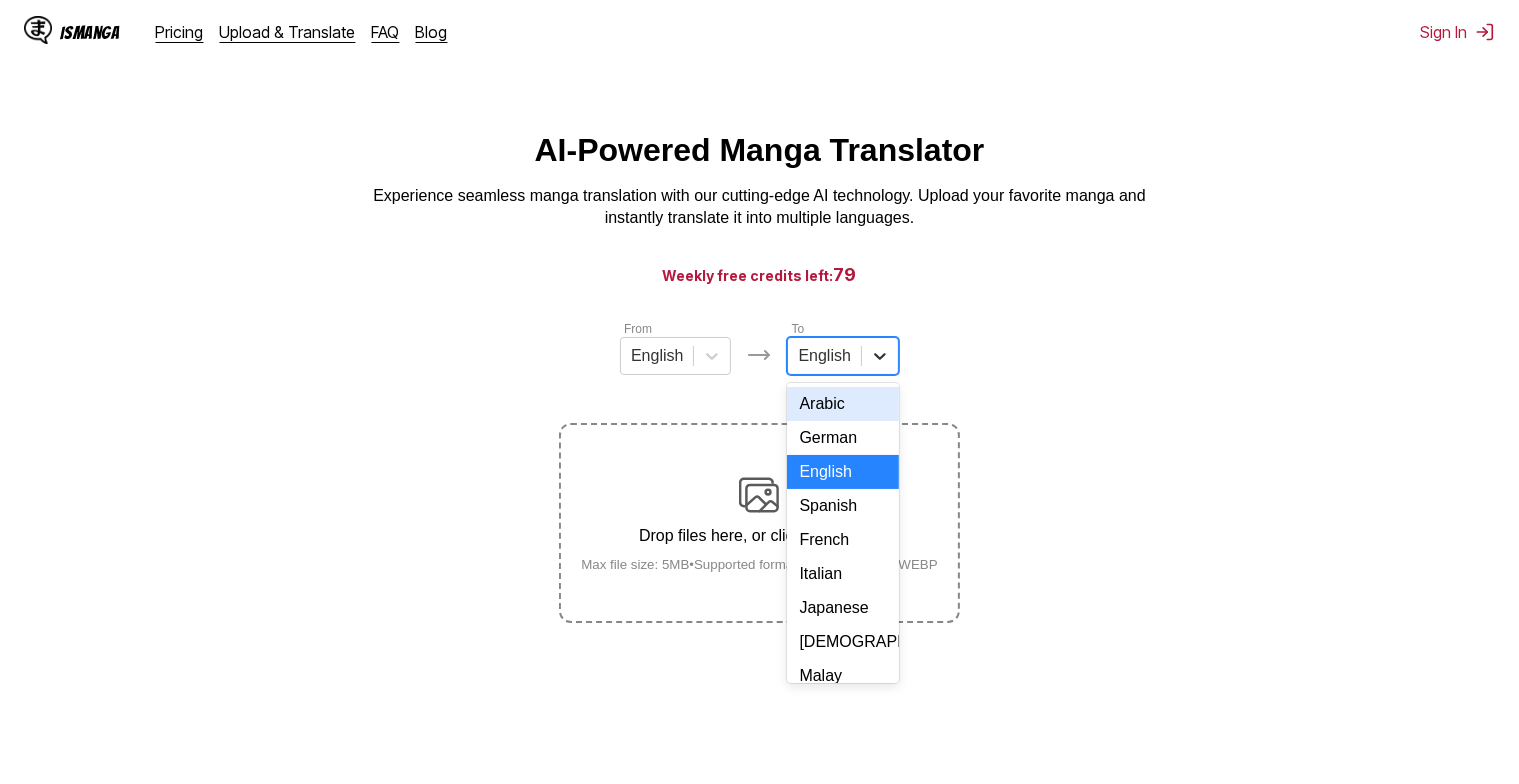 click 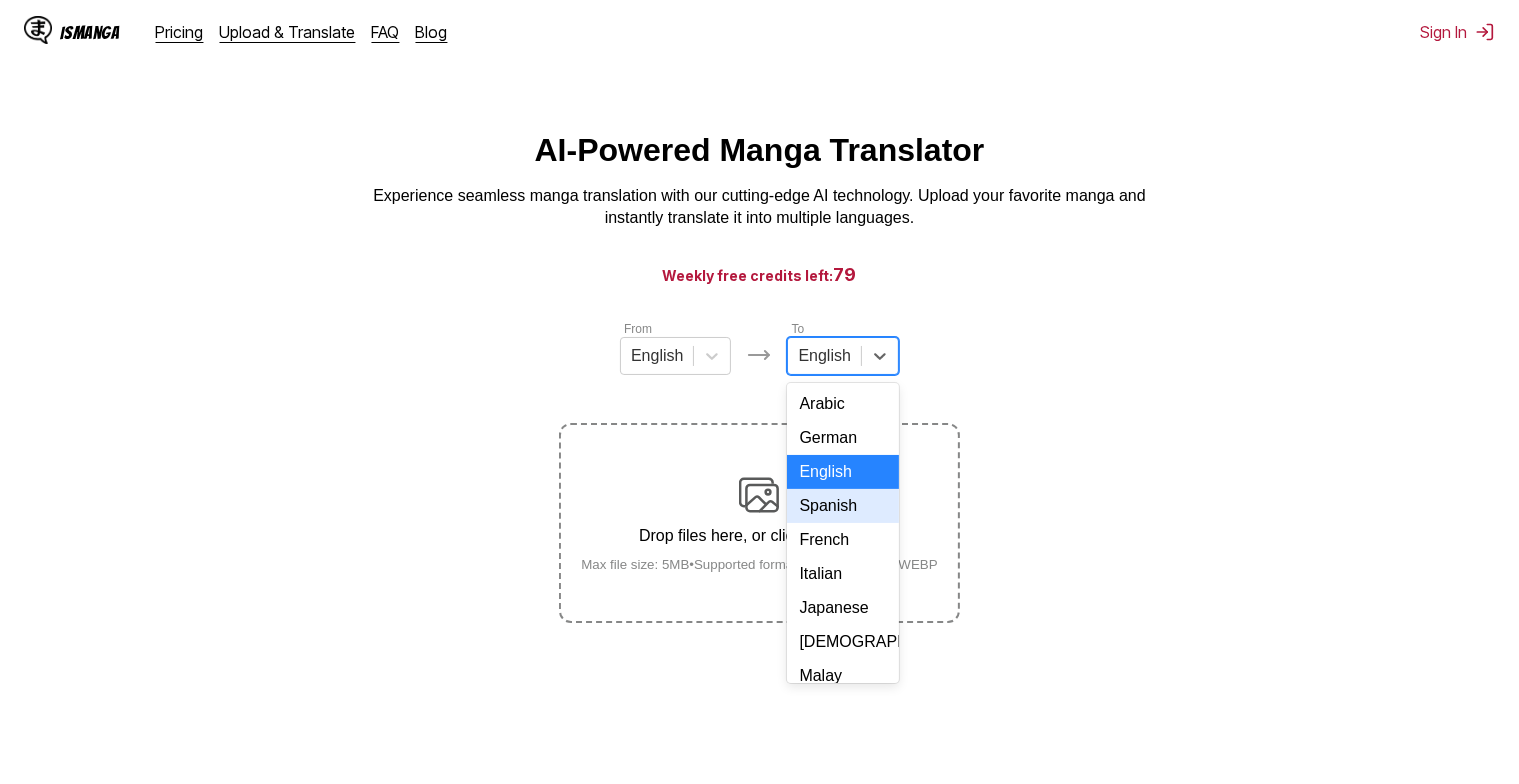 click on "Spanish" at bounding box center (842, 506) 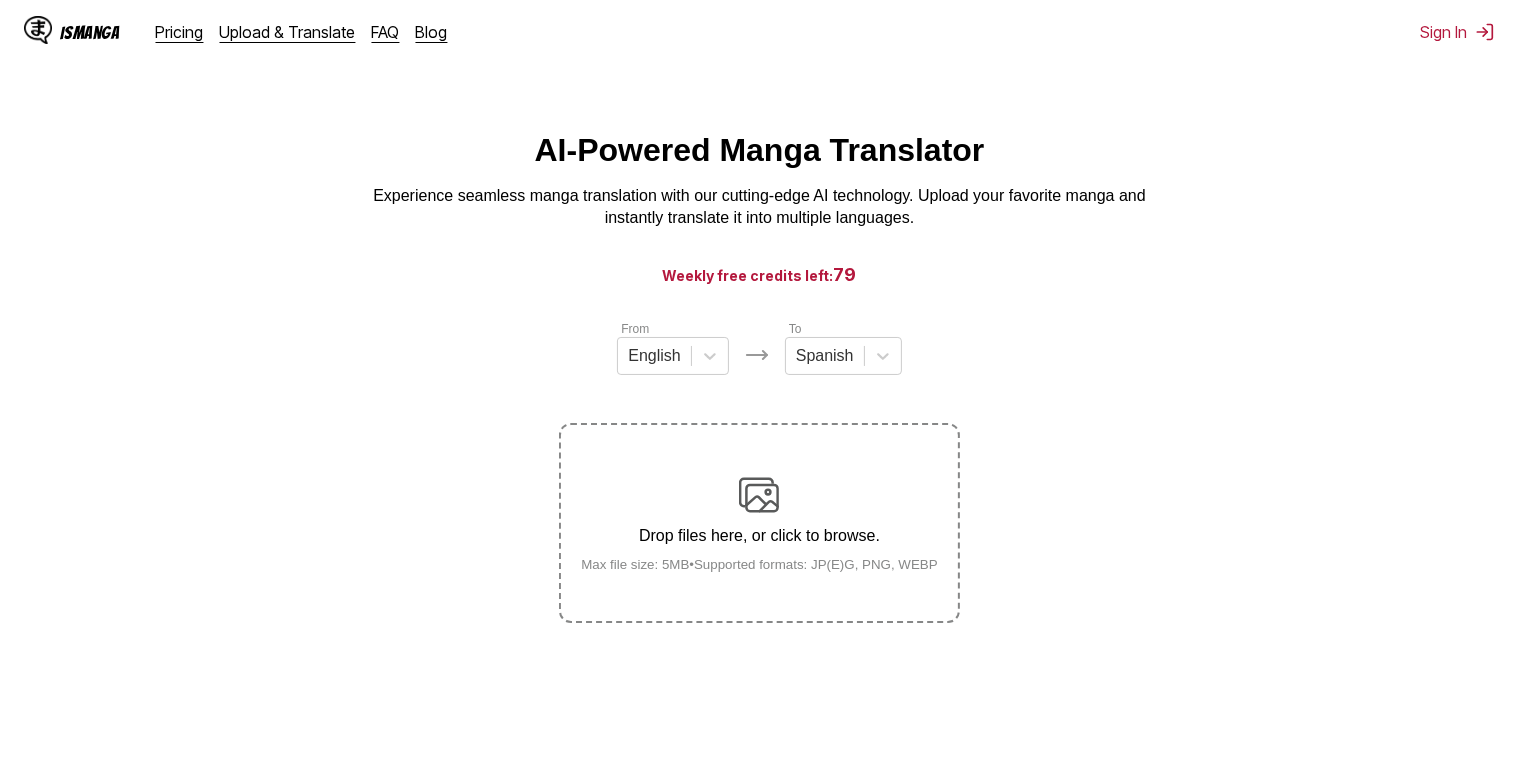click on "Drop files here, or click to browse. Max file size: 5MB  •  Supported formats: JP(E)G, PNG, WEBP" at bounding box center (759, 523) 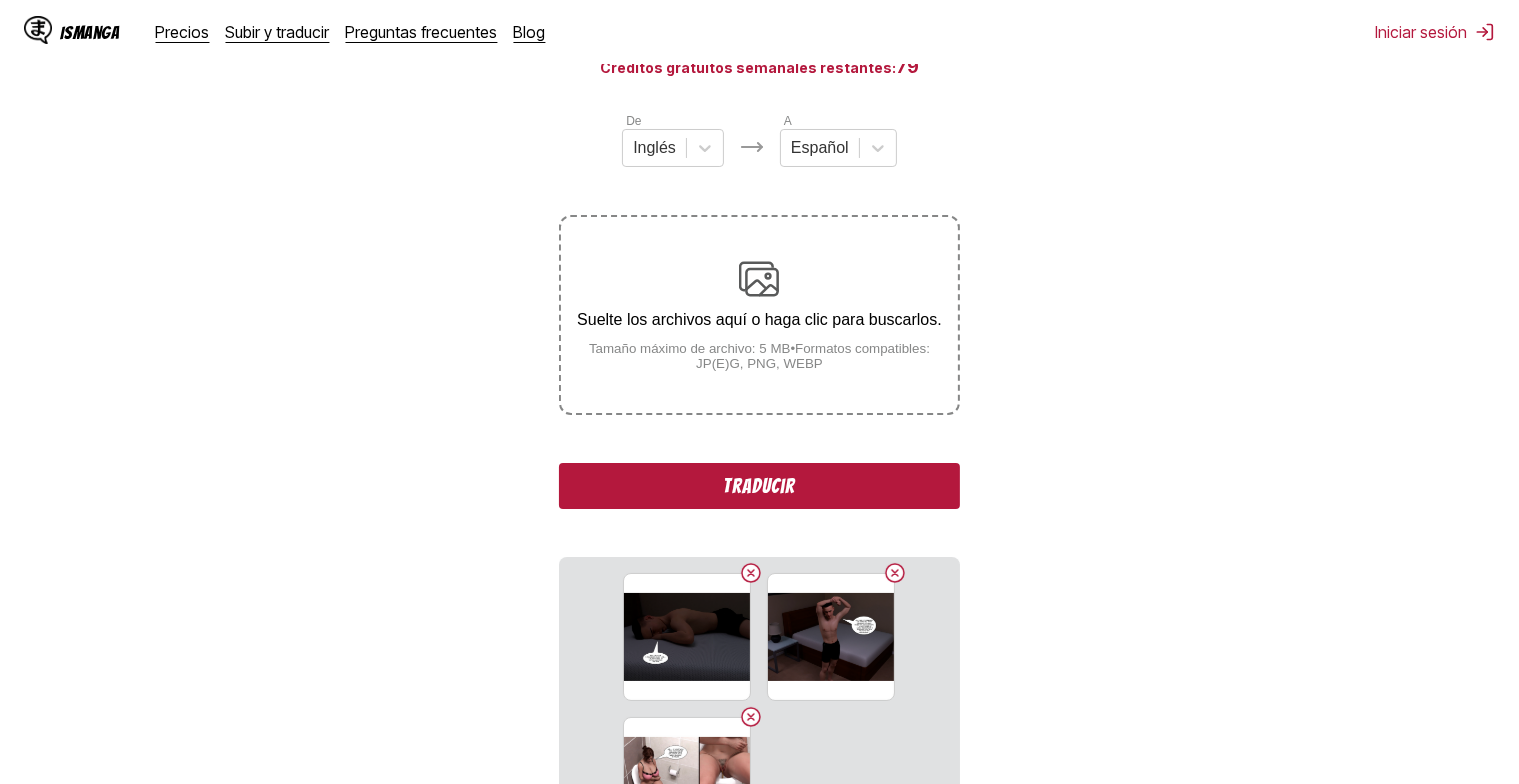 scroll, scrollTop: 200, scrollLeft: 0, axis: vertical 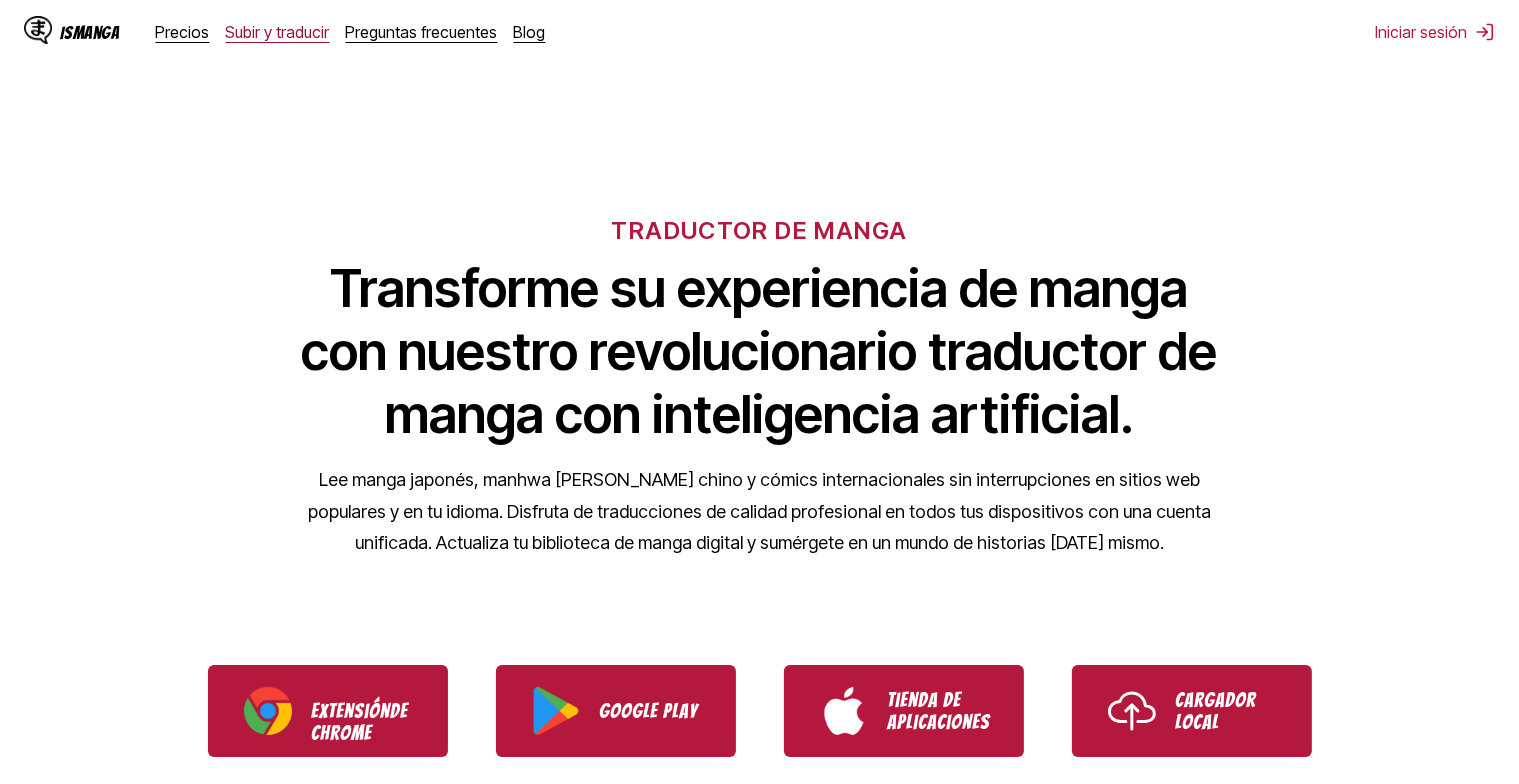 click on "Subir y traducir" at bounding box center (278, 32) 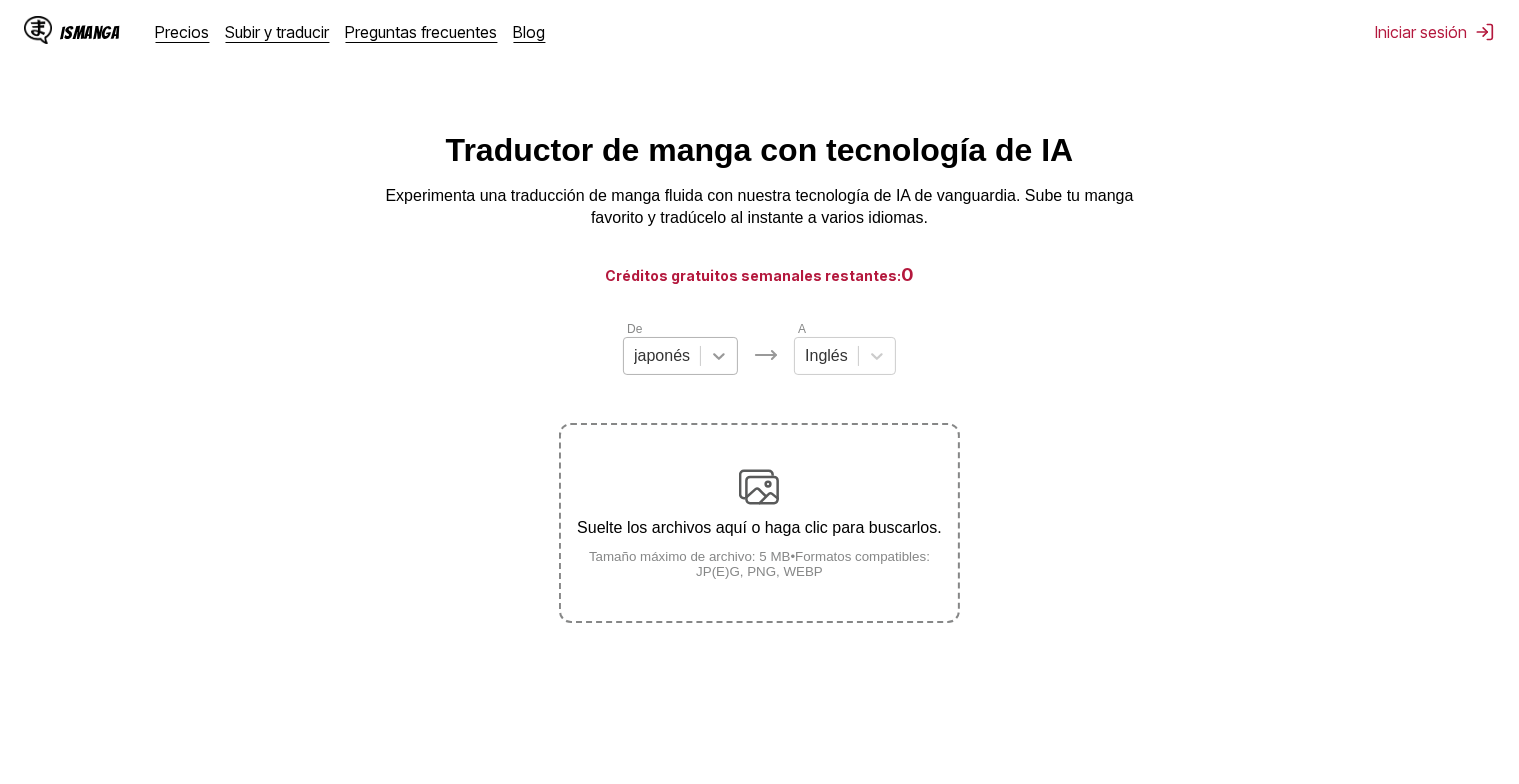 click at bounding box center [719, 356] 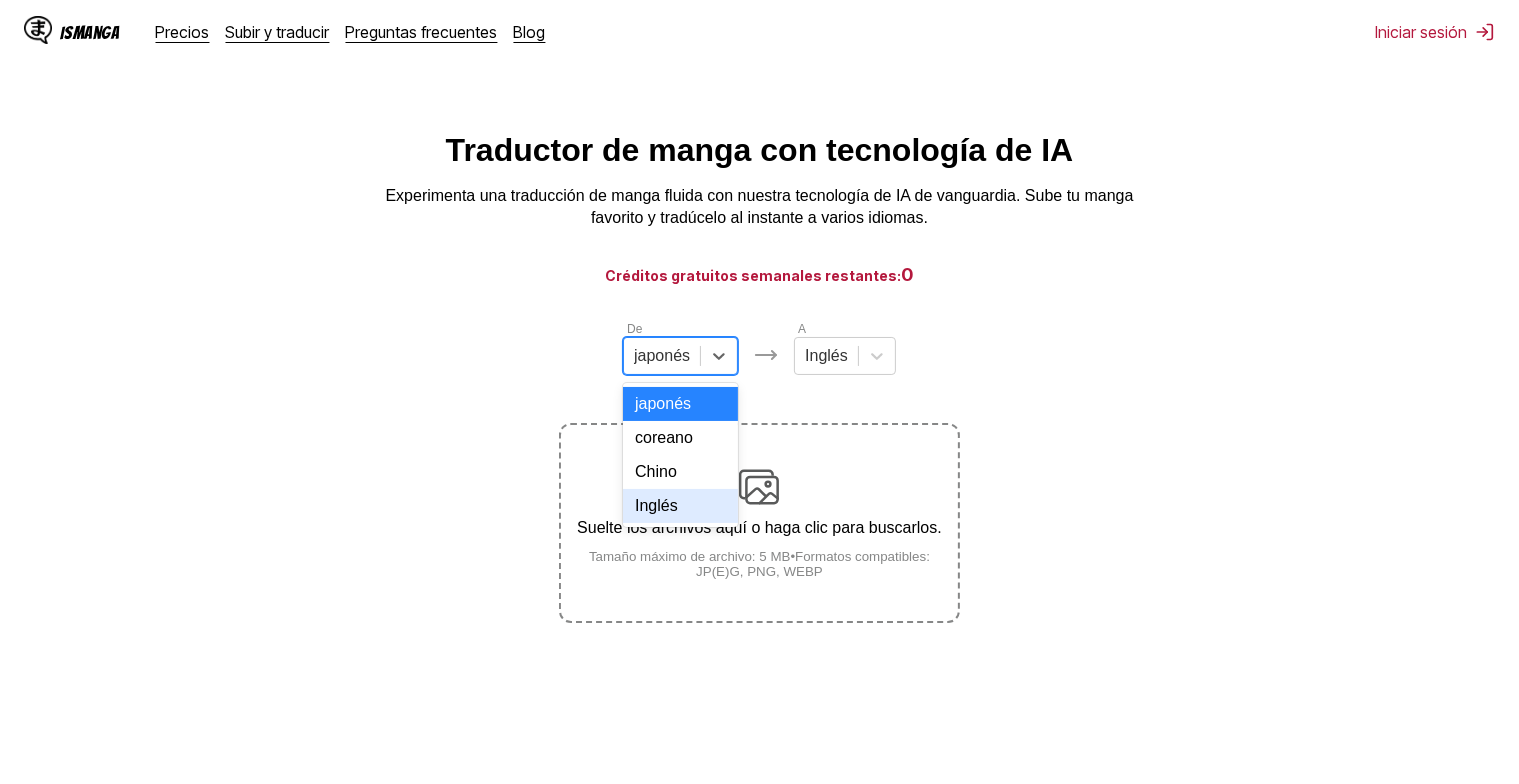 click on "Inglés" at bounding box center (680, 506) 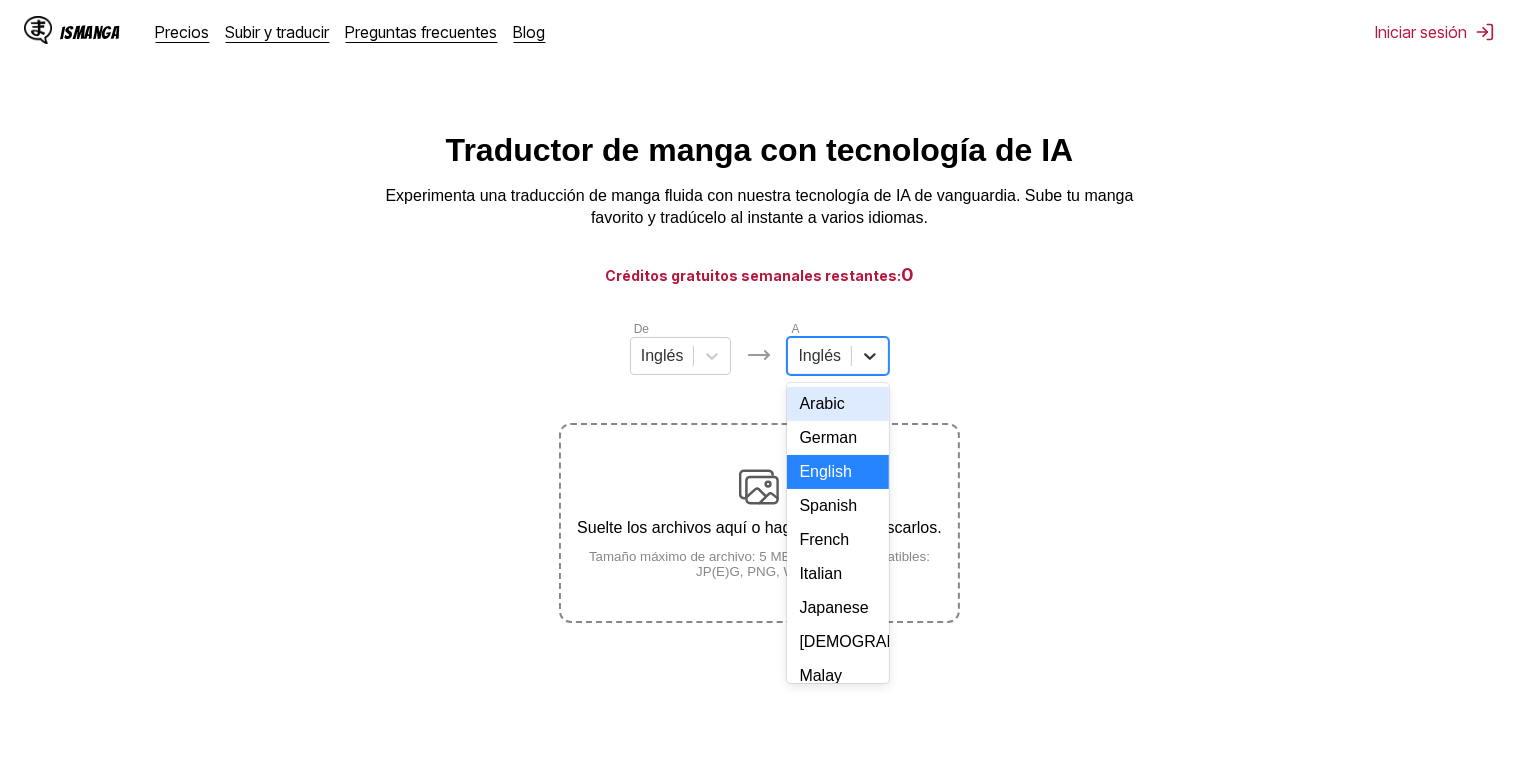 click 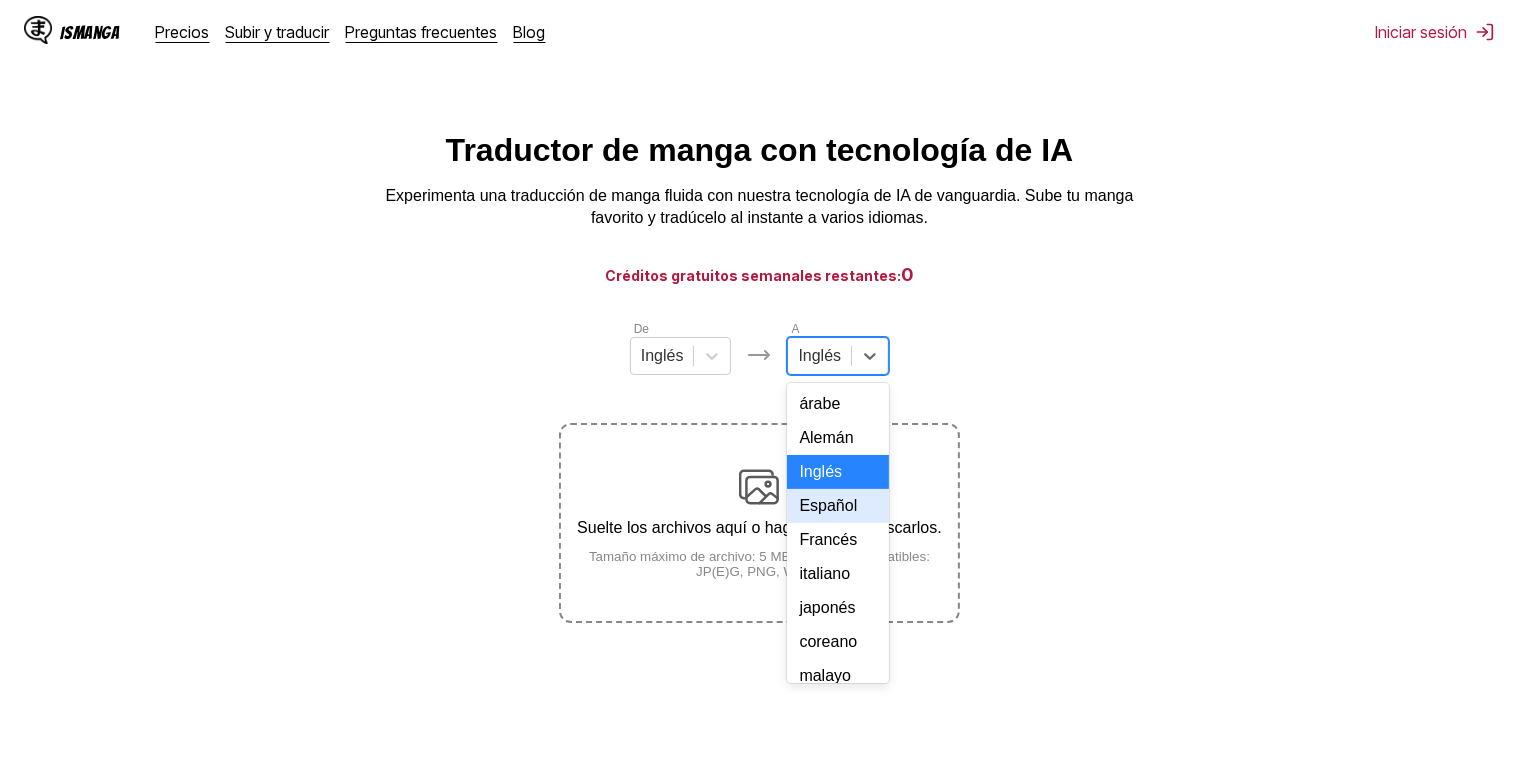 click on "Español" at bounding box center (828, 505) 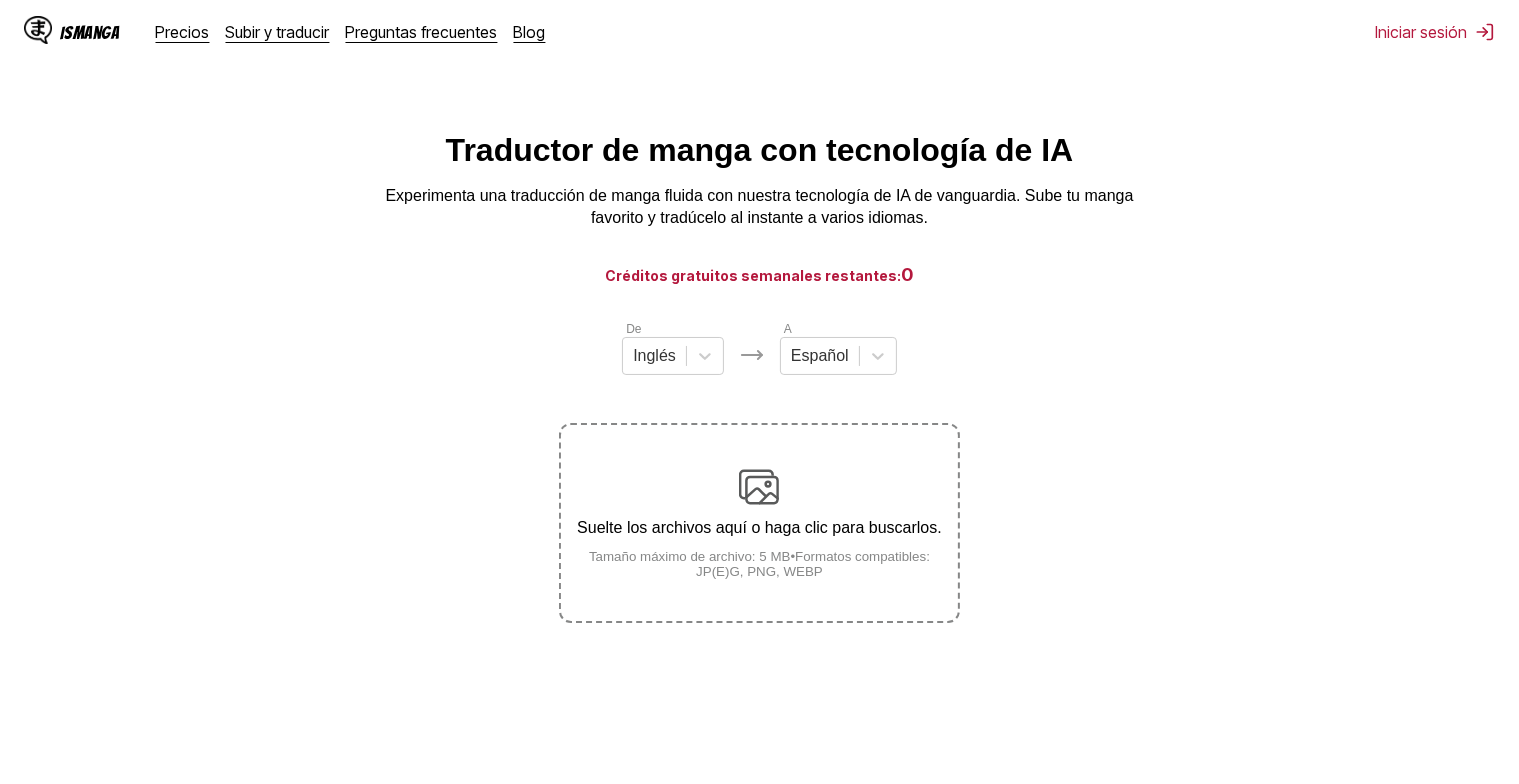click at bounding box center [759, 487] 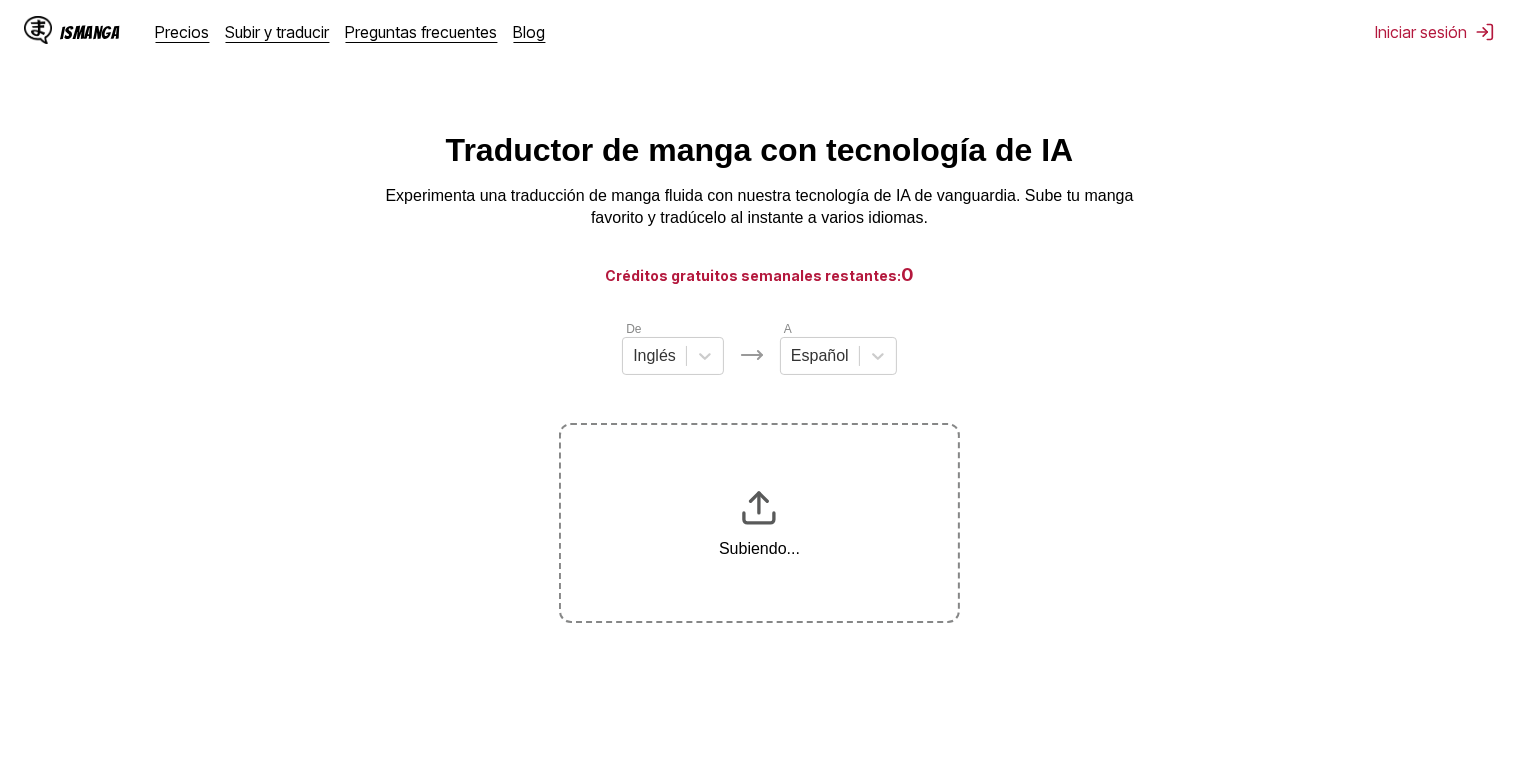 scroll, scrollTop: 108, scrollLeft: 0, axis: vertical 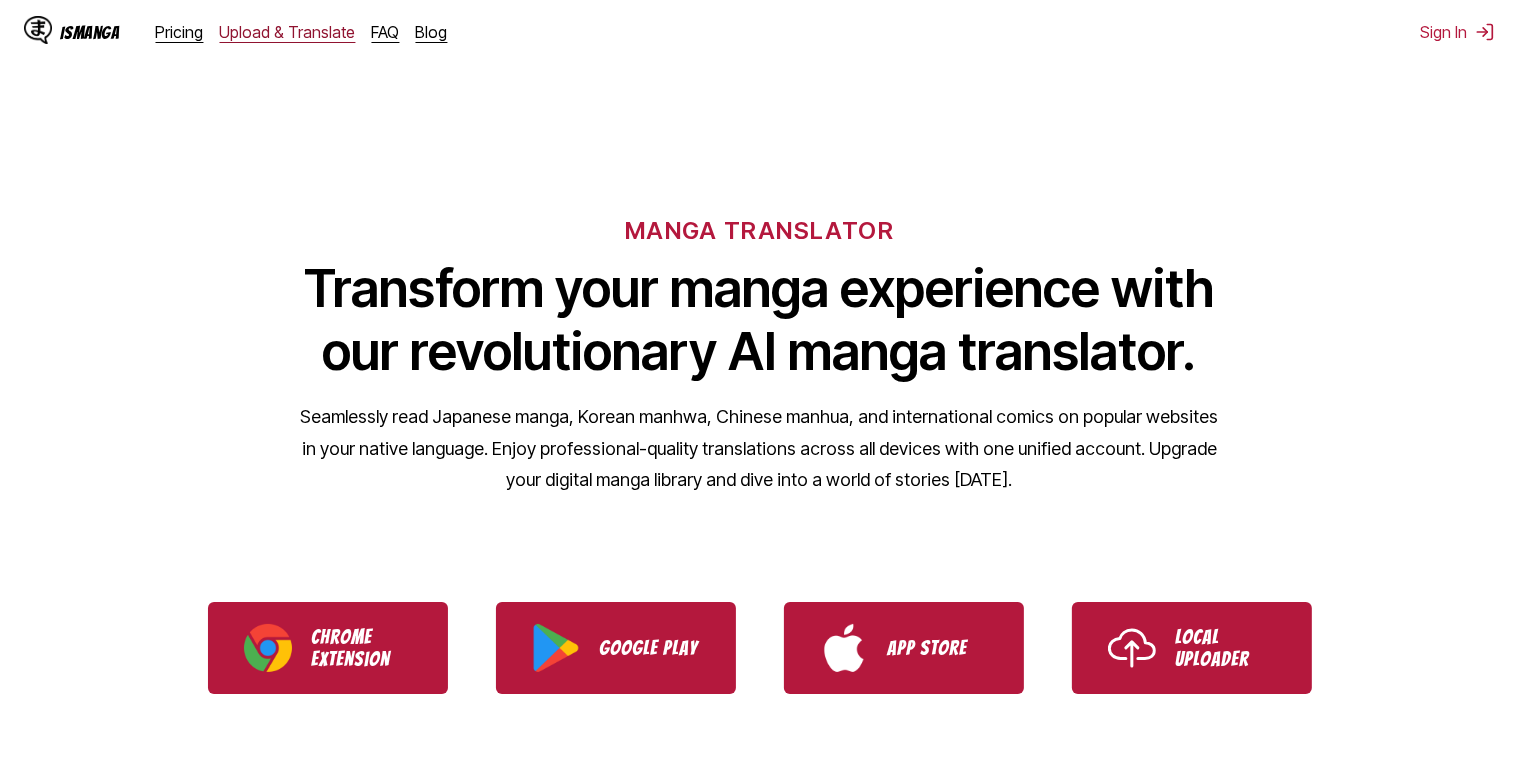 click on "Upload & Translate" at bounding box center (288, 32) 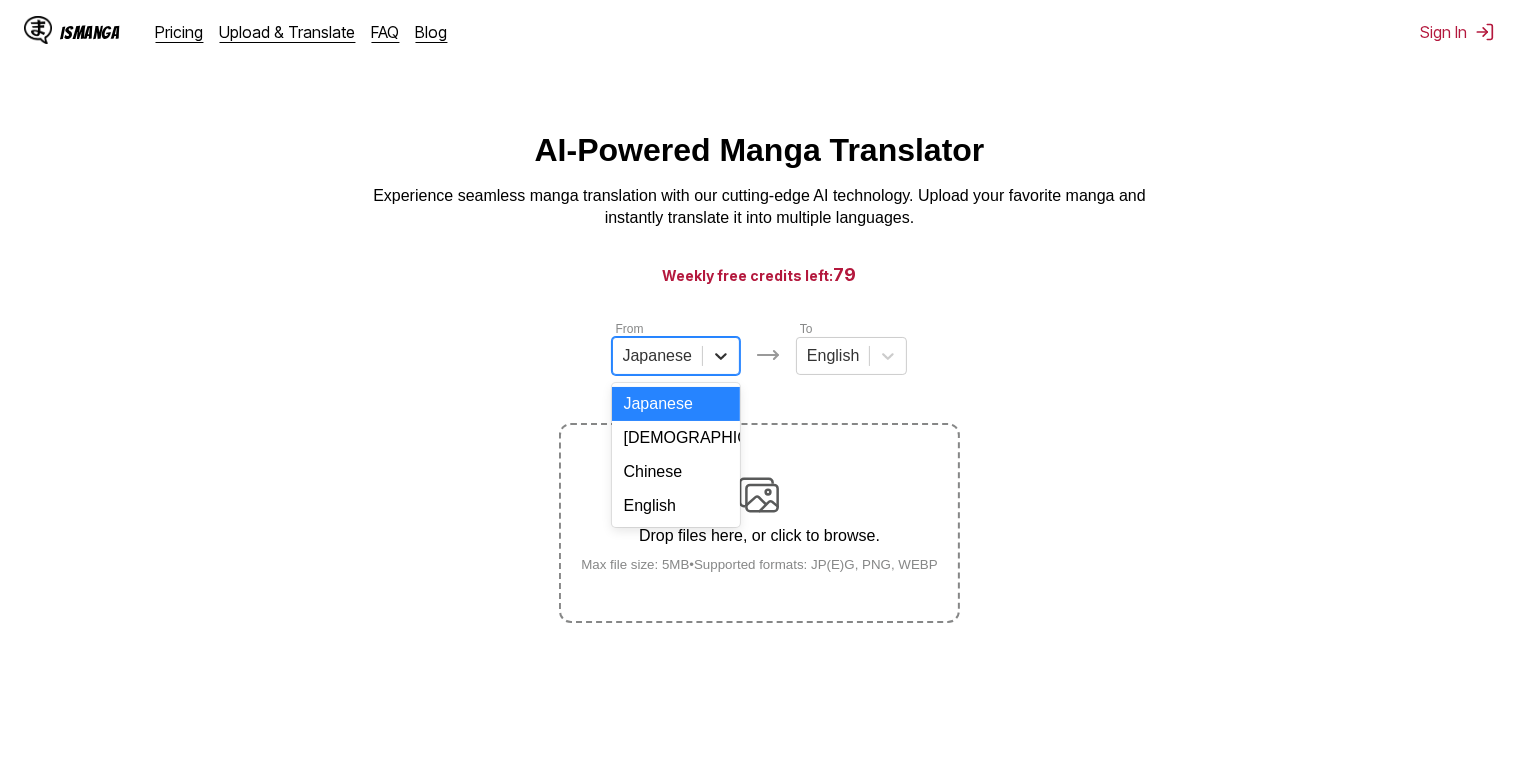 click 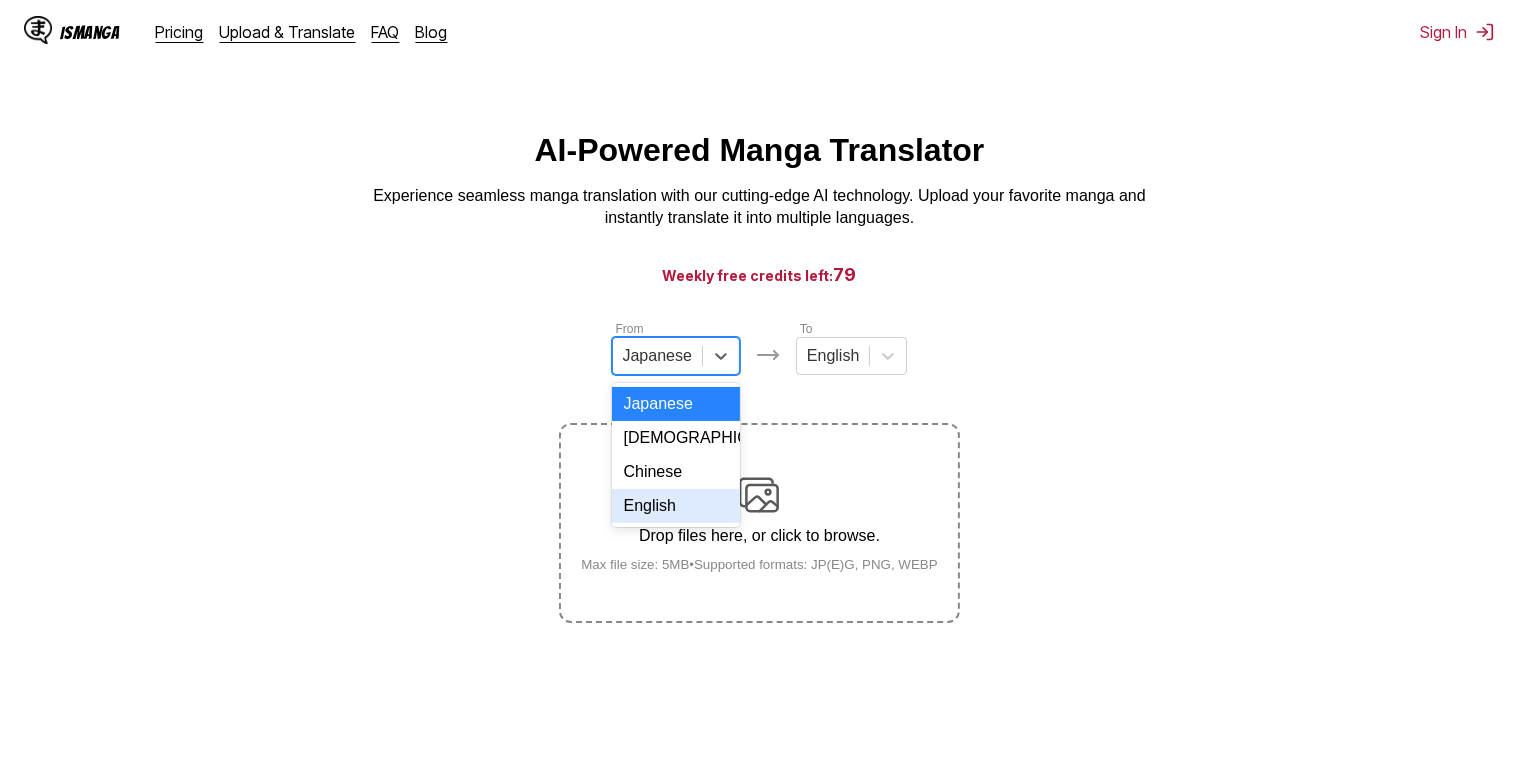 click on "English" at bounding box center (676, 506) 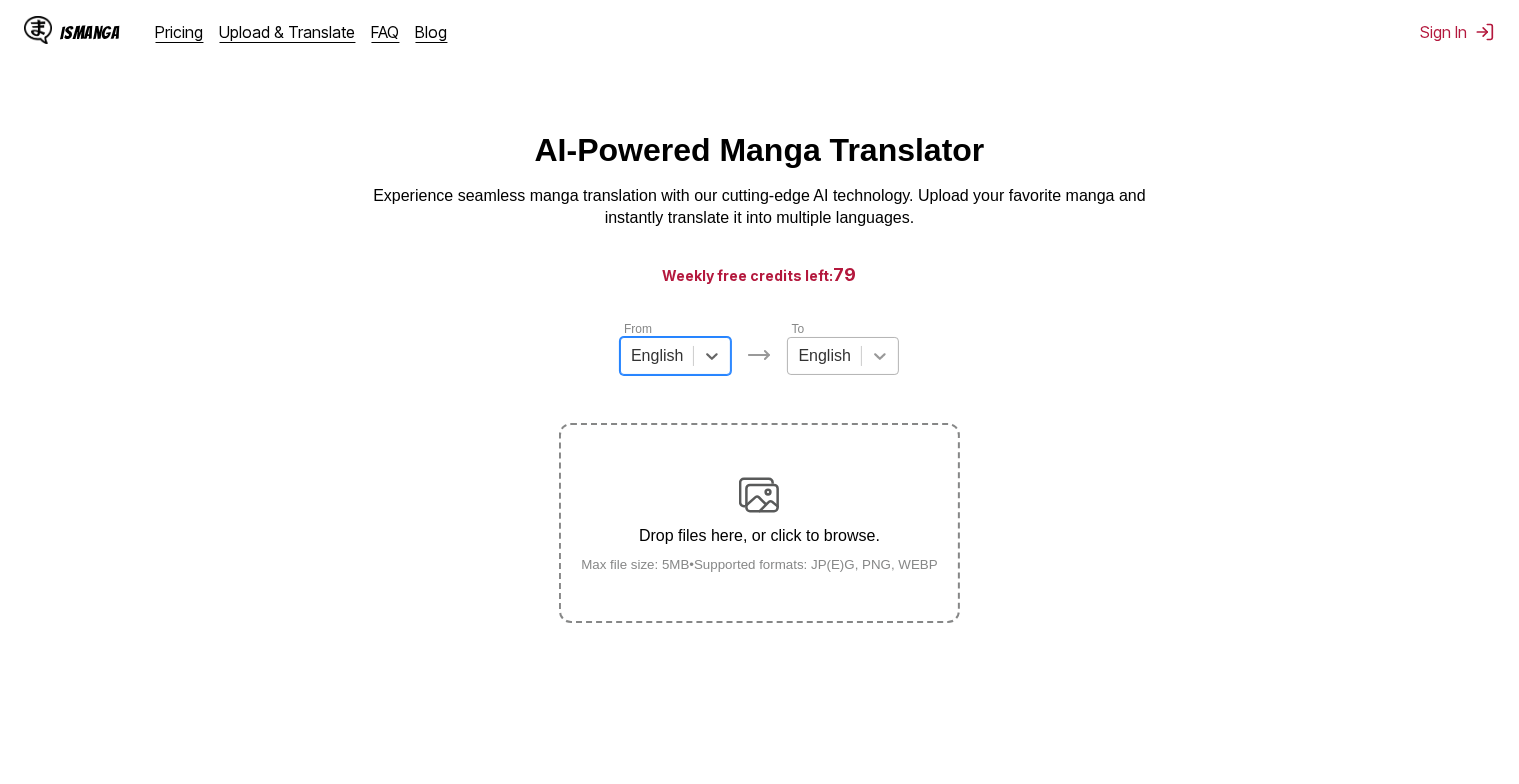 click 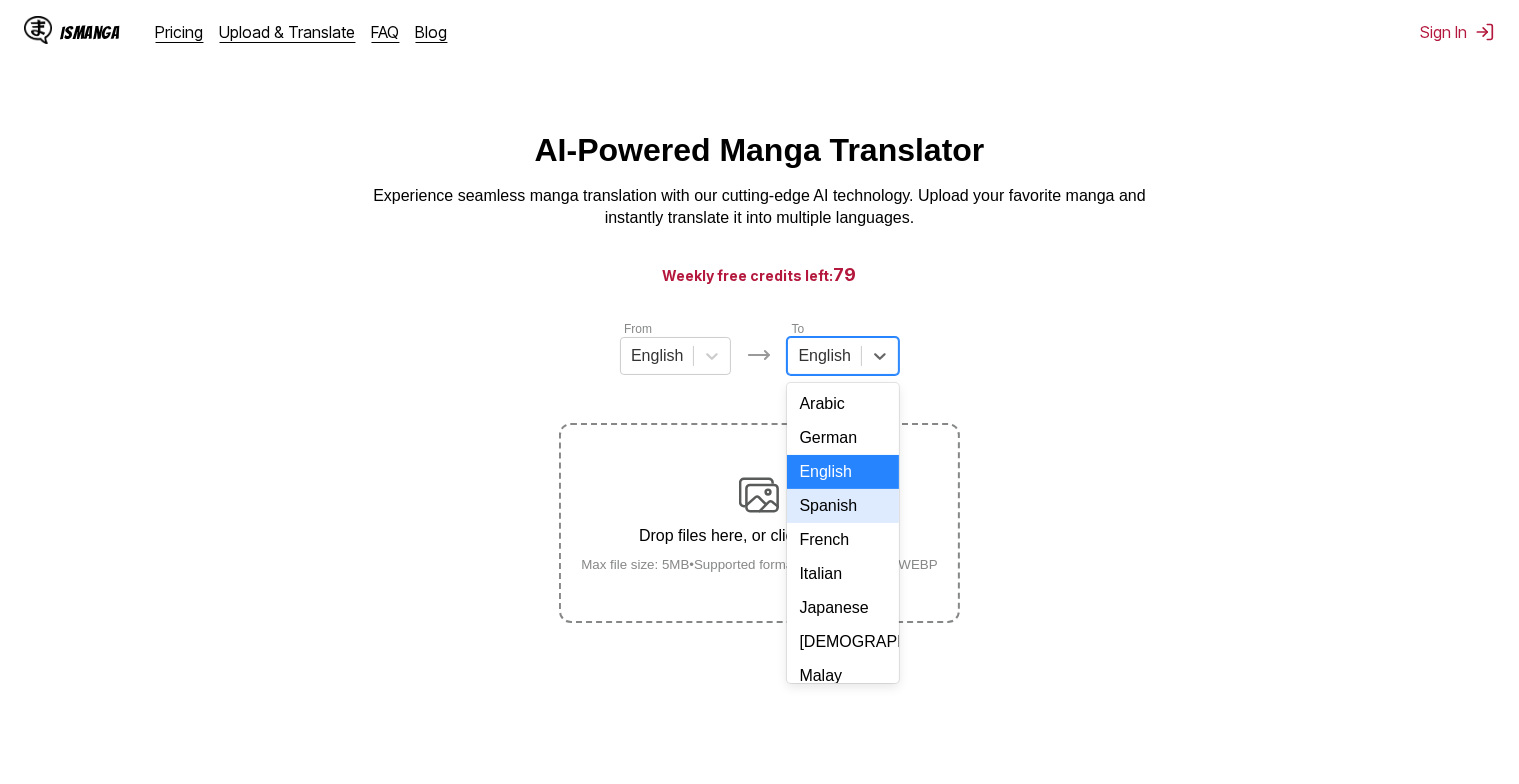 click on "Spanish" at bounding box center (842, 506) 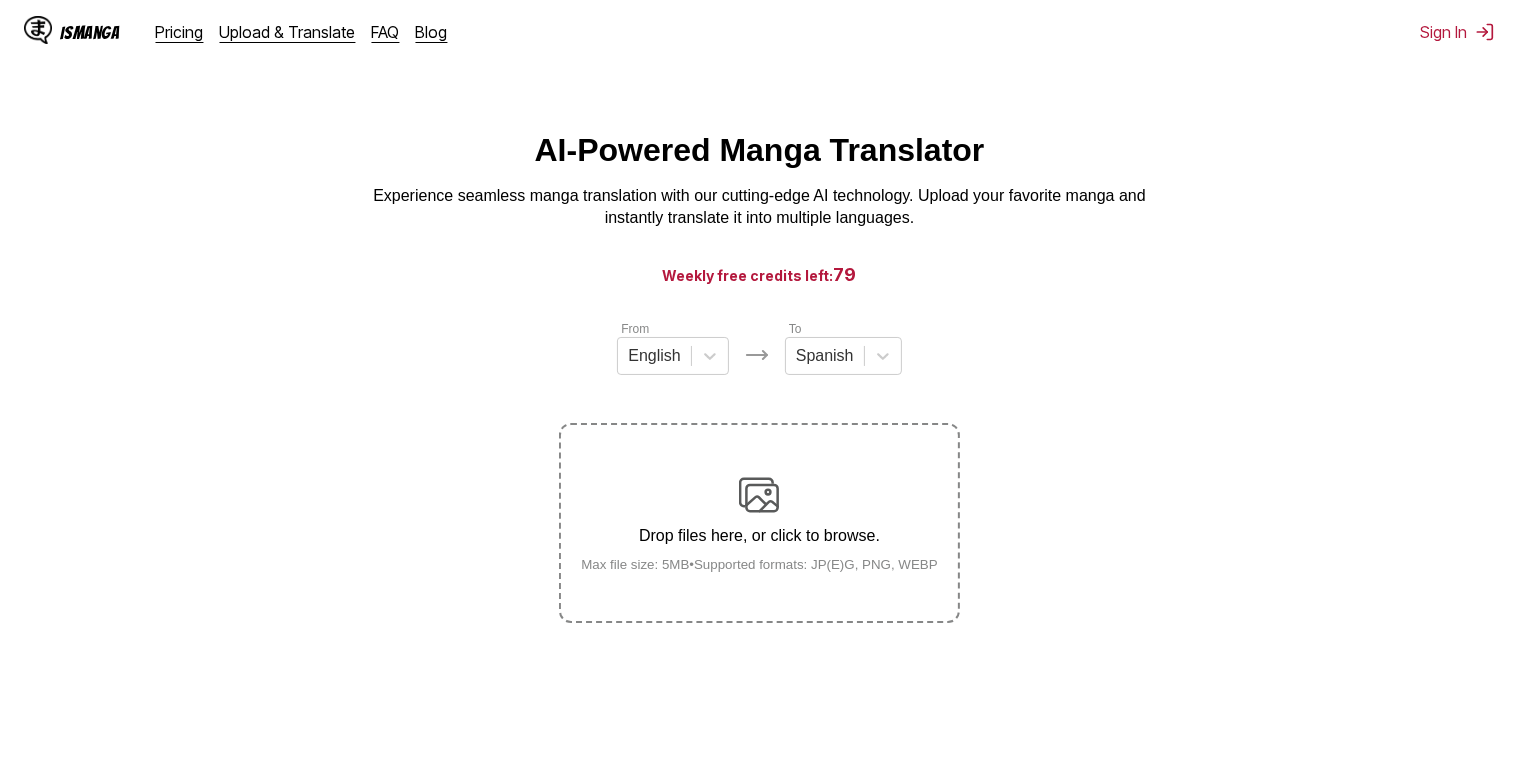 click at bounding box center (759, 495) 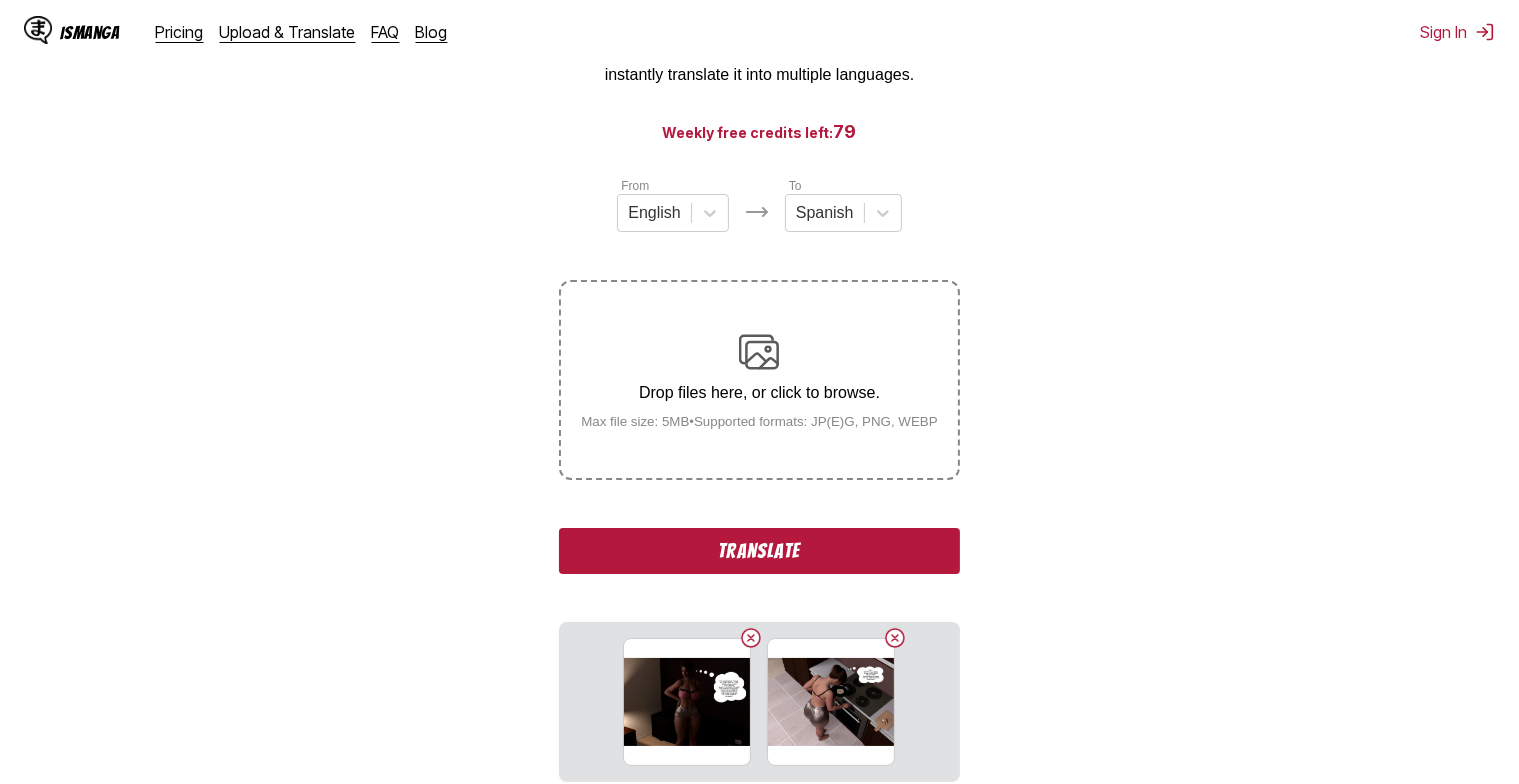 scroll, scrollTop: 148, scrollLeft: 0, axis: vertical 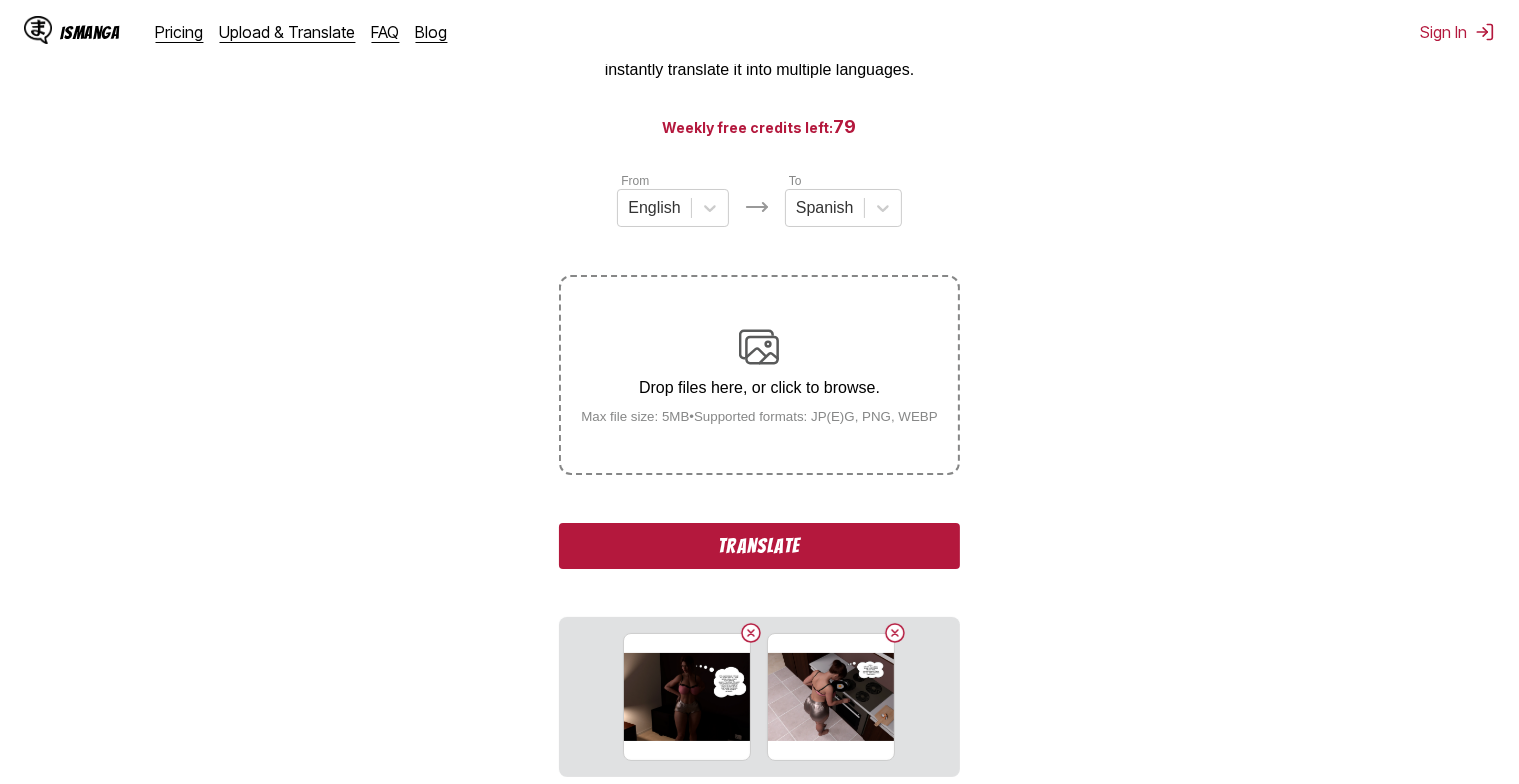 click on "Translate" at bounding box center [759, 546] 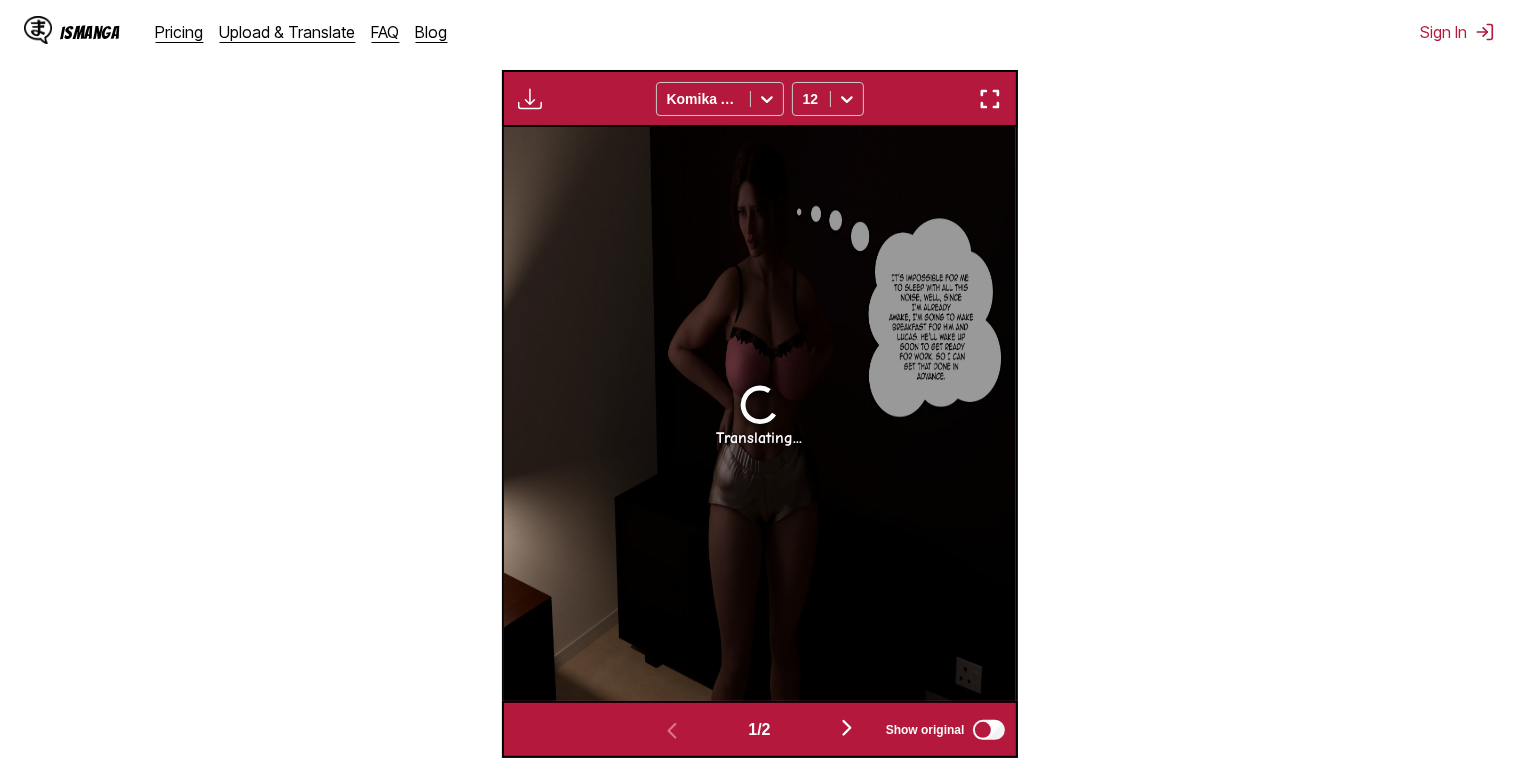 scroll, scrollTop: 672, scrollLeft: 0, axis: vertical 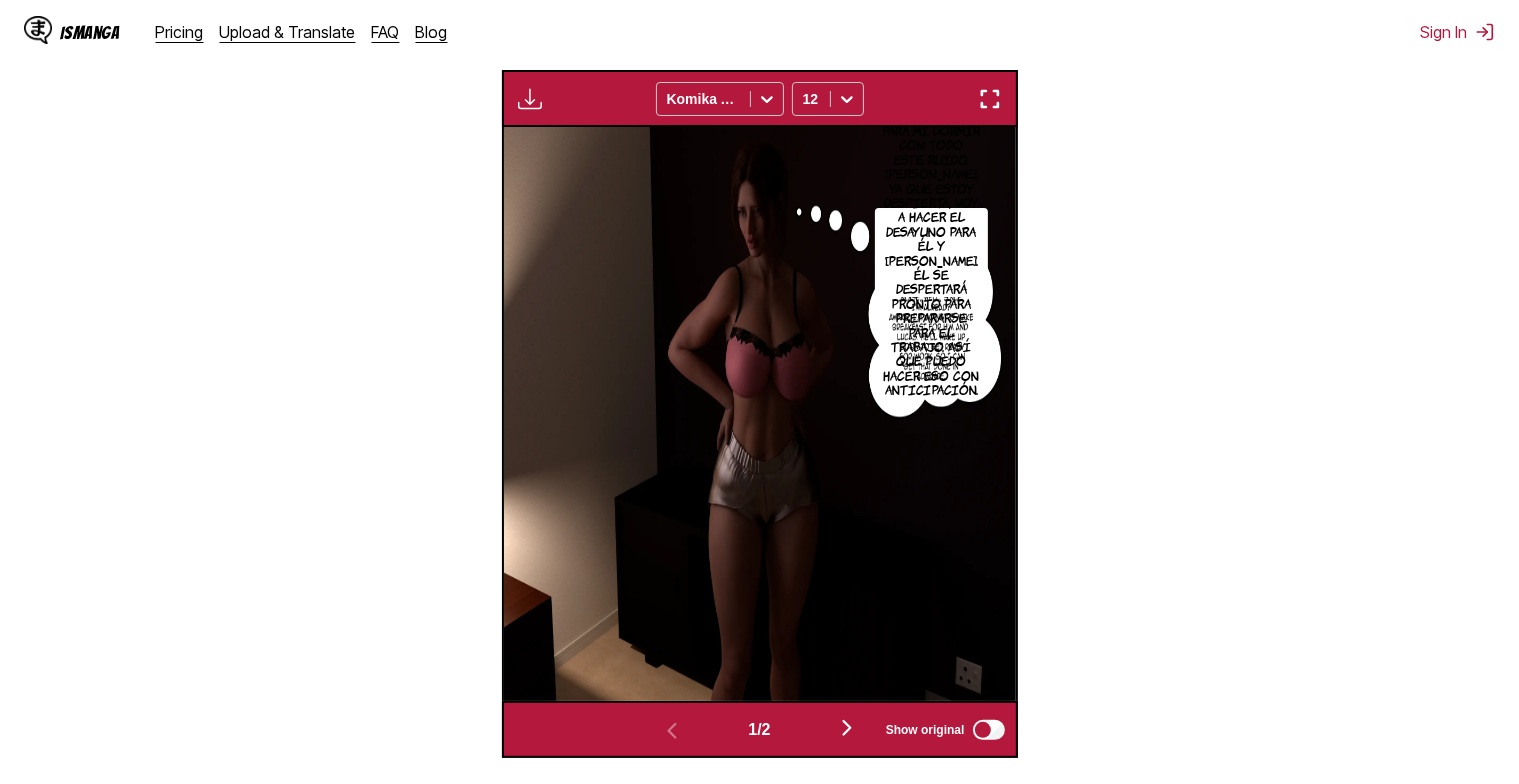 click at bounding box center (990, 99) 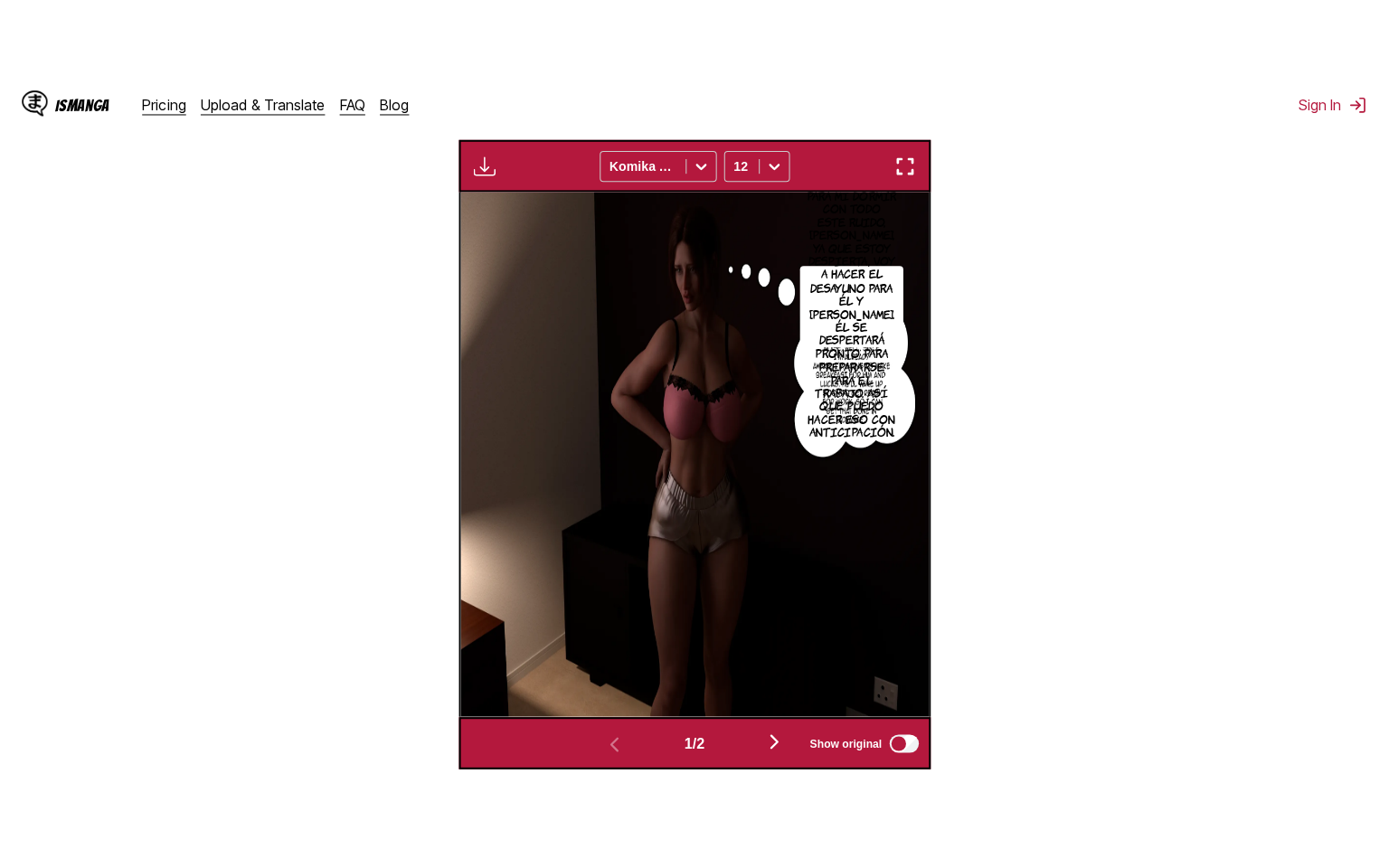 scroll, scrollTop: 201, scrollLeft: 0, axis: vertical 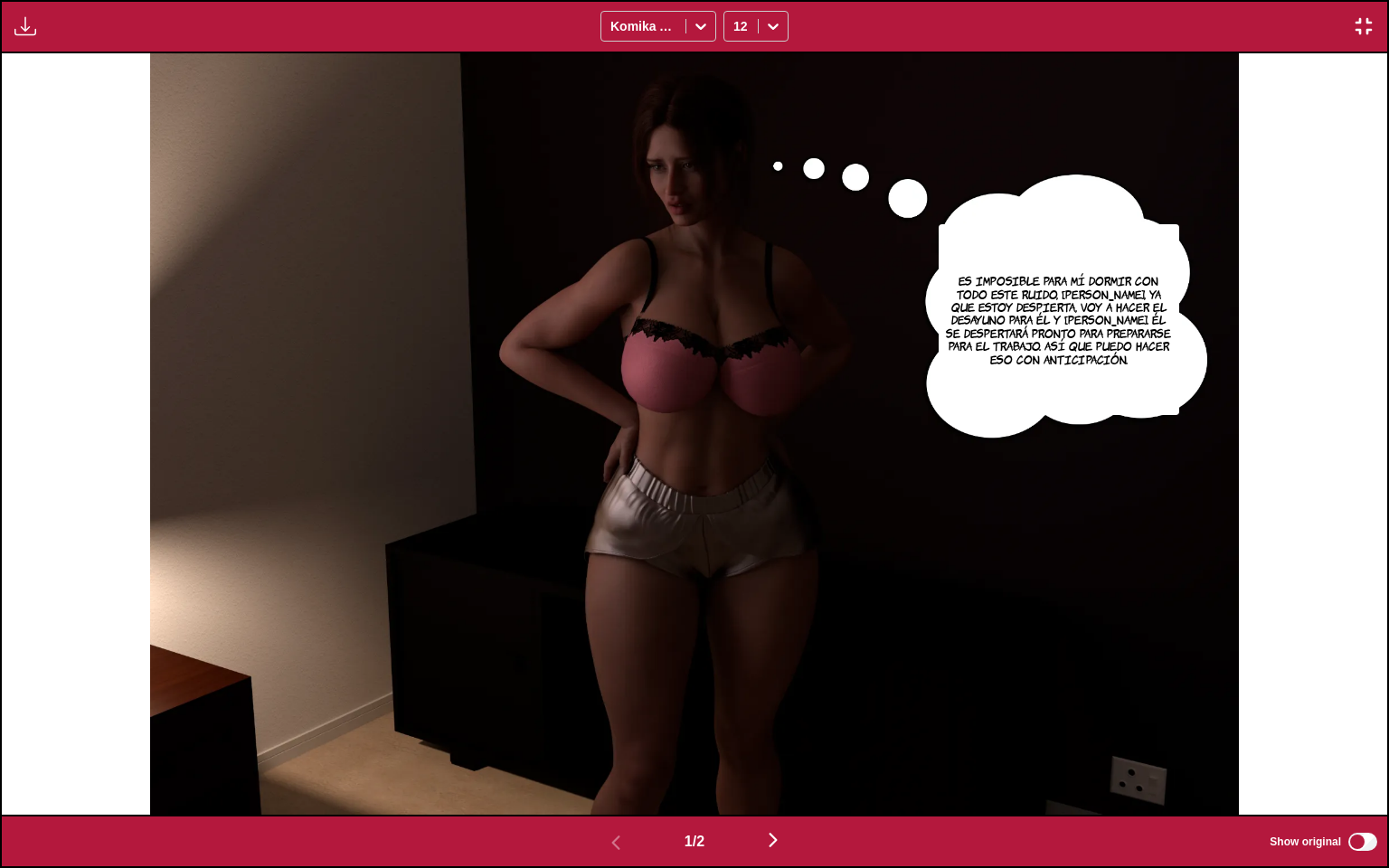 click at bounding box center (773, 840) 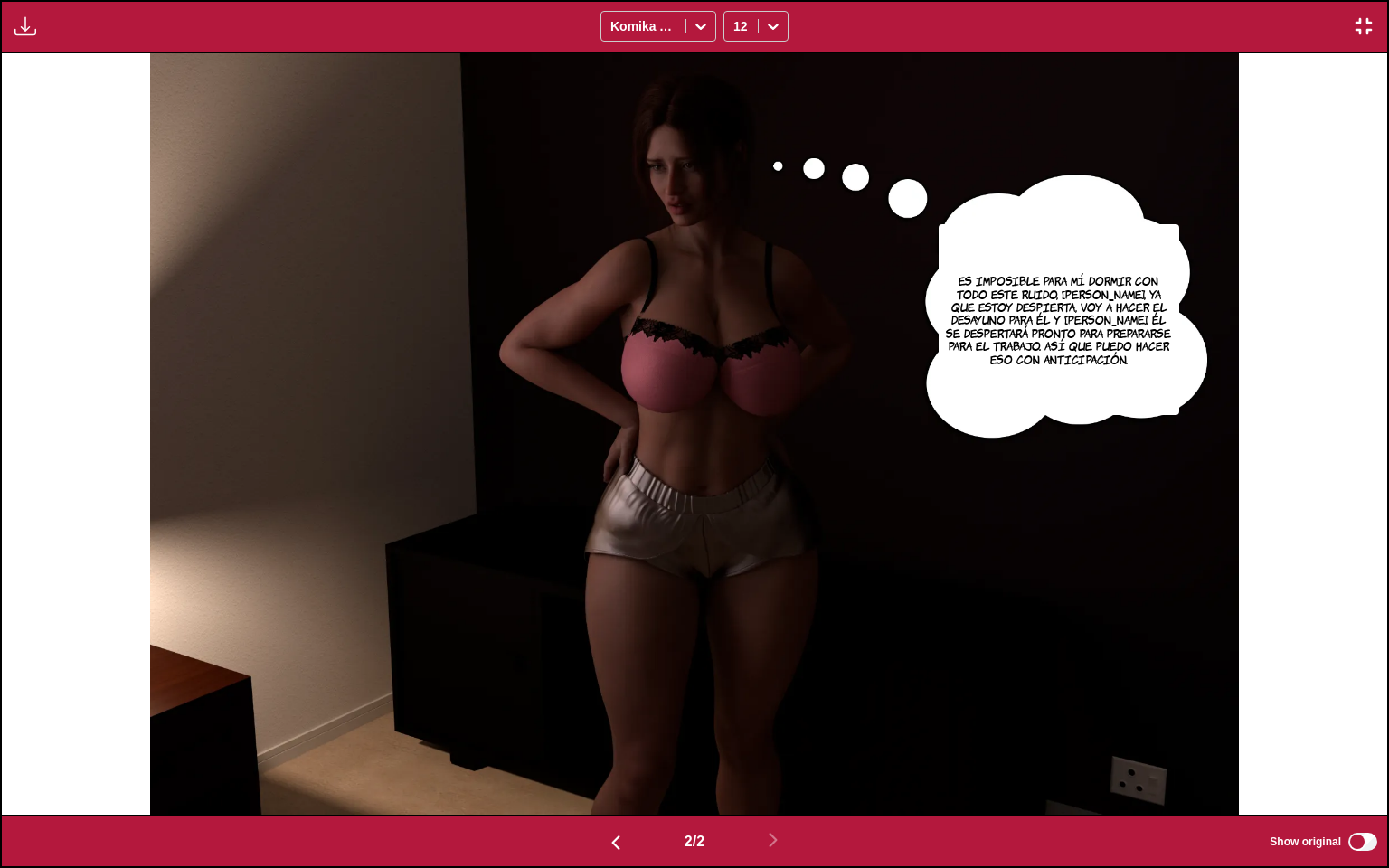 scroll, scrollTop: 0, scrollLeft: 1385, axis: horizontal 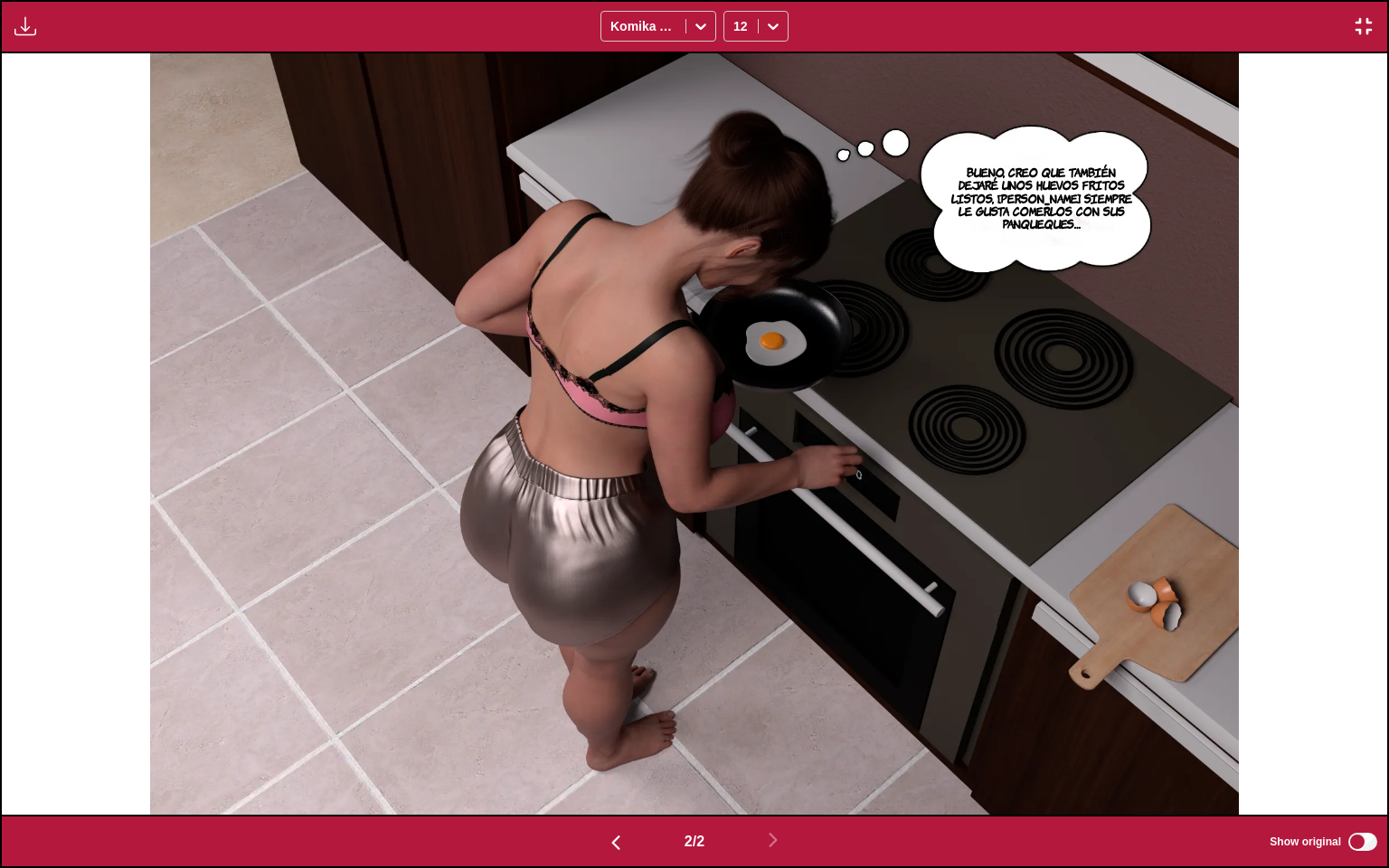 click at bounding box center (616, 843) 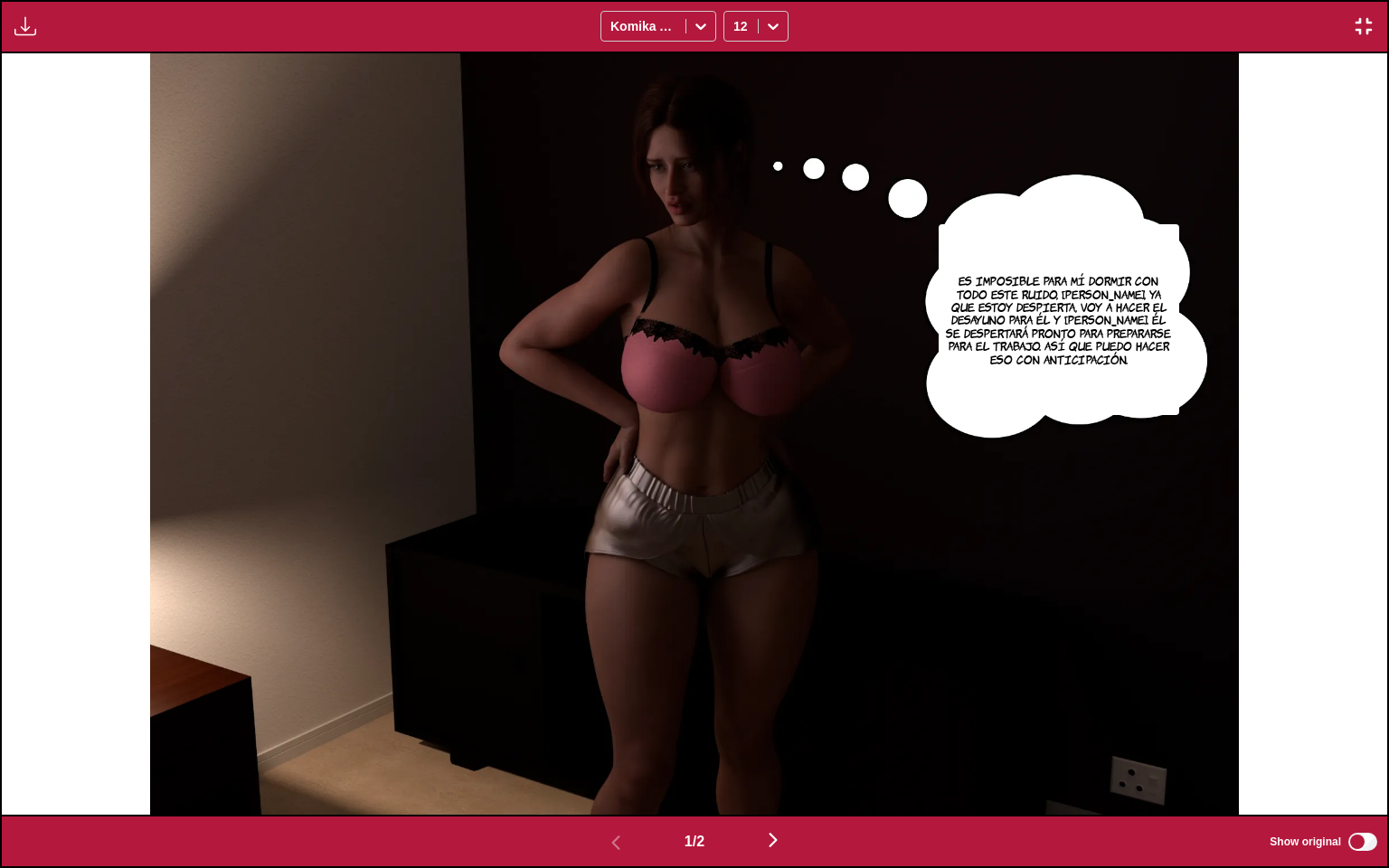 click at bounding box center (773, 840) 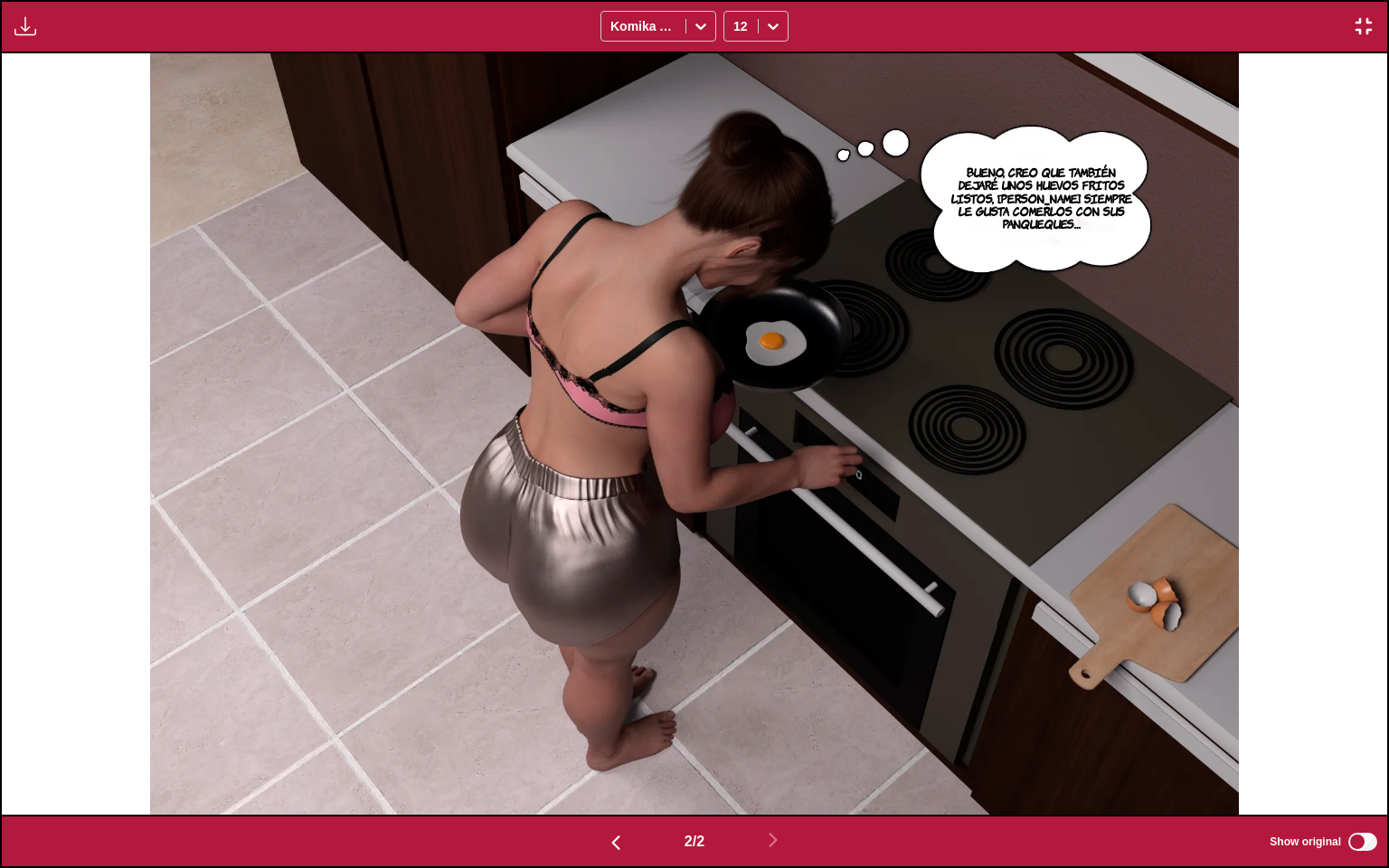 drag, startPoint x: 673, startPoint y: 424, endPoint x: 648, endPoint y: 476, distance: 57.69749 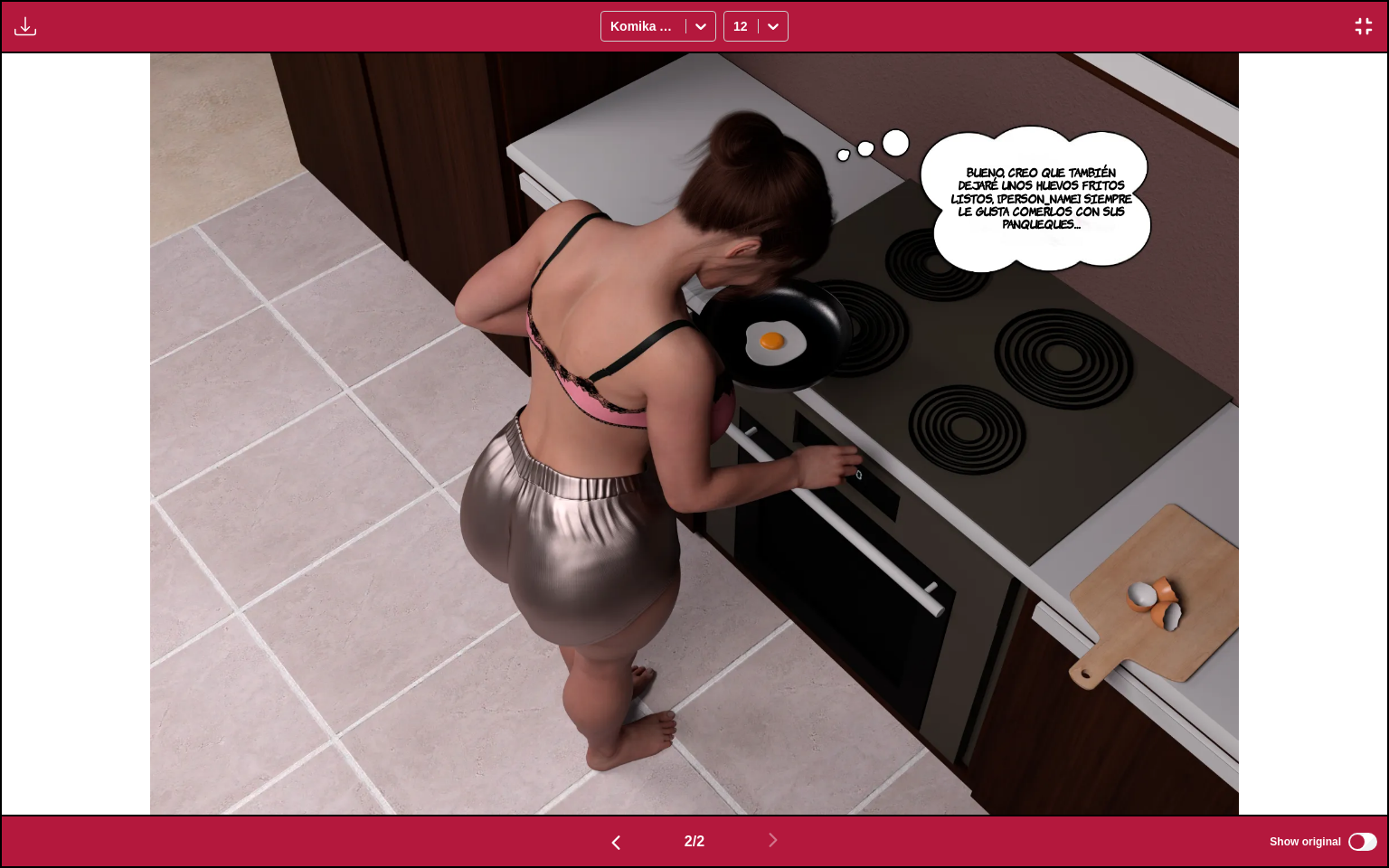 click at bounding box center (1364, 26) 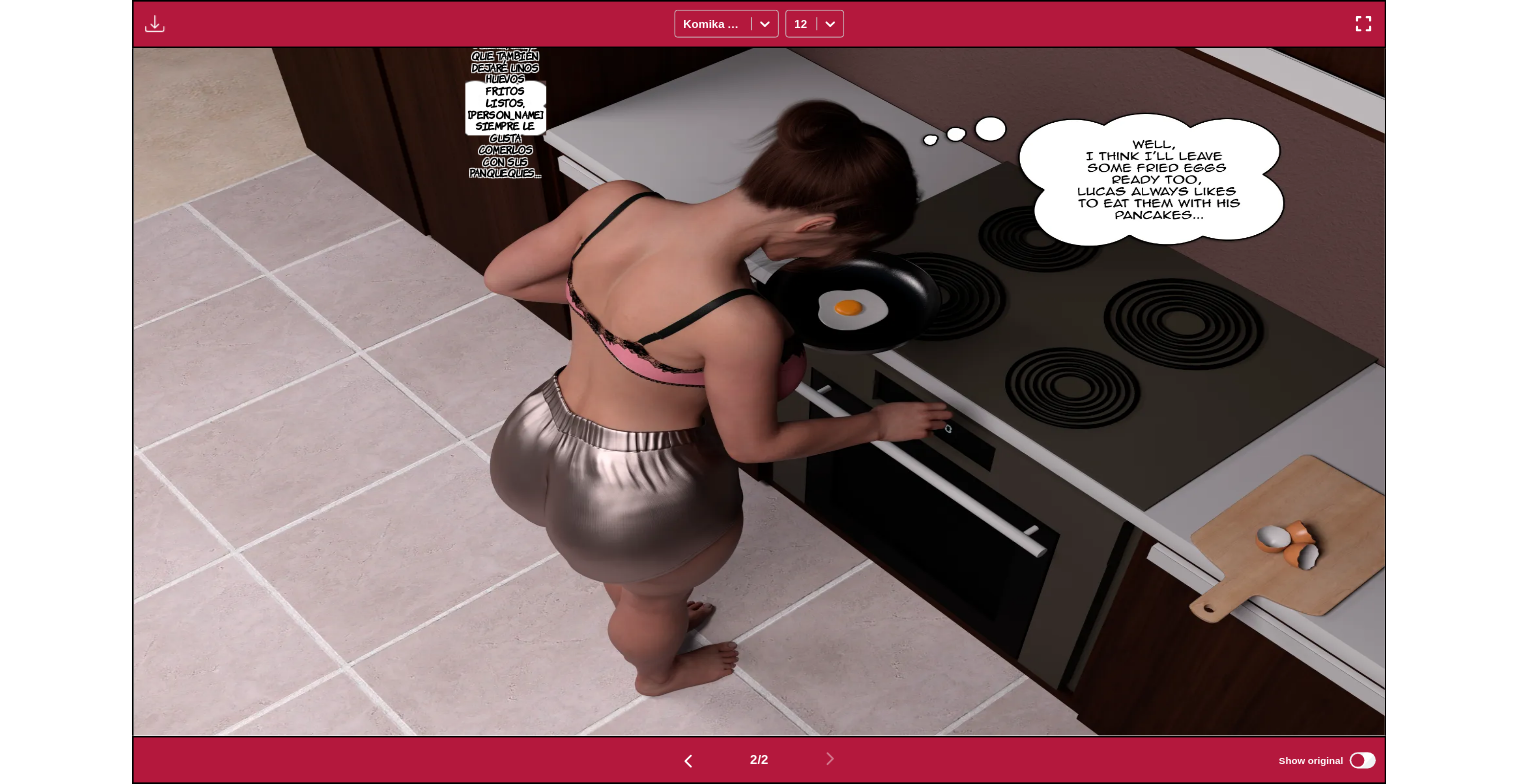 scroll, scrollTop: 412, scrollLeft: 0, axis: vertical 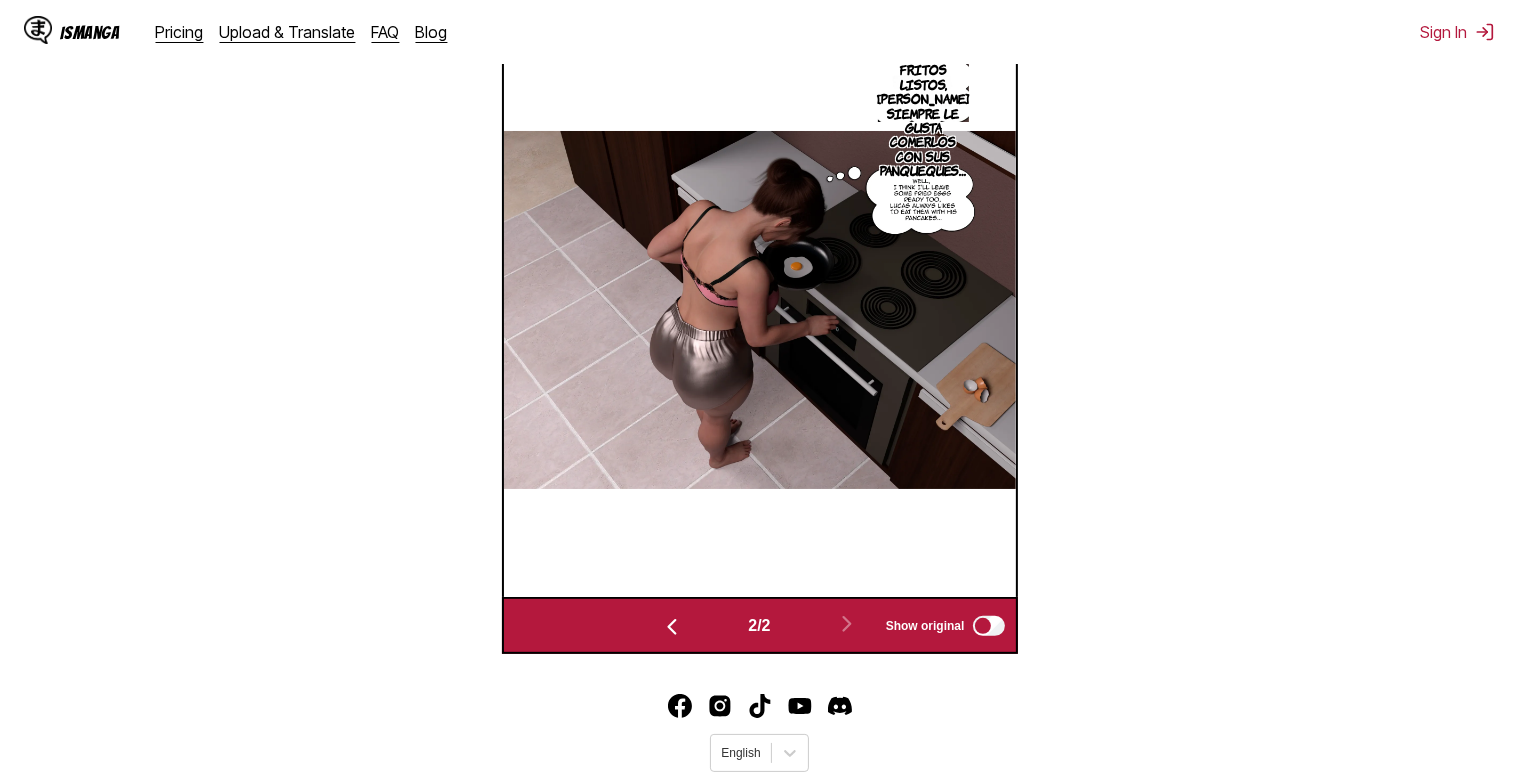 click at bounding box center [530, -5] 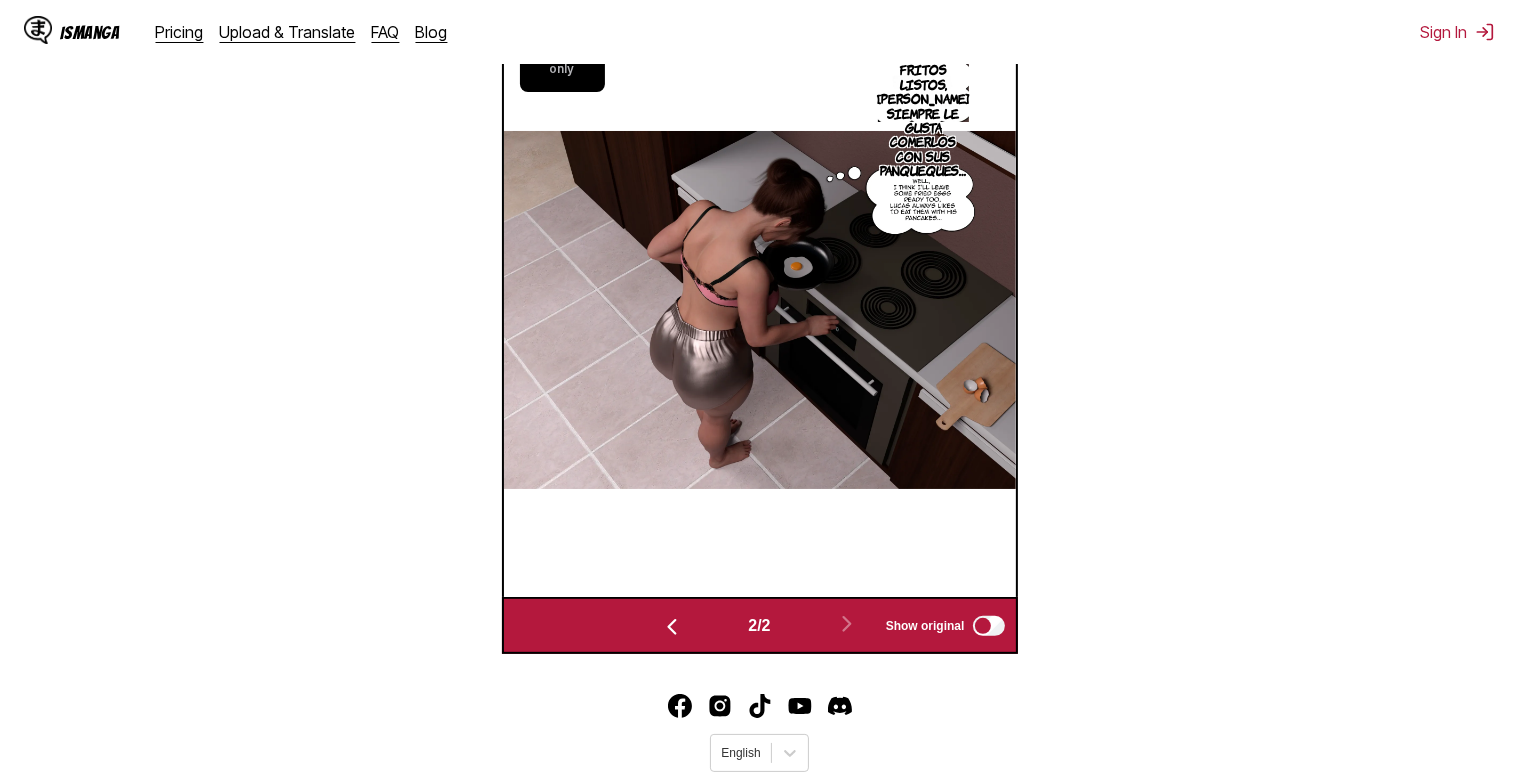 click on "Available for premium users only" at bounding box center (562, 41) 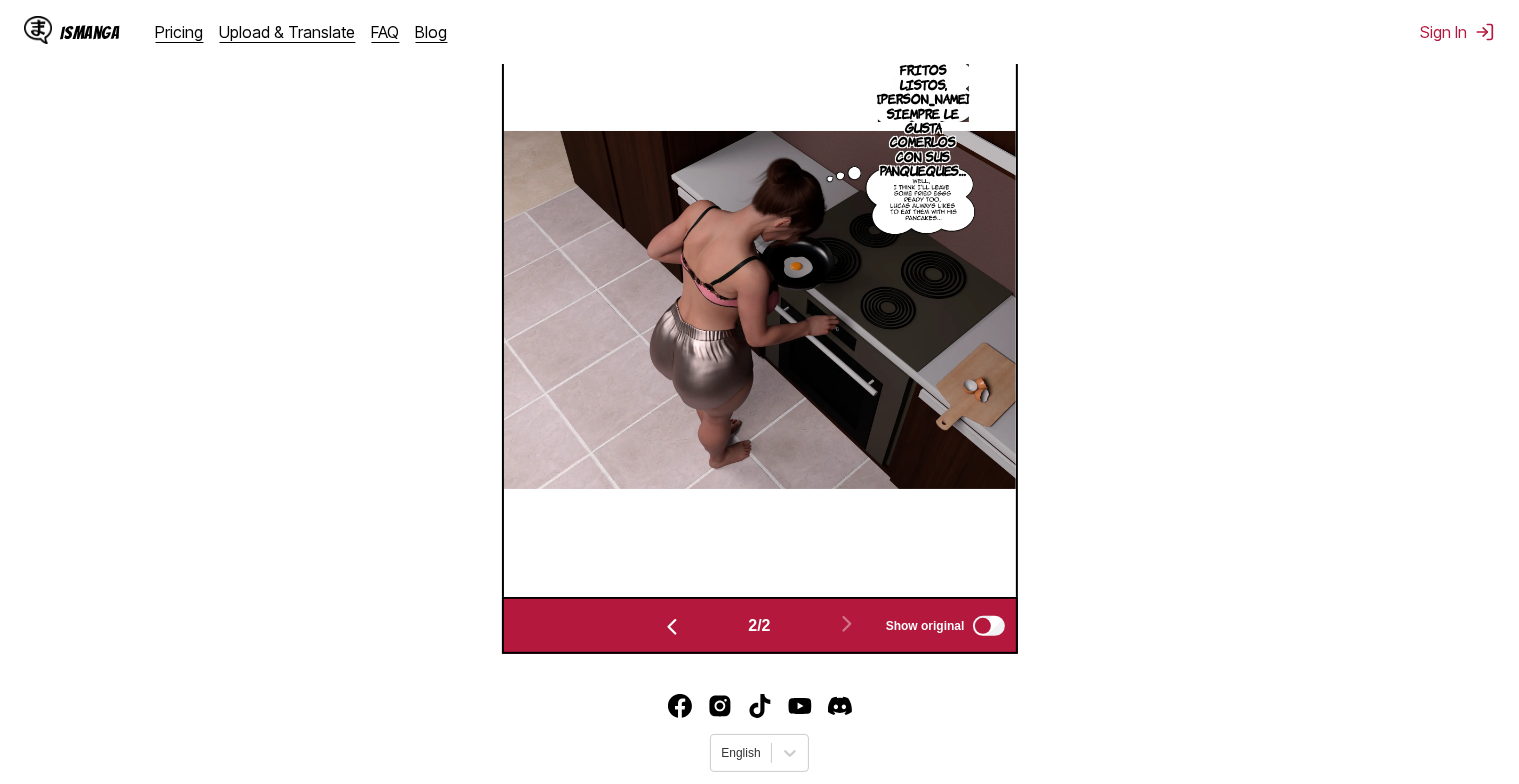 drag, startPoint x: 530, startPoint y: 97, endPoint x: 511, endPoint y: 214, distance: 118.5327 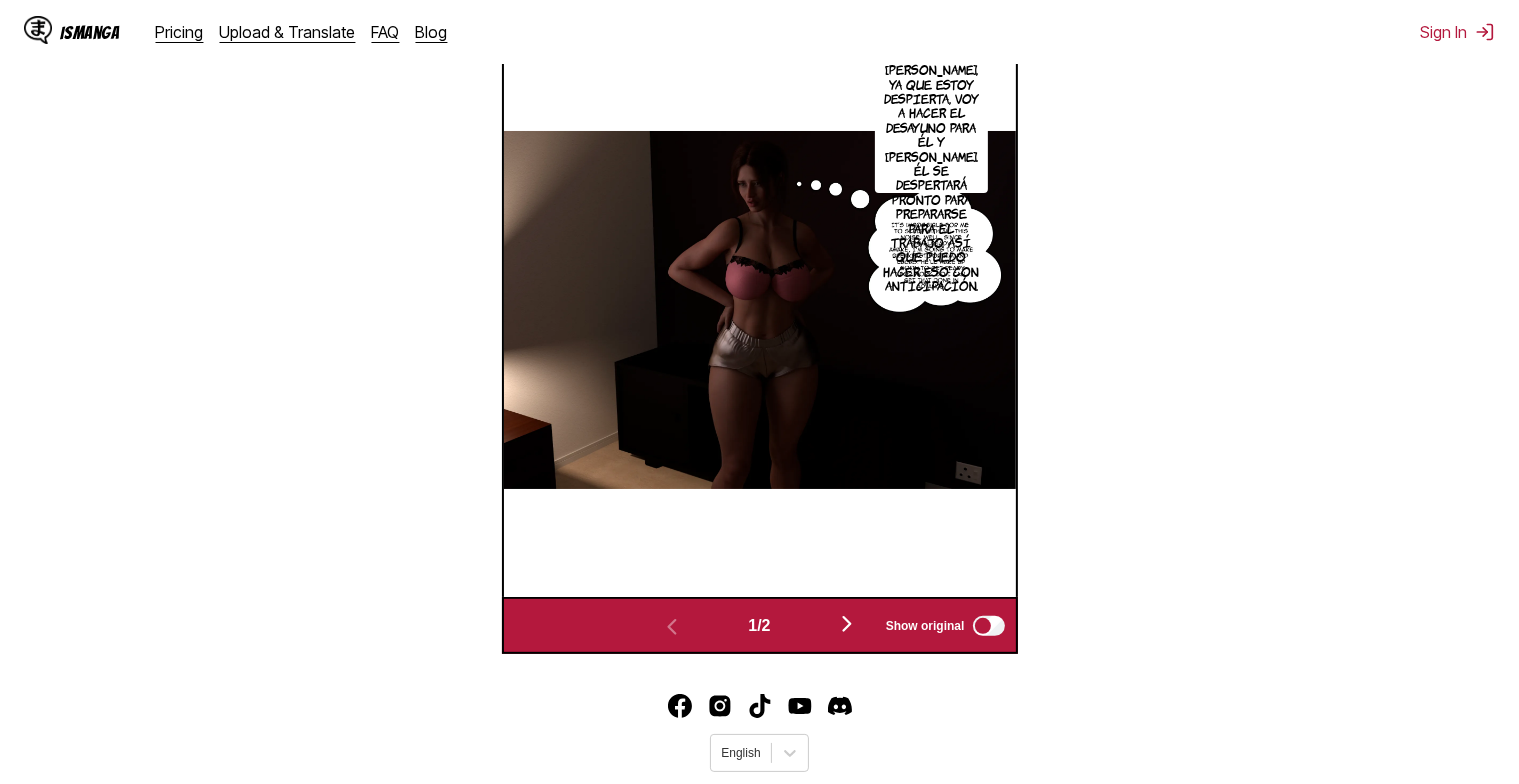 click at bounding box center [990, -5] 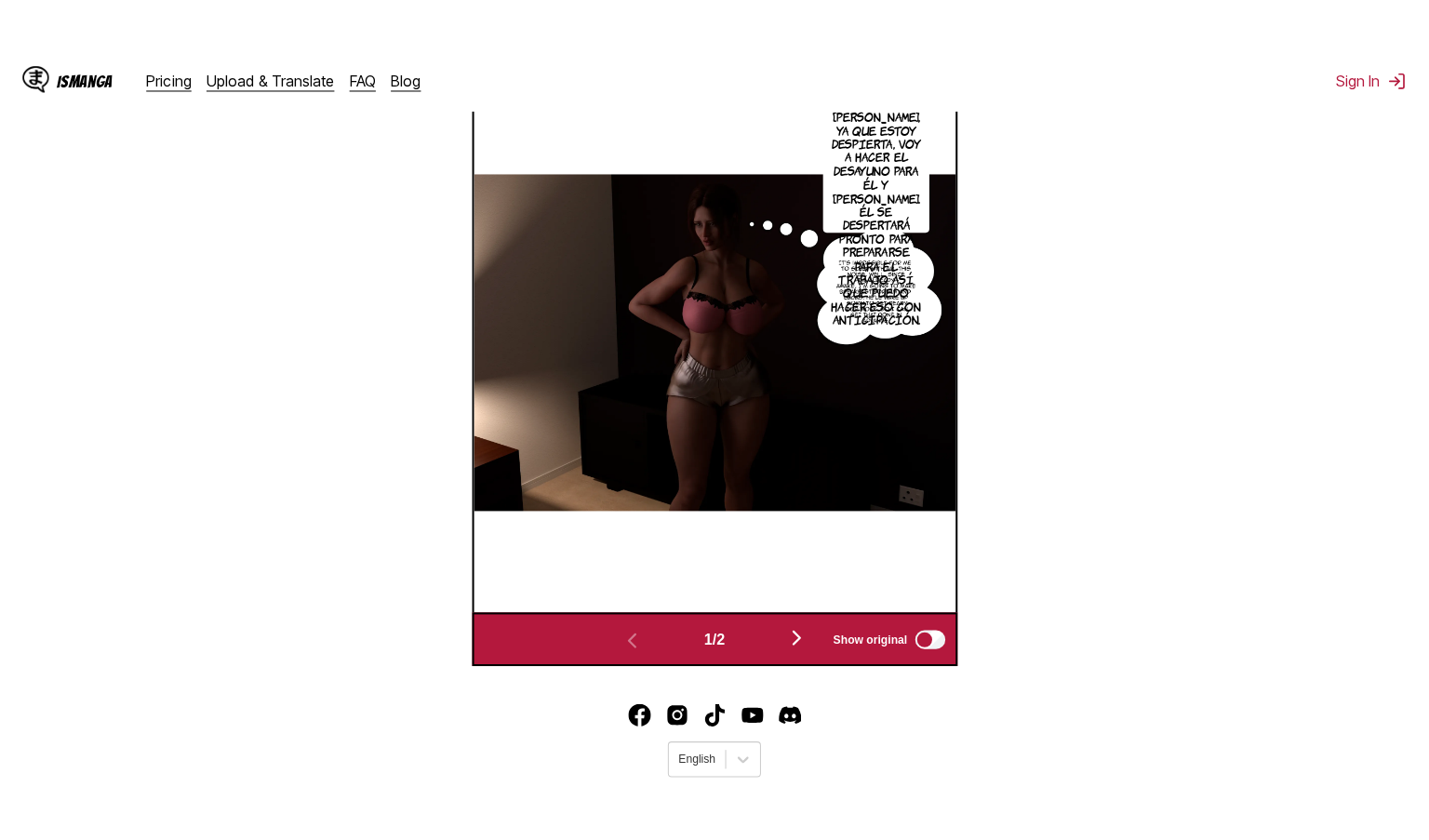 scroll, scrollTop: 207, scrollLeft: 0, axis: vertical 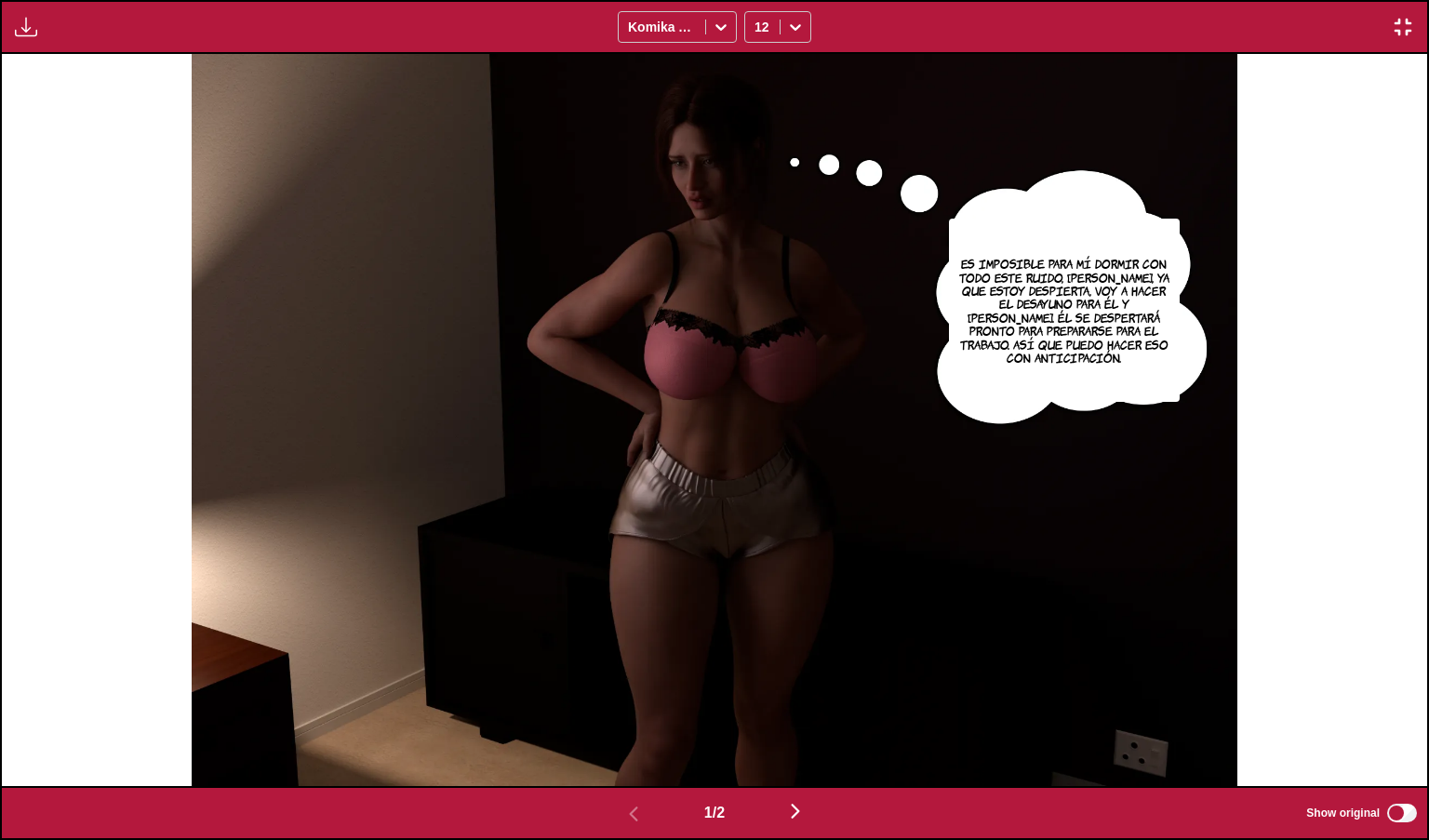 click at bounding box center (795, 811) 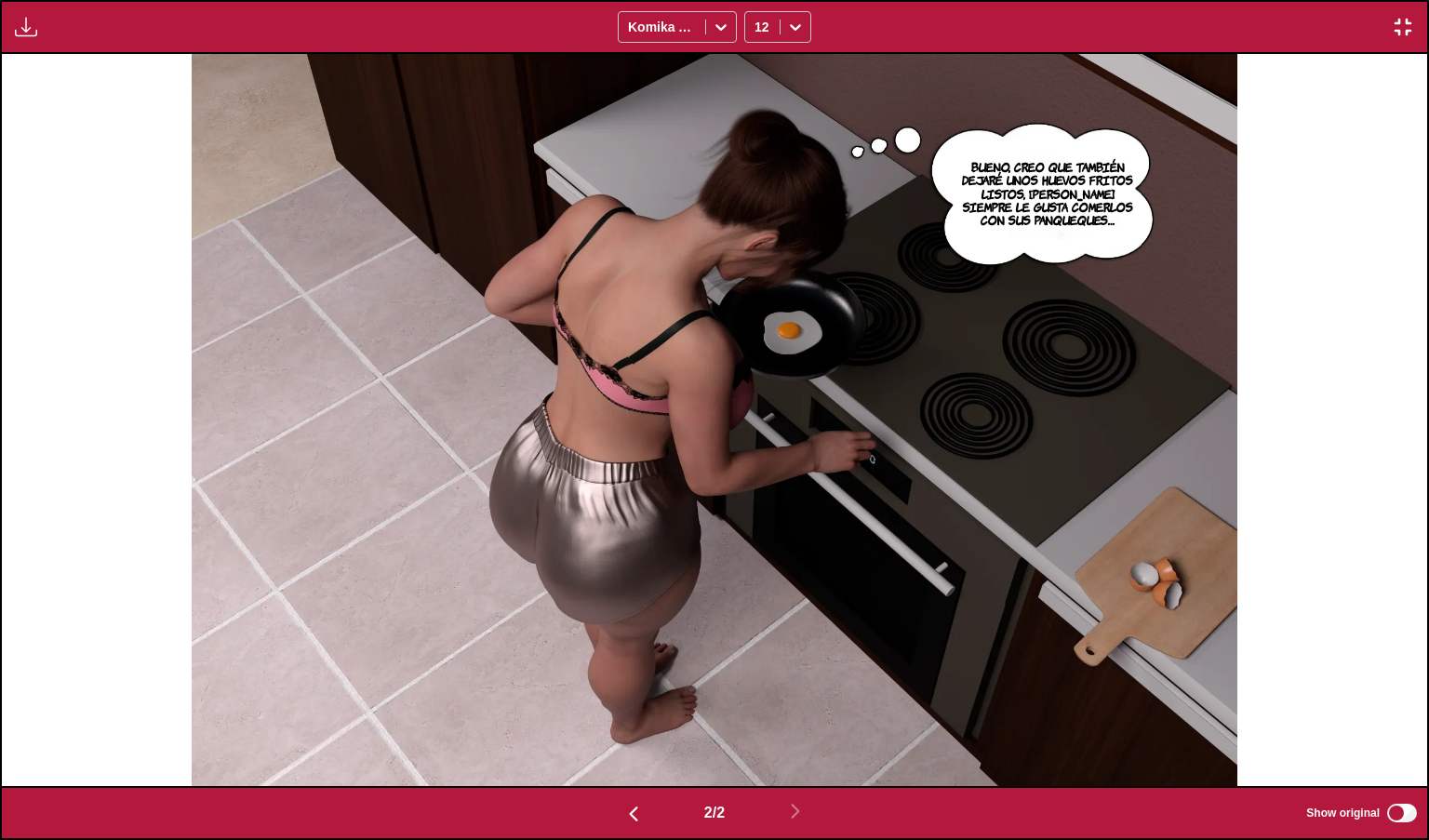 click at bounding box center [1403, 27] 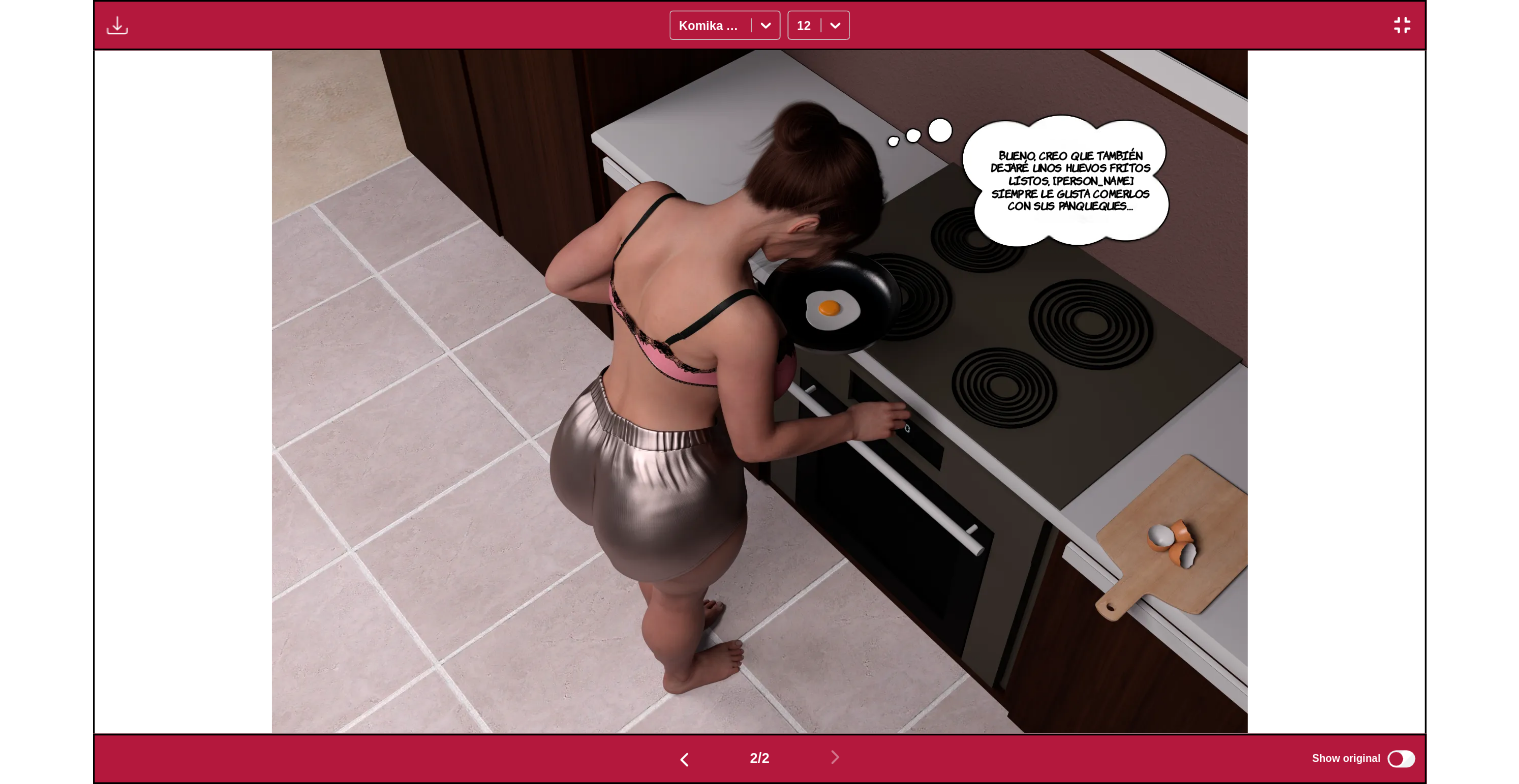 scroll, scrollTop: 412, scrollLeft: 0, axis: vertical 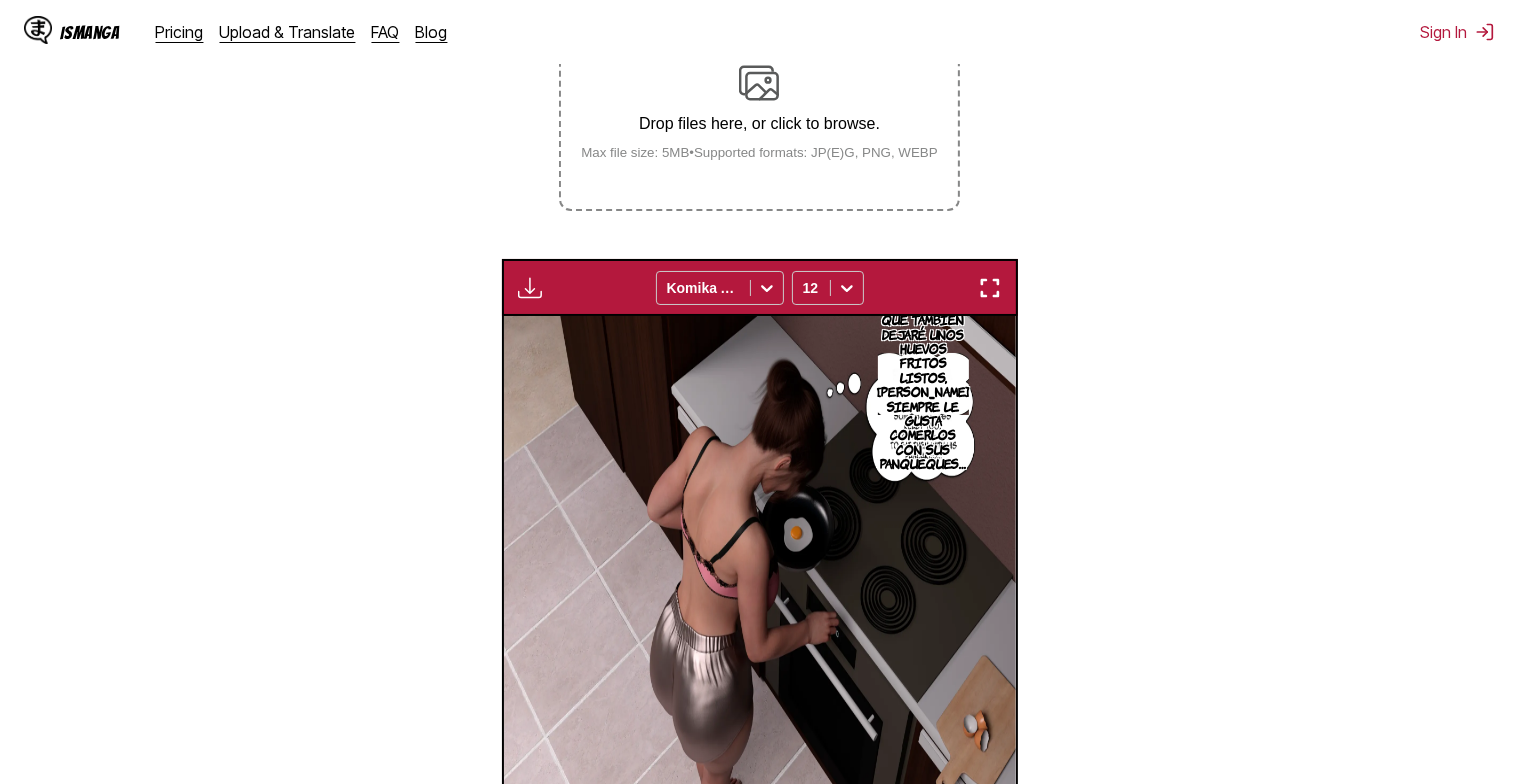 click on "IsManga  Pricing Upload & Translate FAQ Blog" at bounding box center [244, 32] 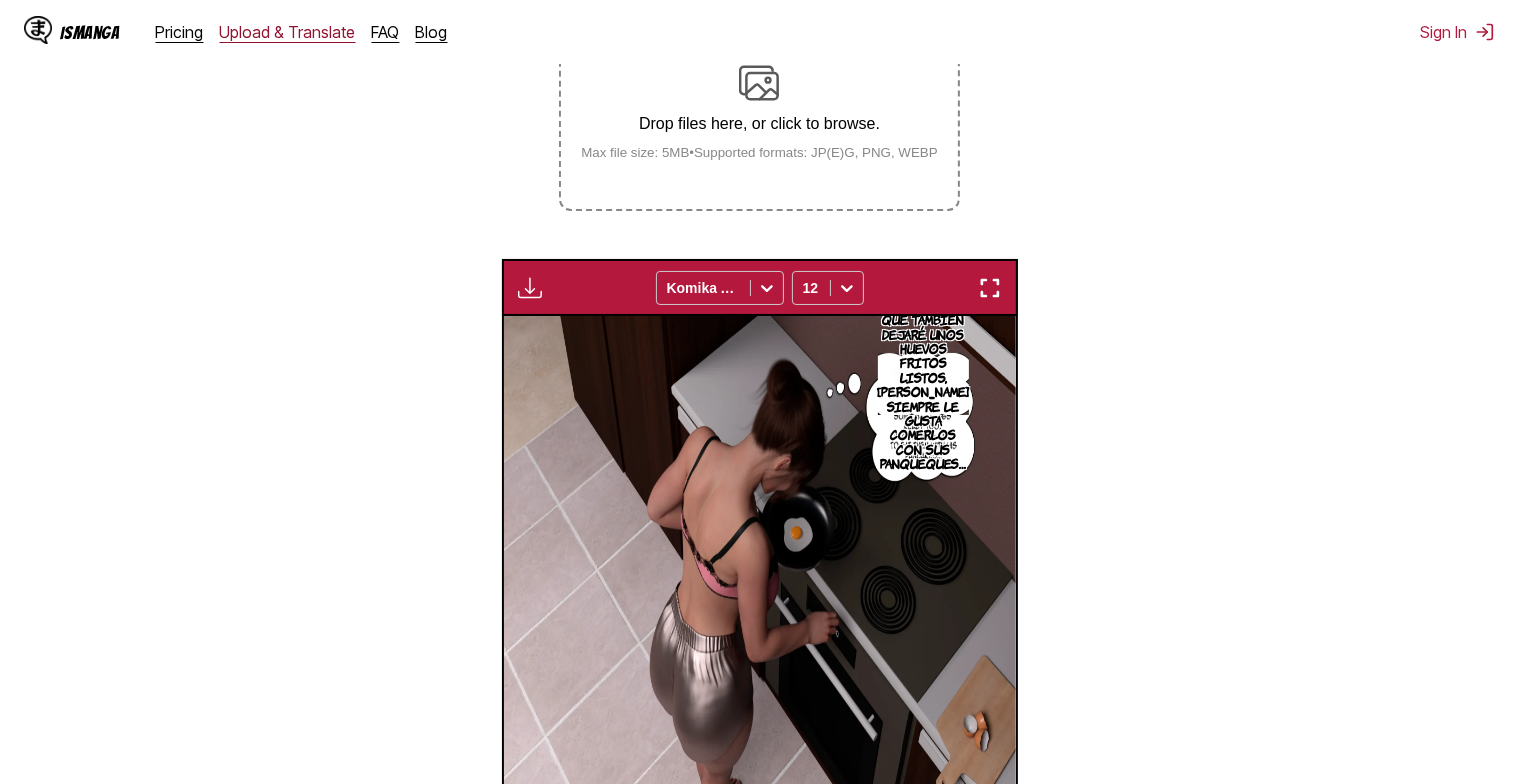 click on "Upload & Translate" at bounding box center (288, 32) 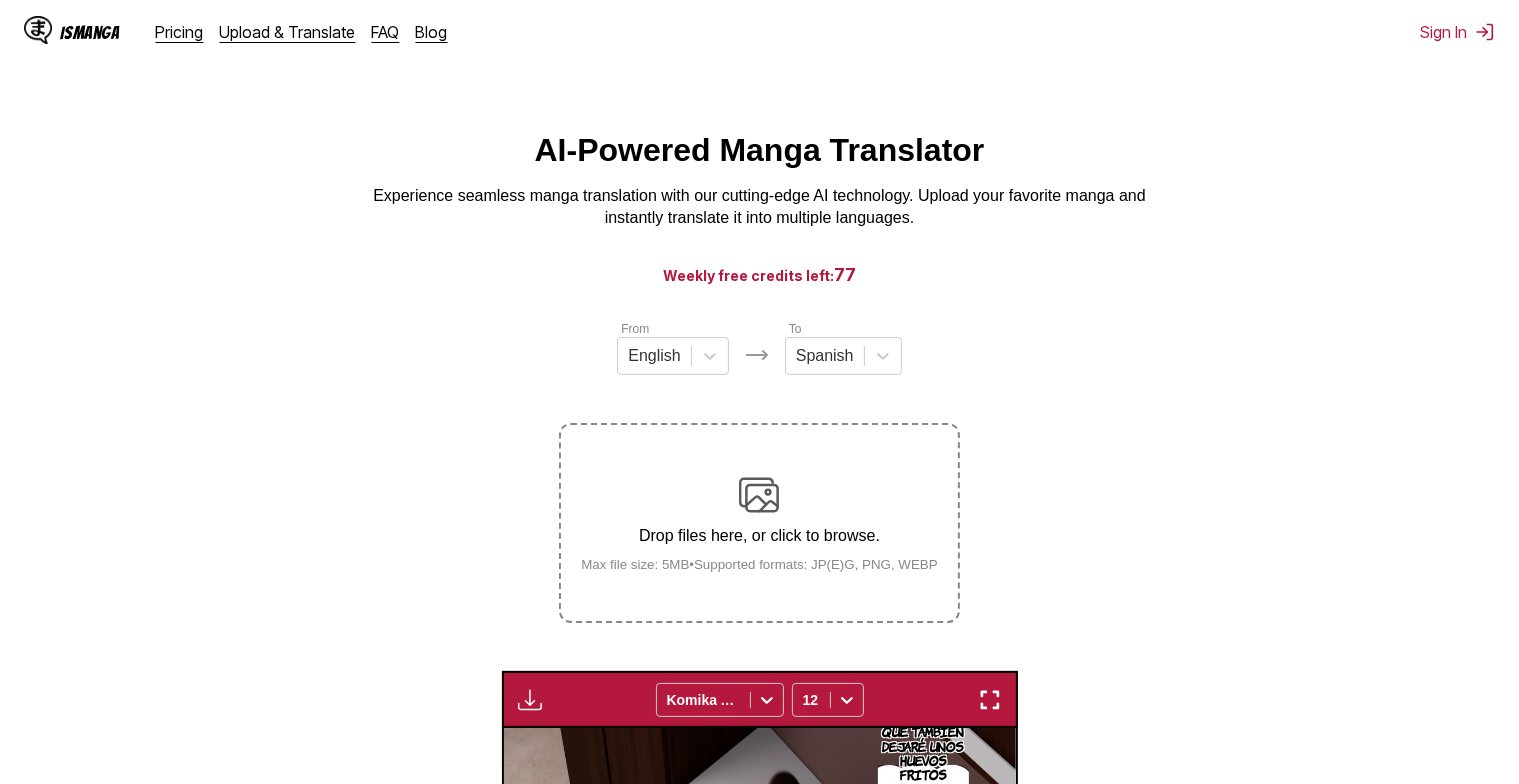 click at bounding box center [759, 495] 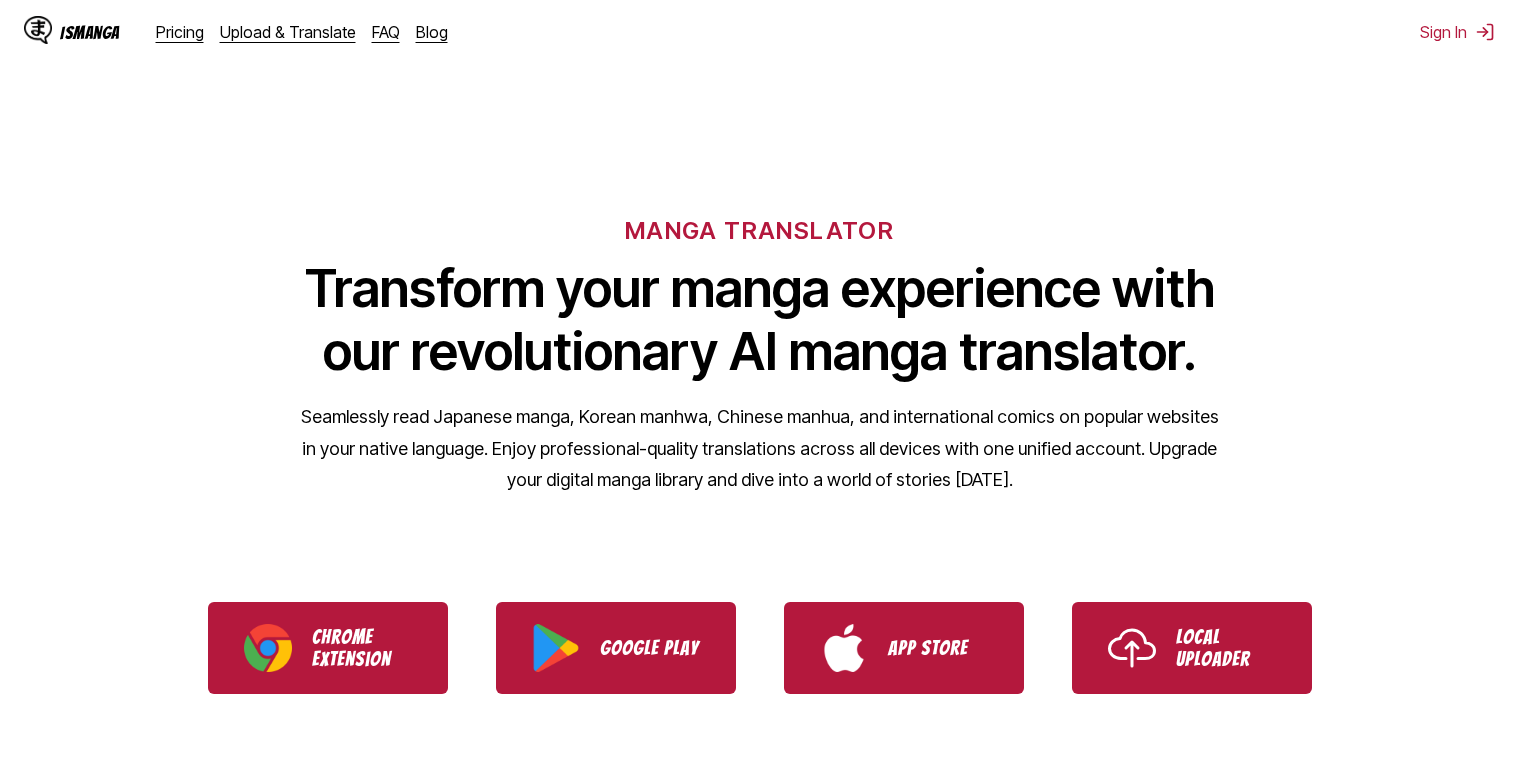 scroll, scrollTop: 0, scrollLeft: 0, axis: both 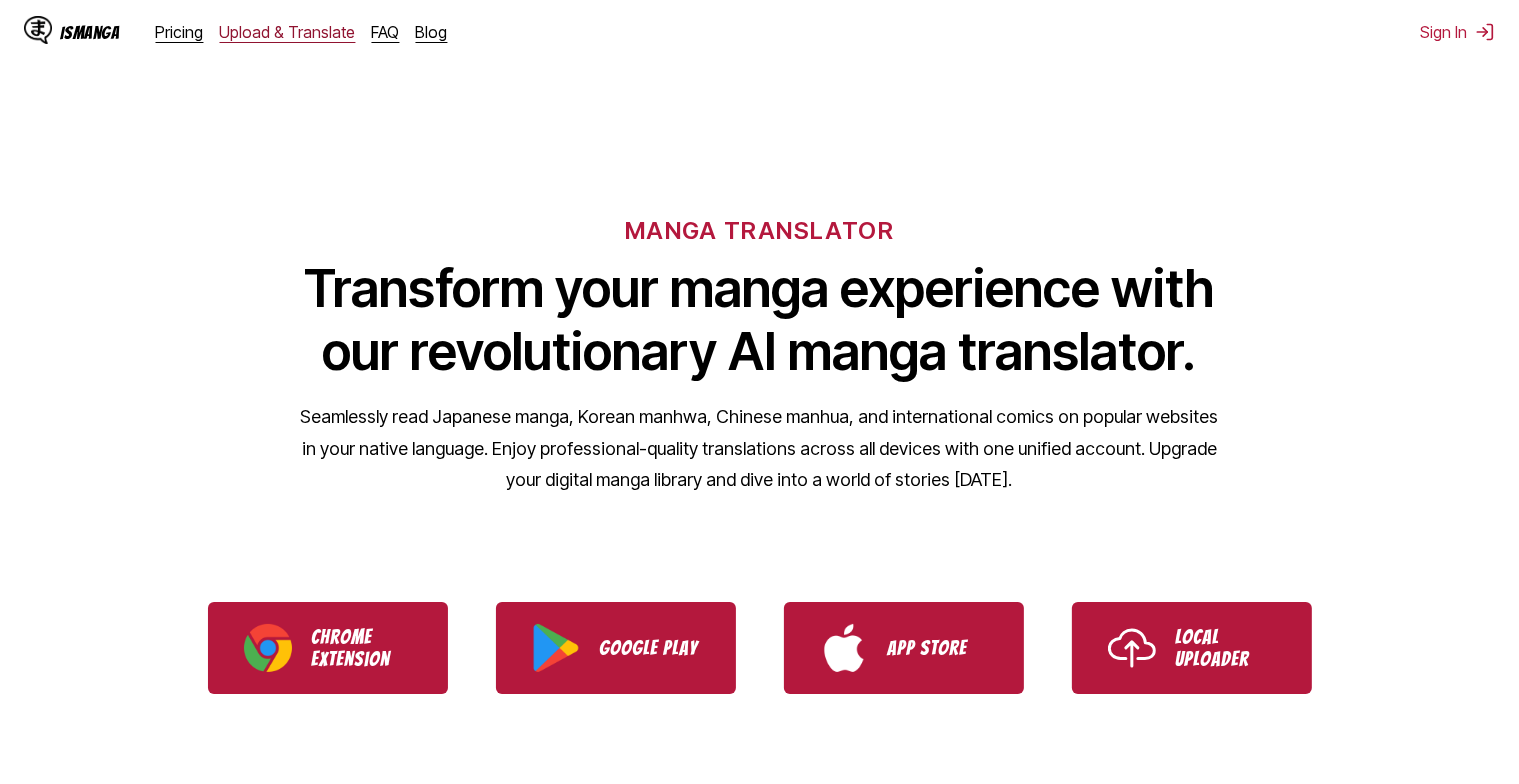 click on "Upload & Translate" at bounding box center (288, 32) 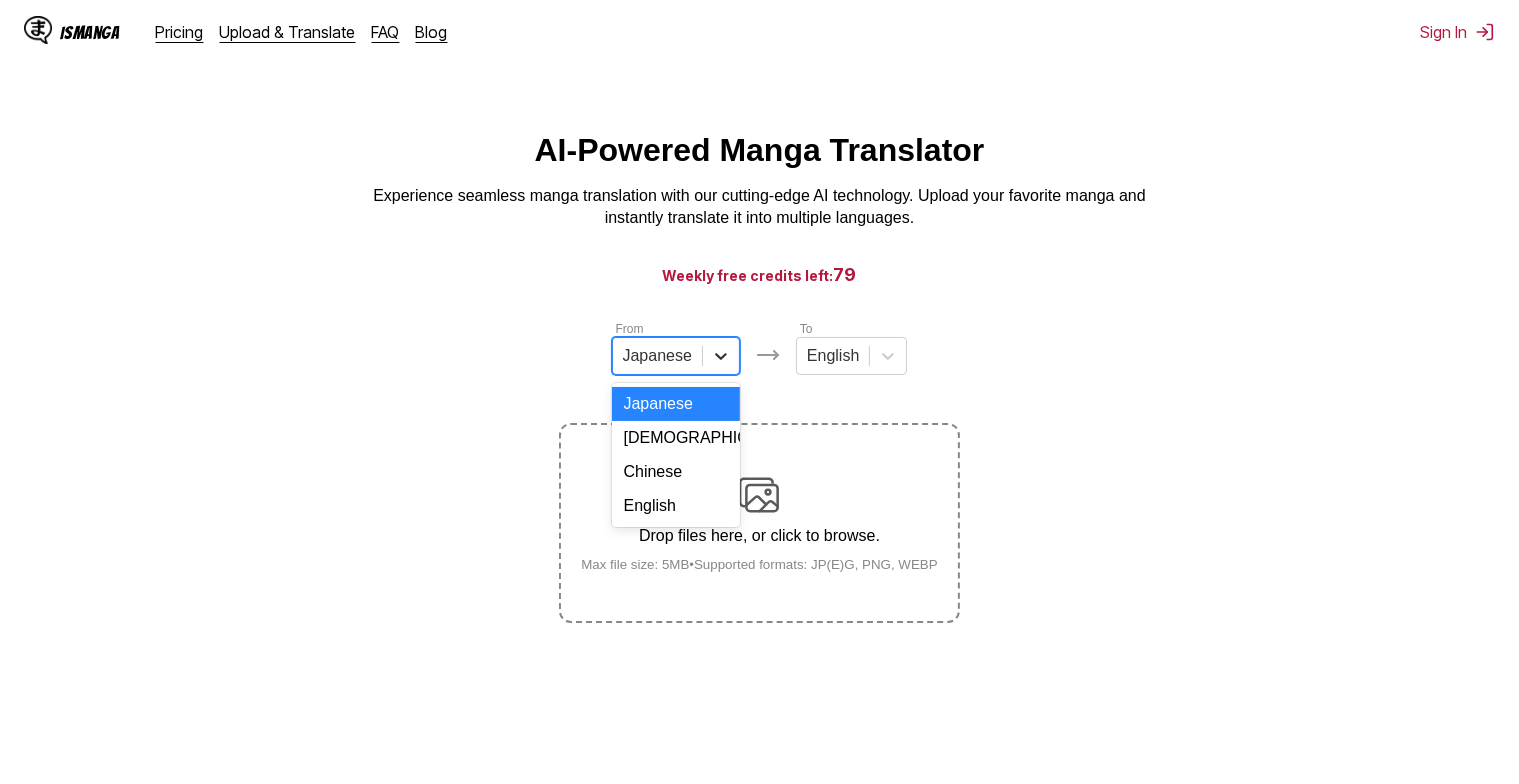 click 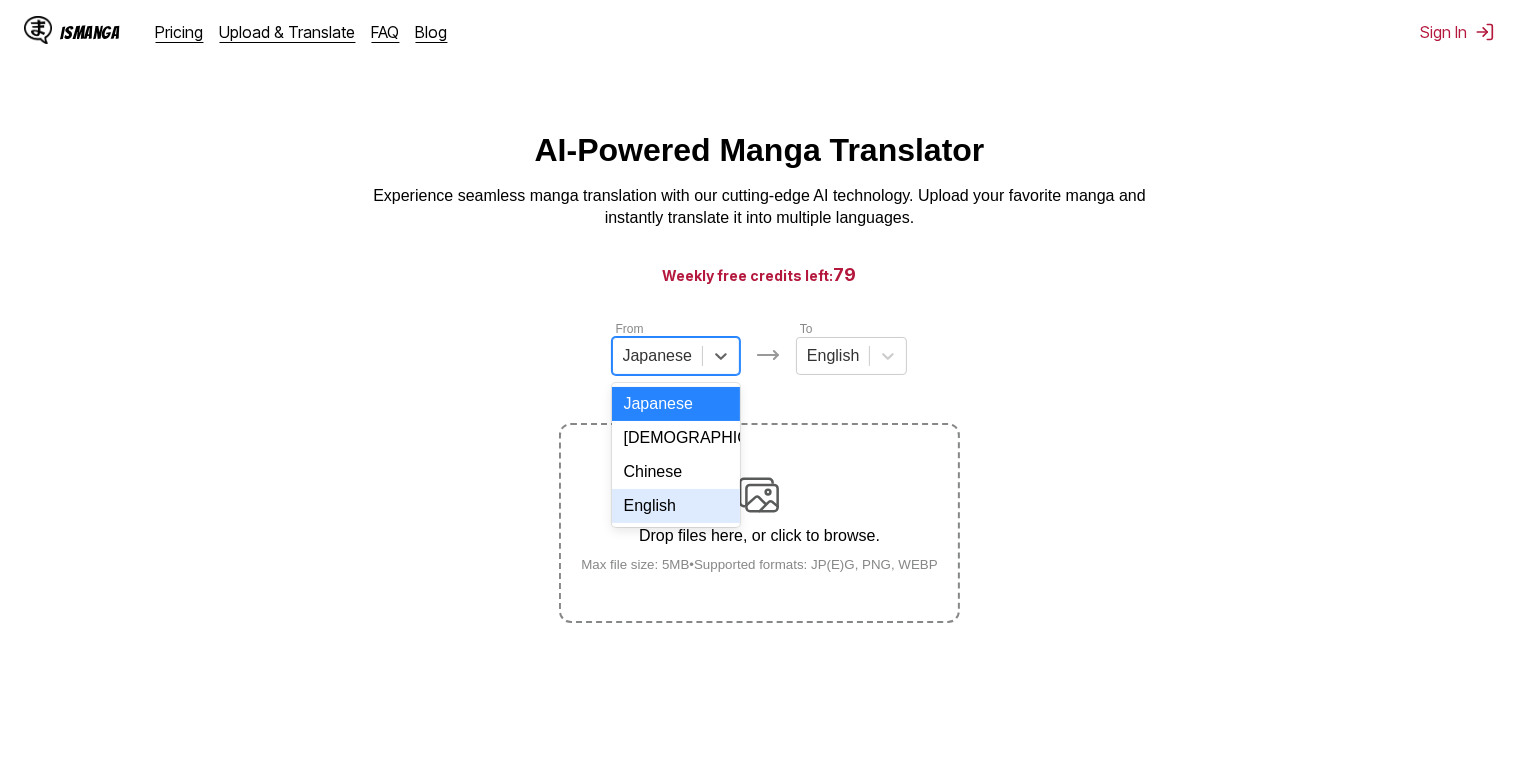 click on "English" at bounding box center (676, 506) 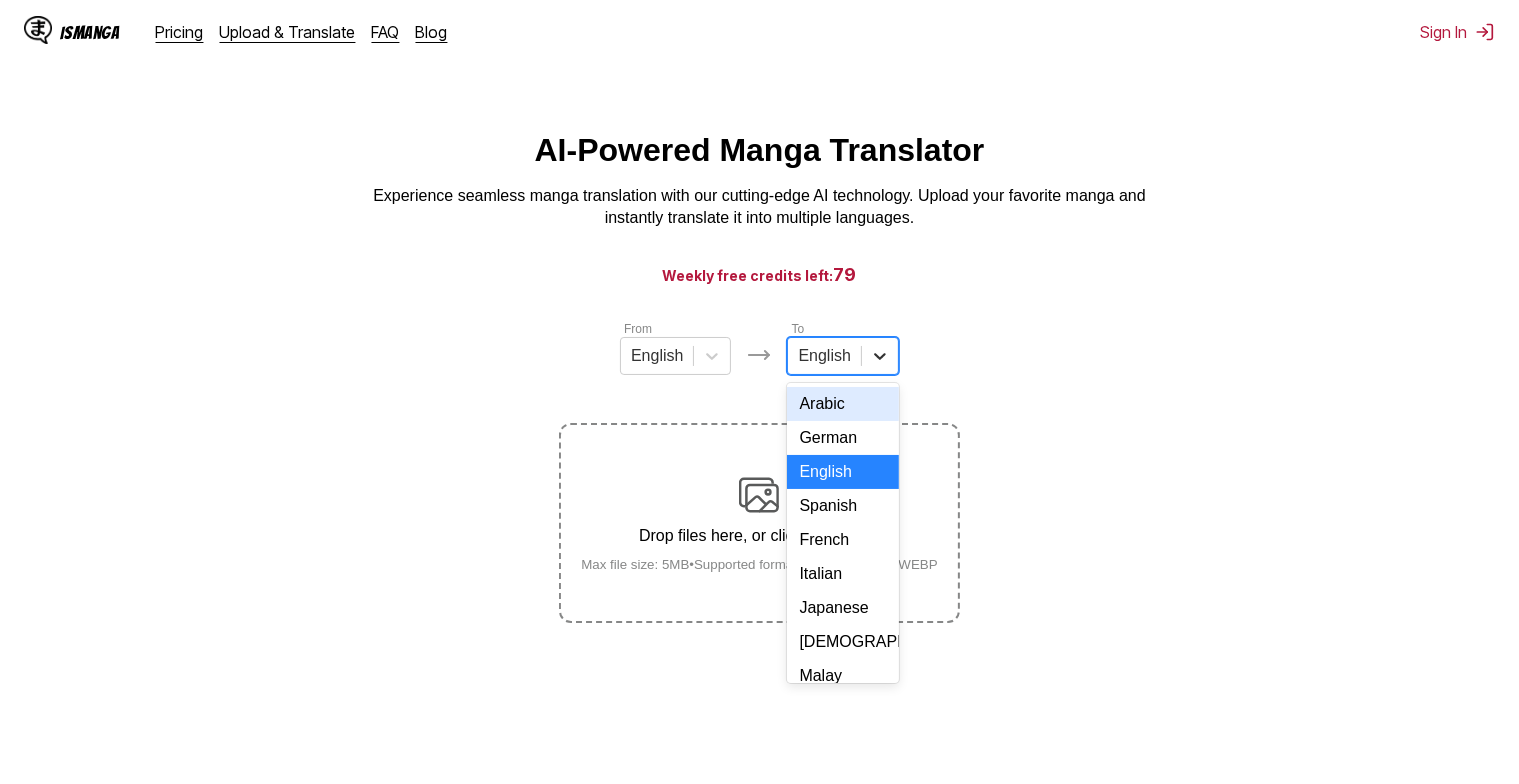 click 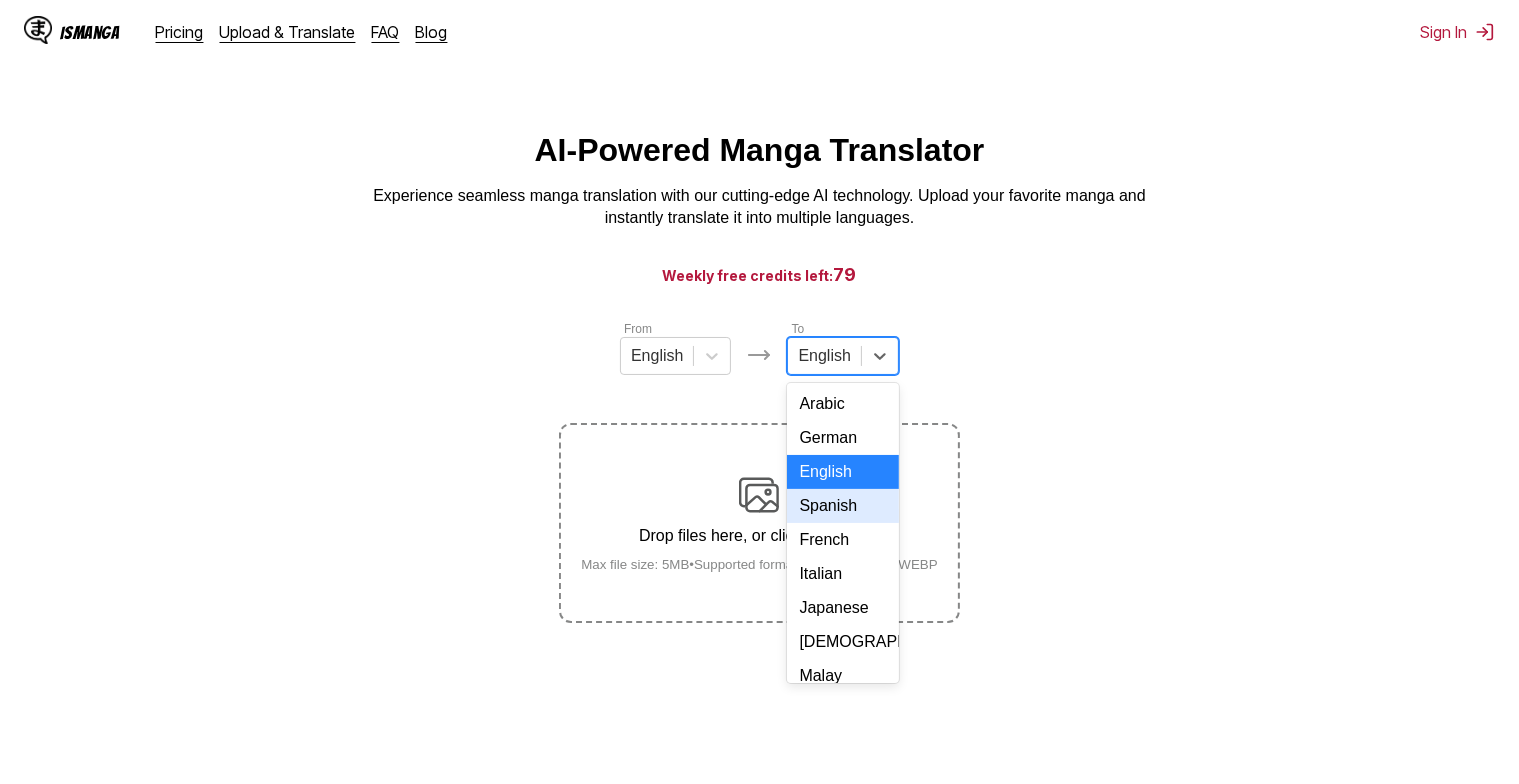 click on "Spanish" at bounding box center (842, 506) 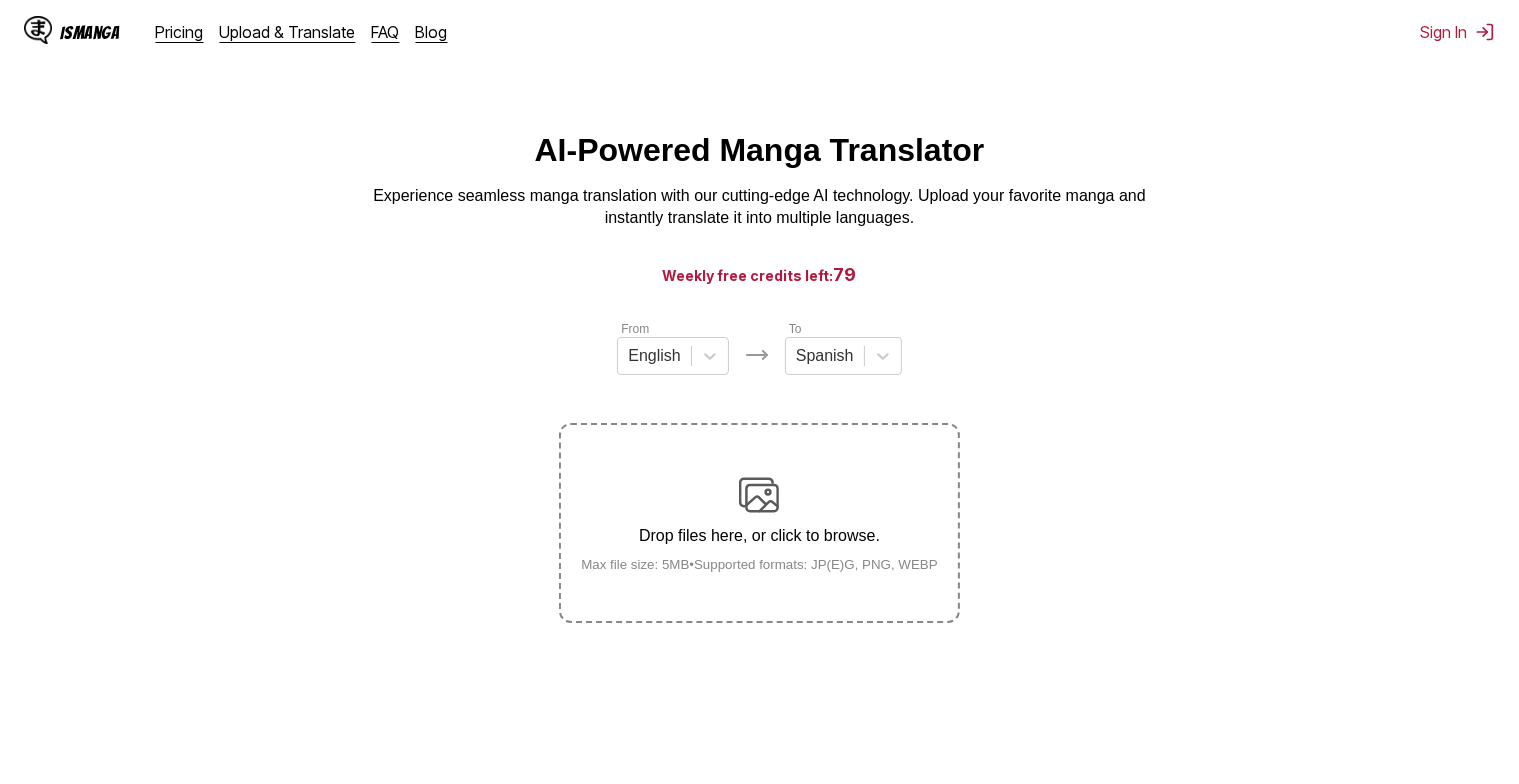 click at bounding box center (759, 495) 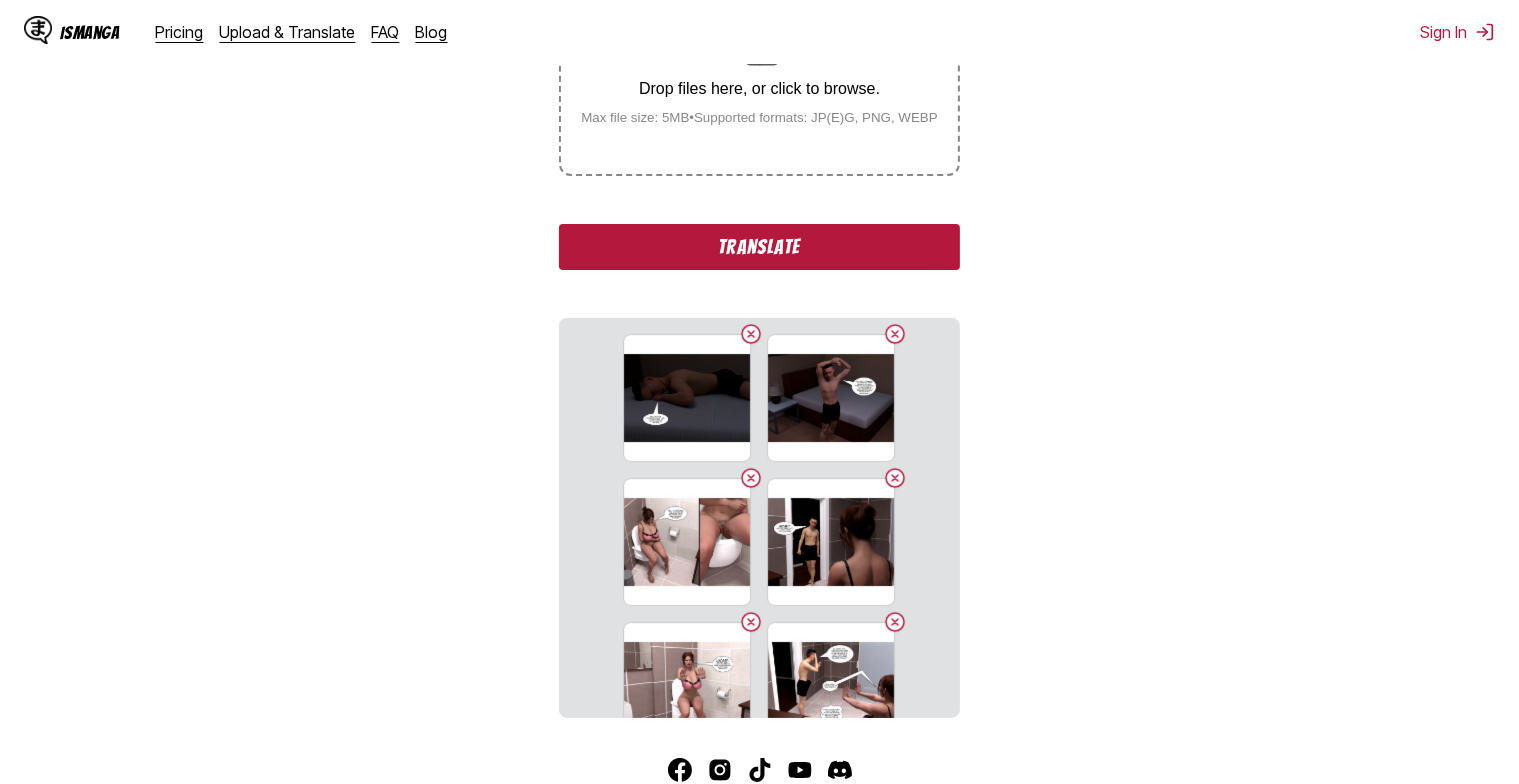 scroll, scrollTop: 448, scrollLeft: 0, axis: vertical 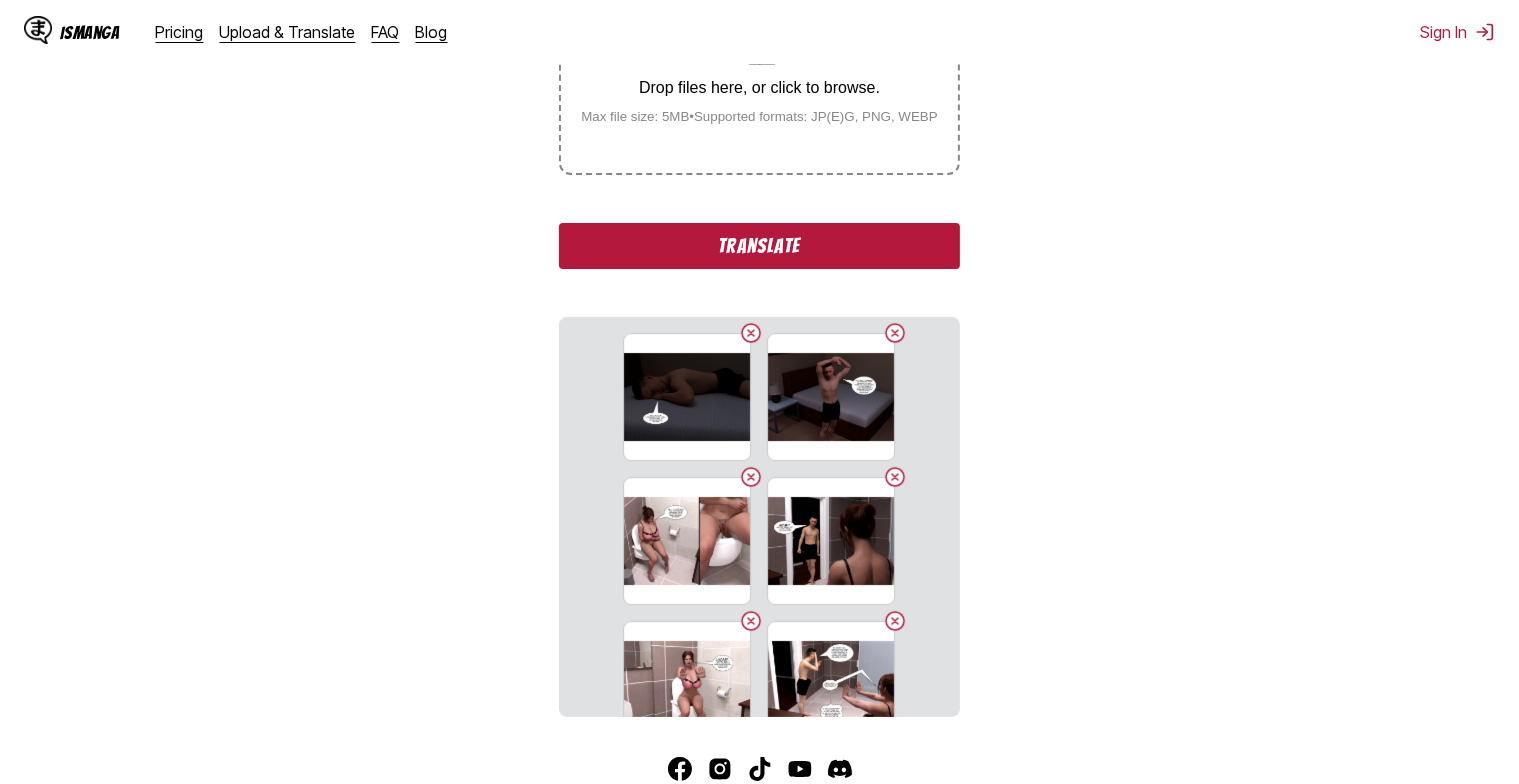 click on "Translate" at bounding box center (759, 246) 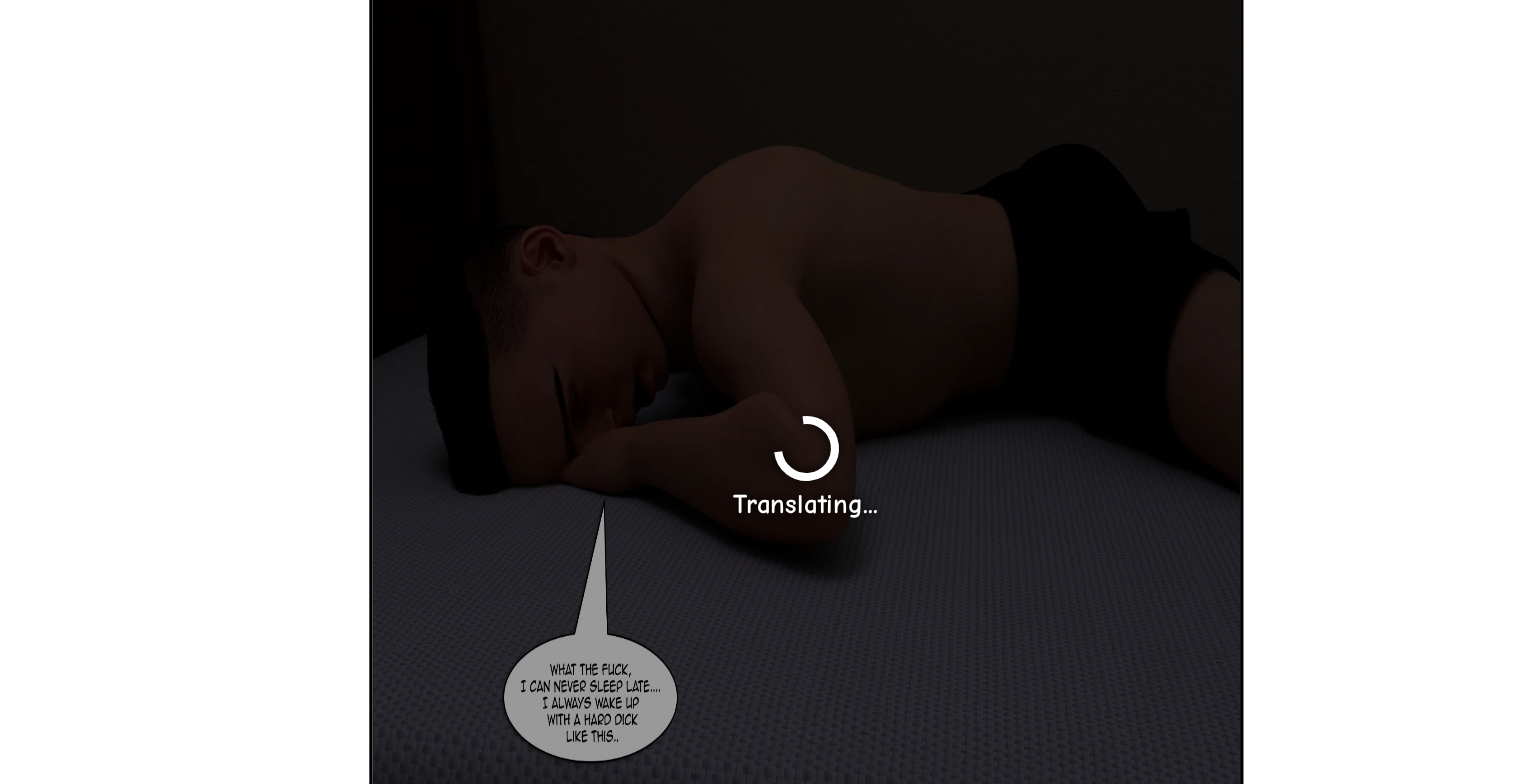 scroll, scrollTop: 661, scrollLeft: 0, axis: vertical 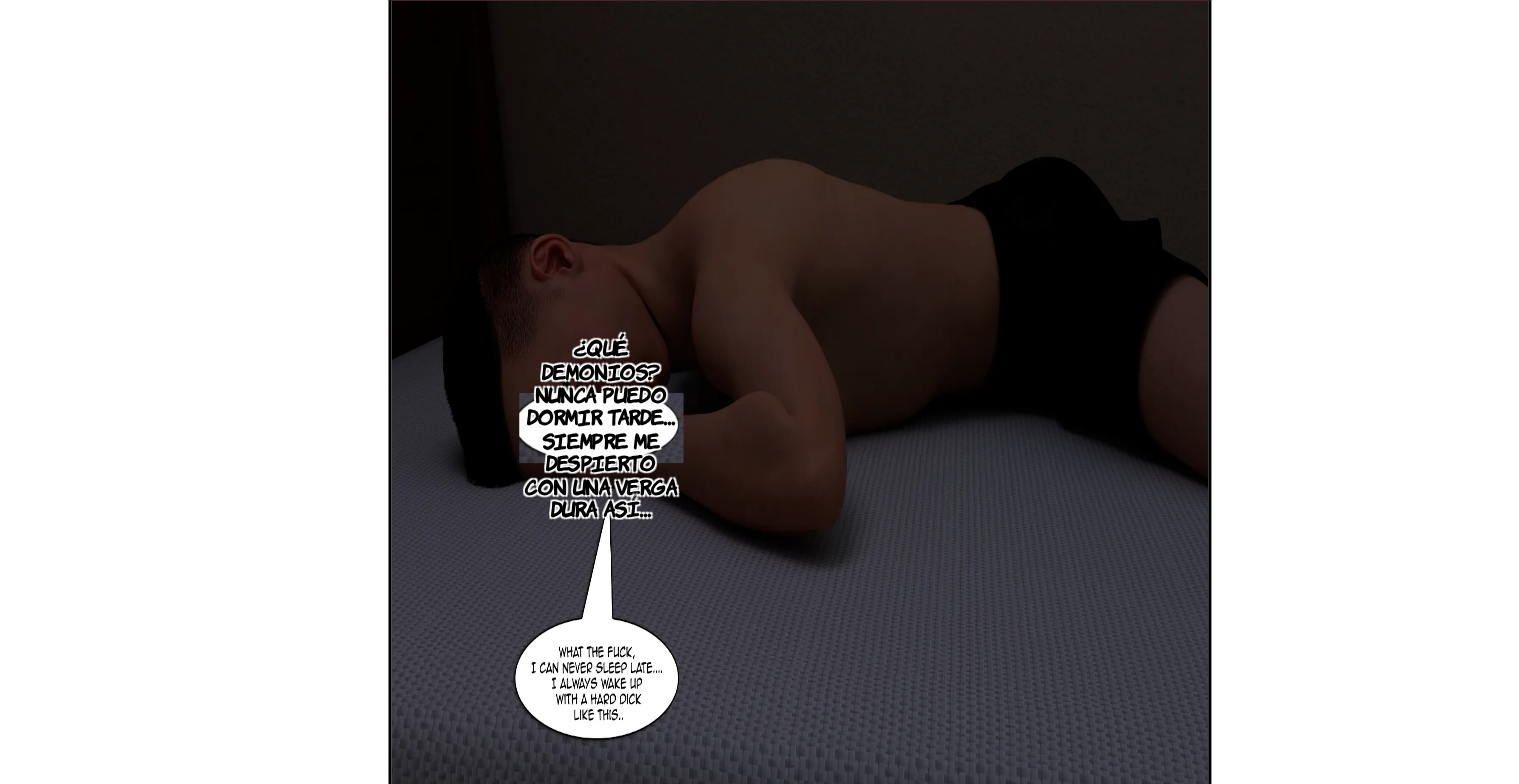 click at bounding box center [990, 110] 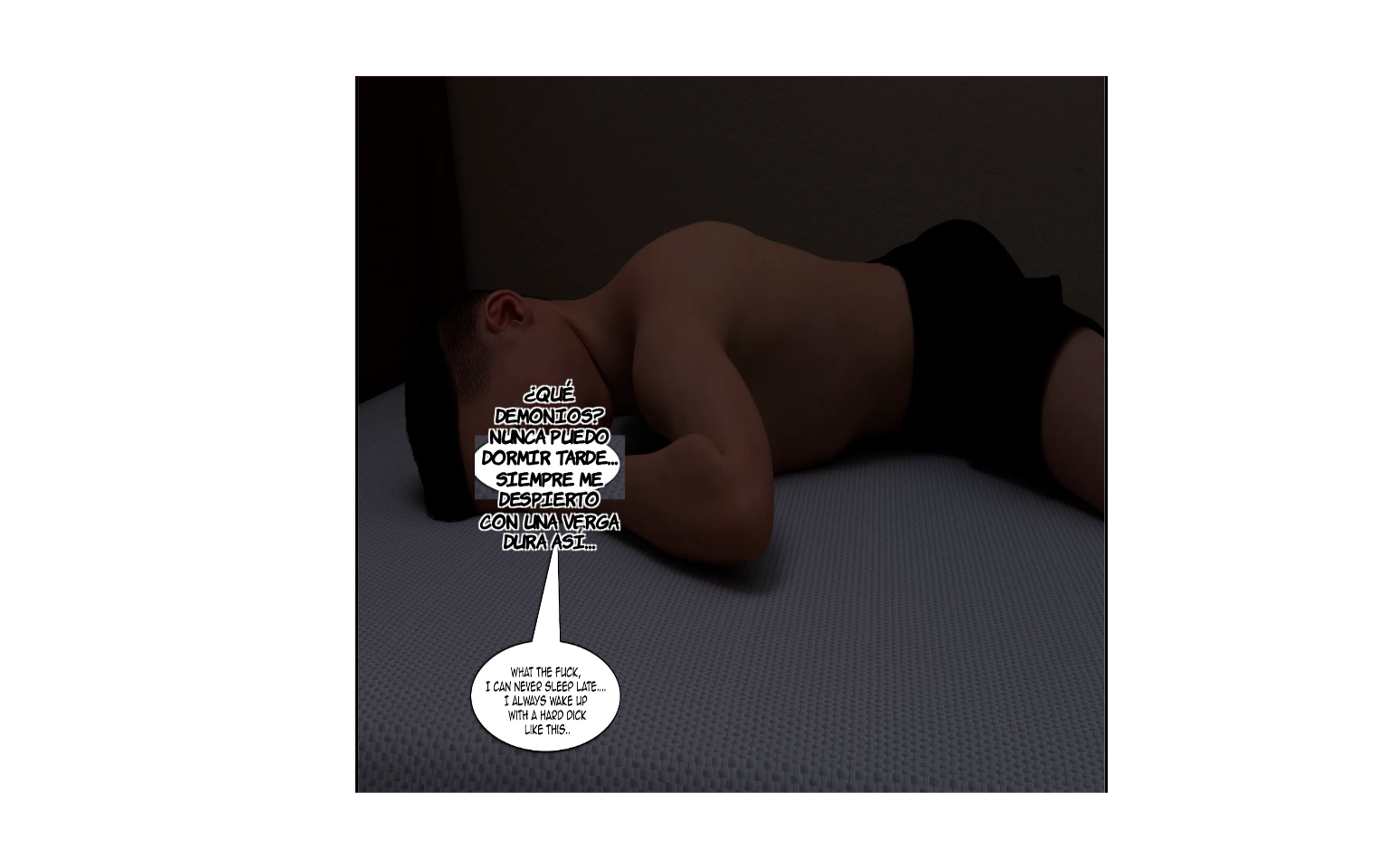 scroll, scrollTop: 201, scrollLeft: 0, axis: vertical 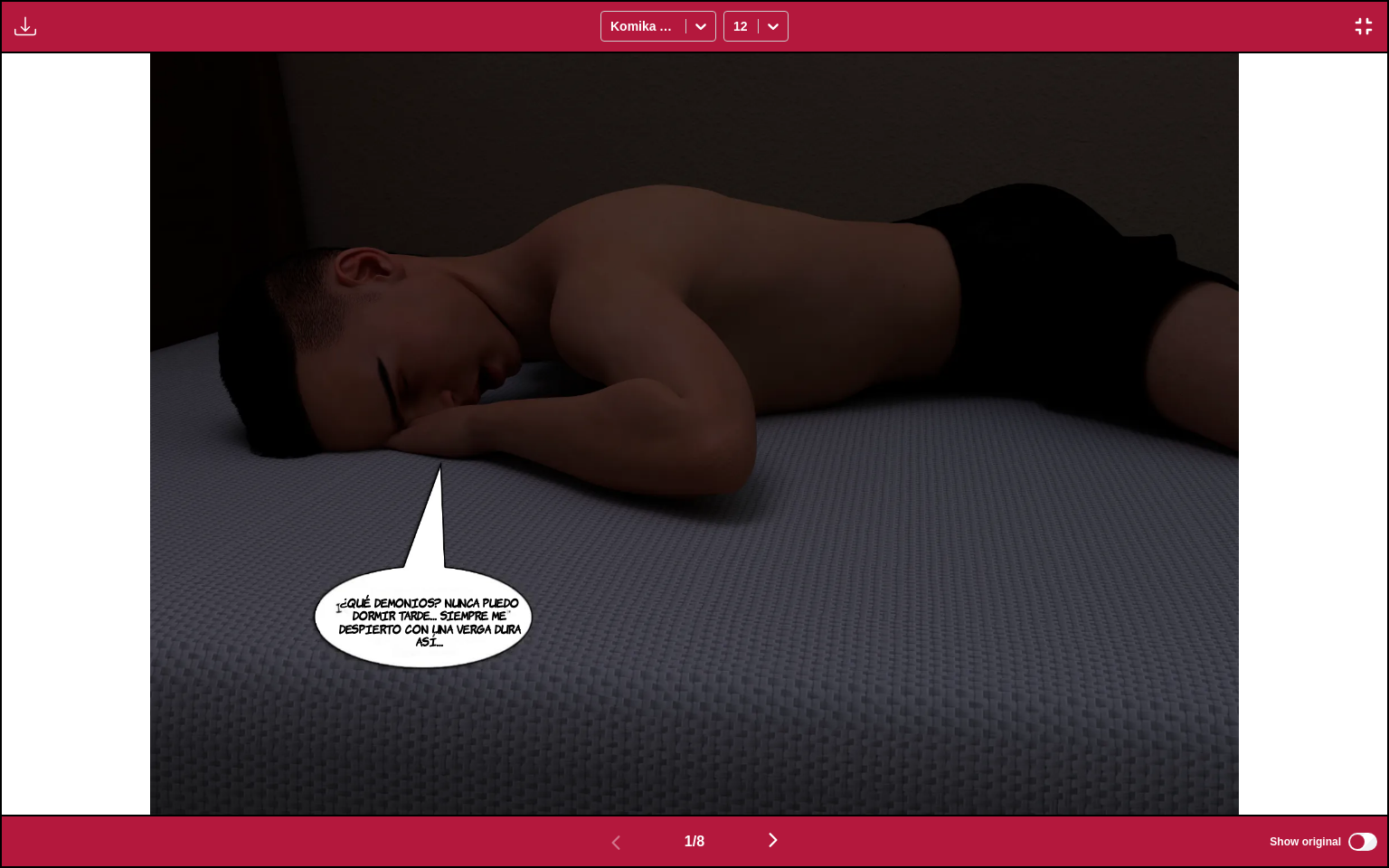 click at bounding box center [773, 840] 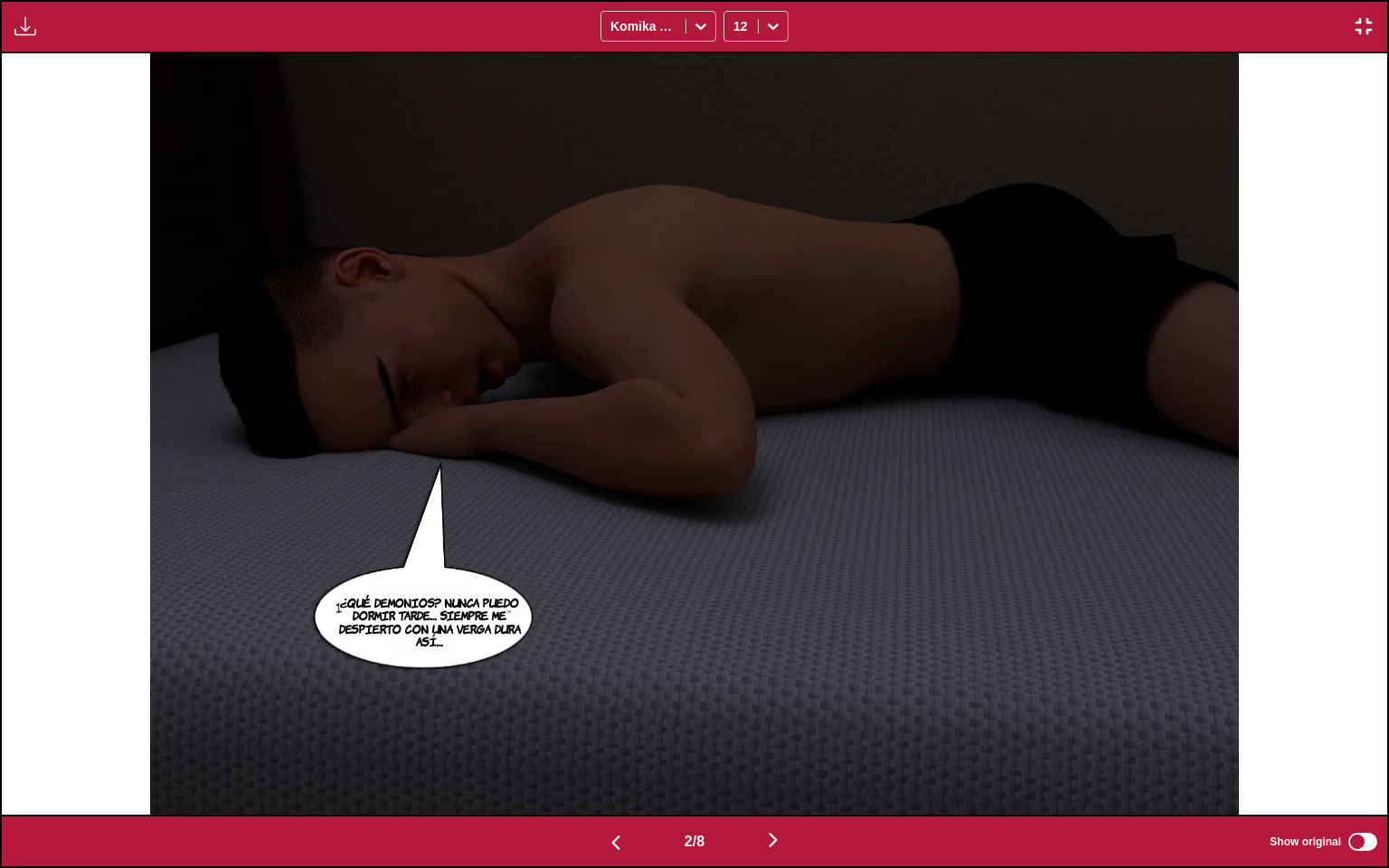 scroll, scrollTop: 0, scrollLeft: 1385, axis: horizontal 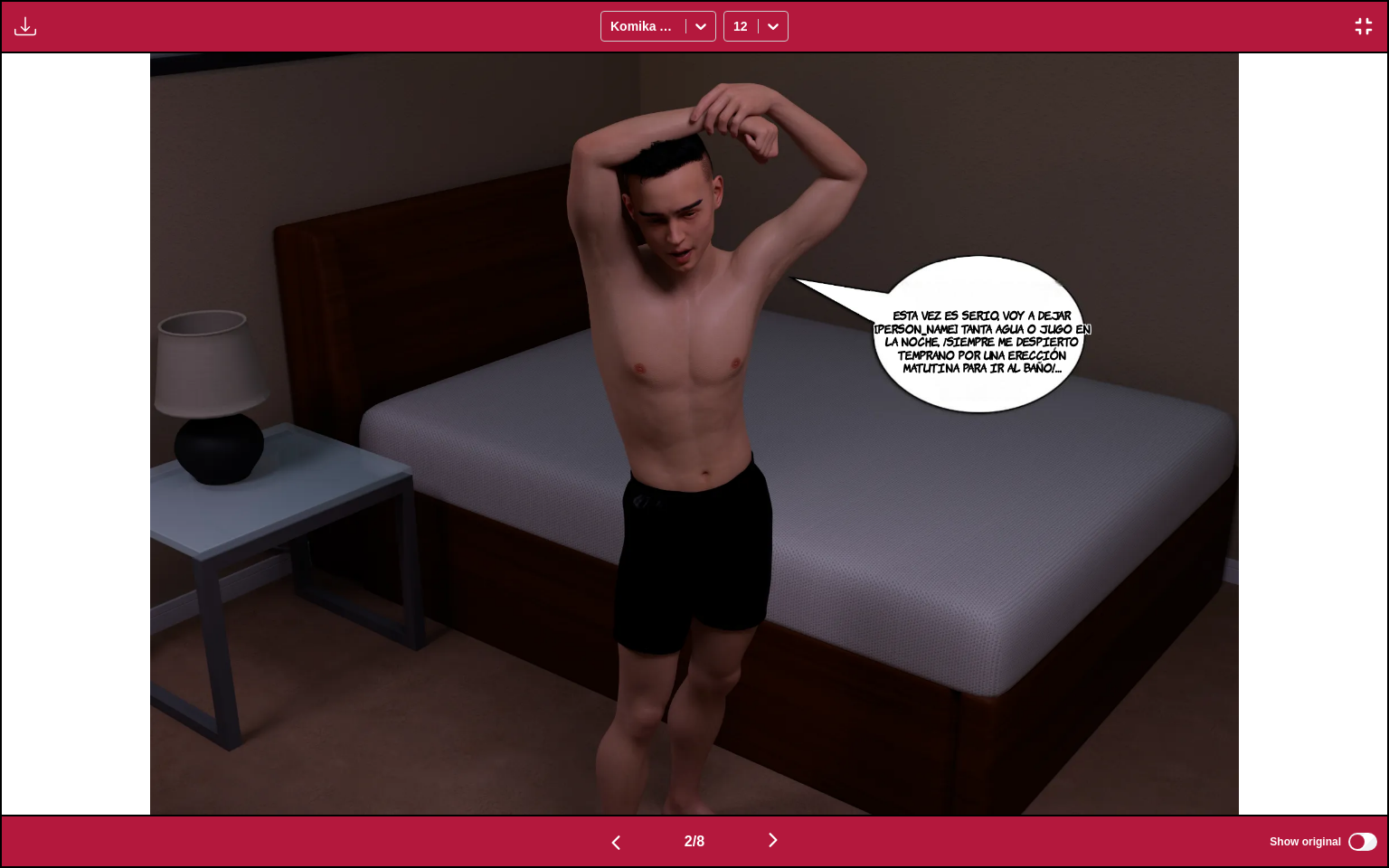 click at bounding box center (773, 840) 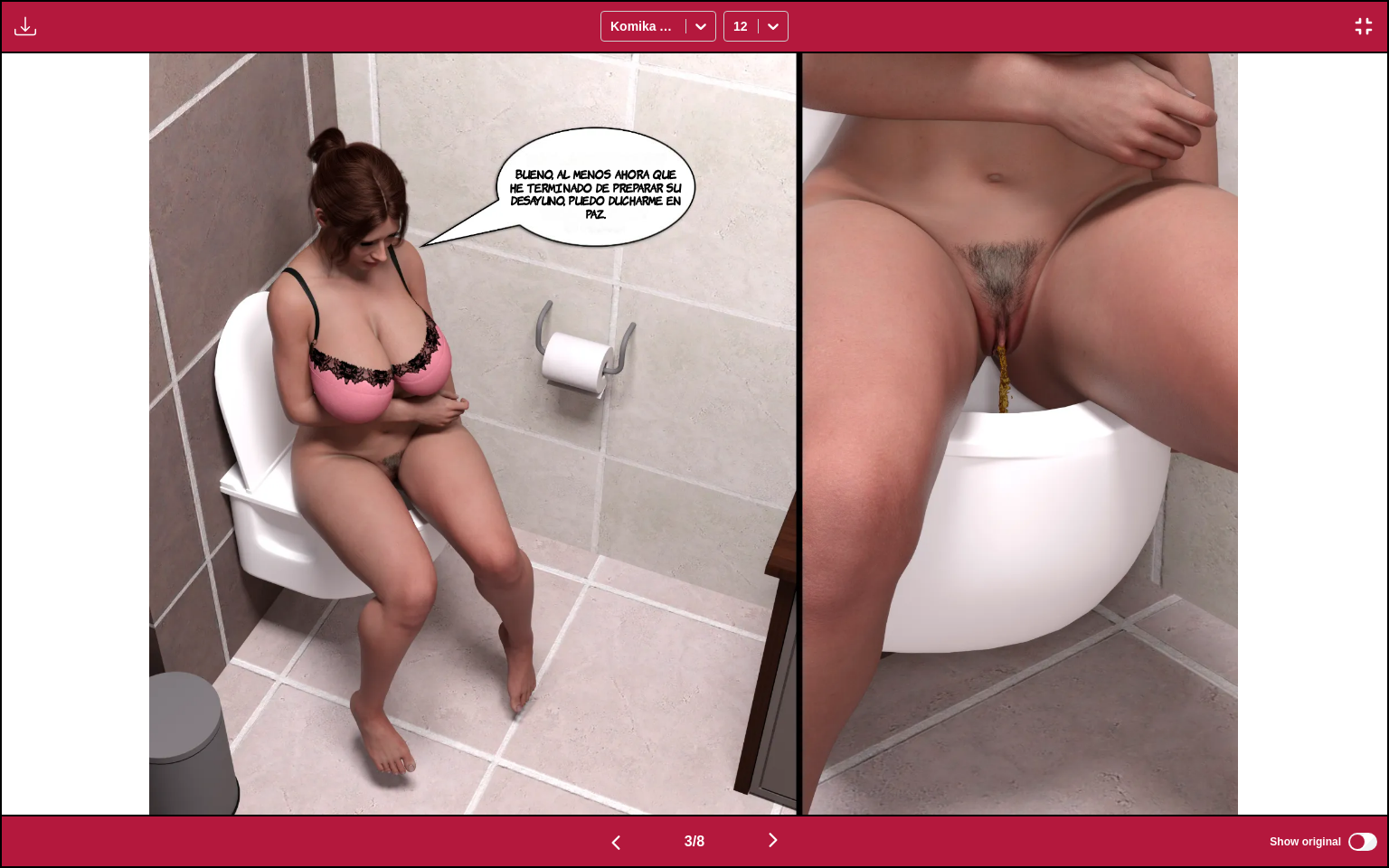 click at bounding box center [616, 843] 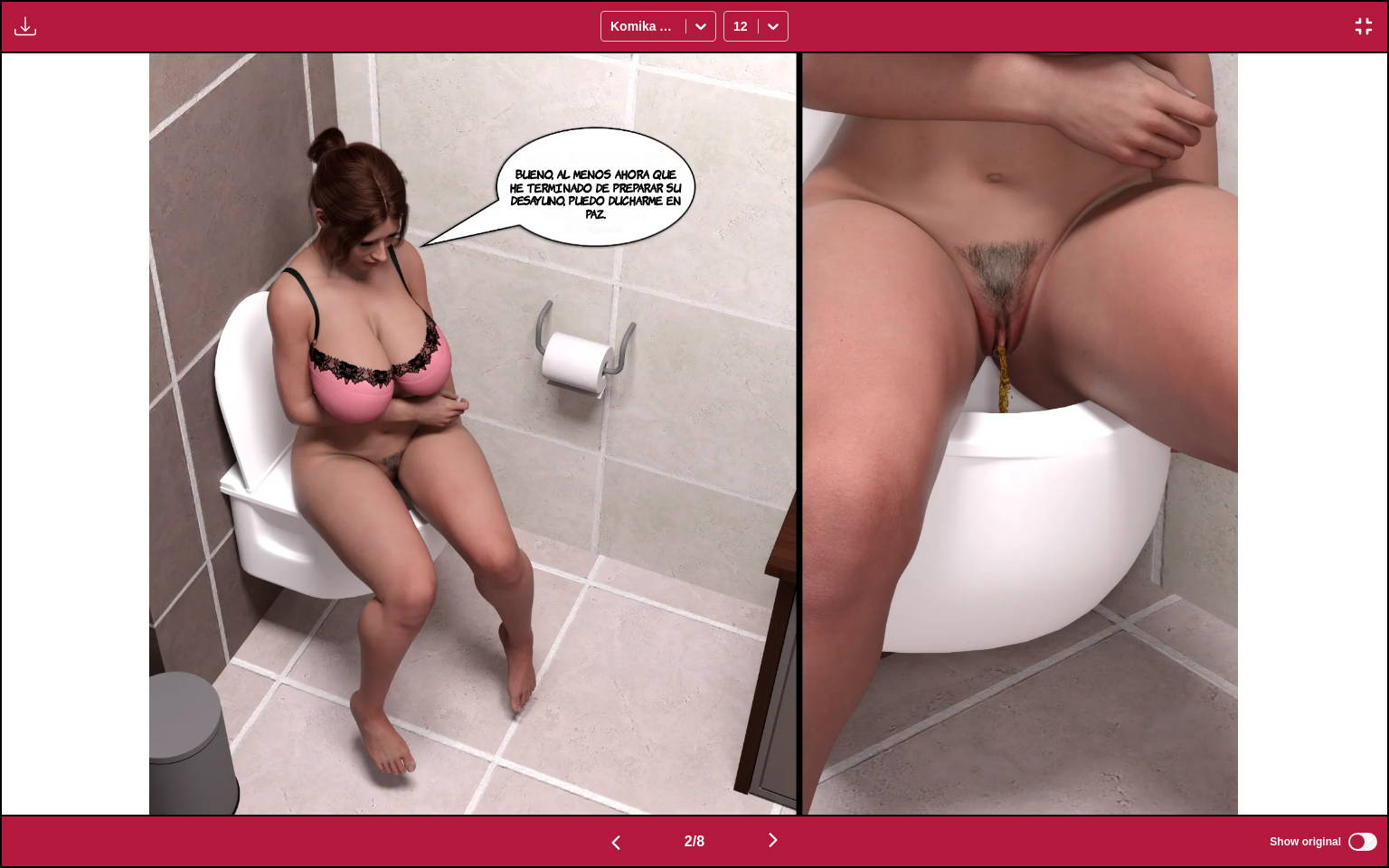scroll, scrollTop: 0, scrollLeft: 1385, axis: horizontal 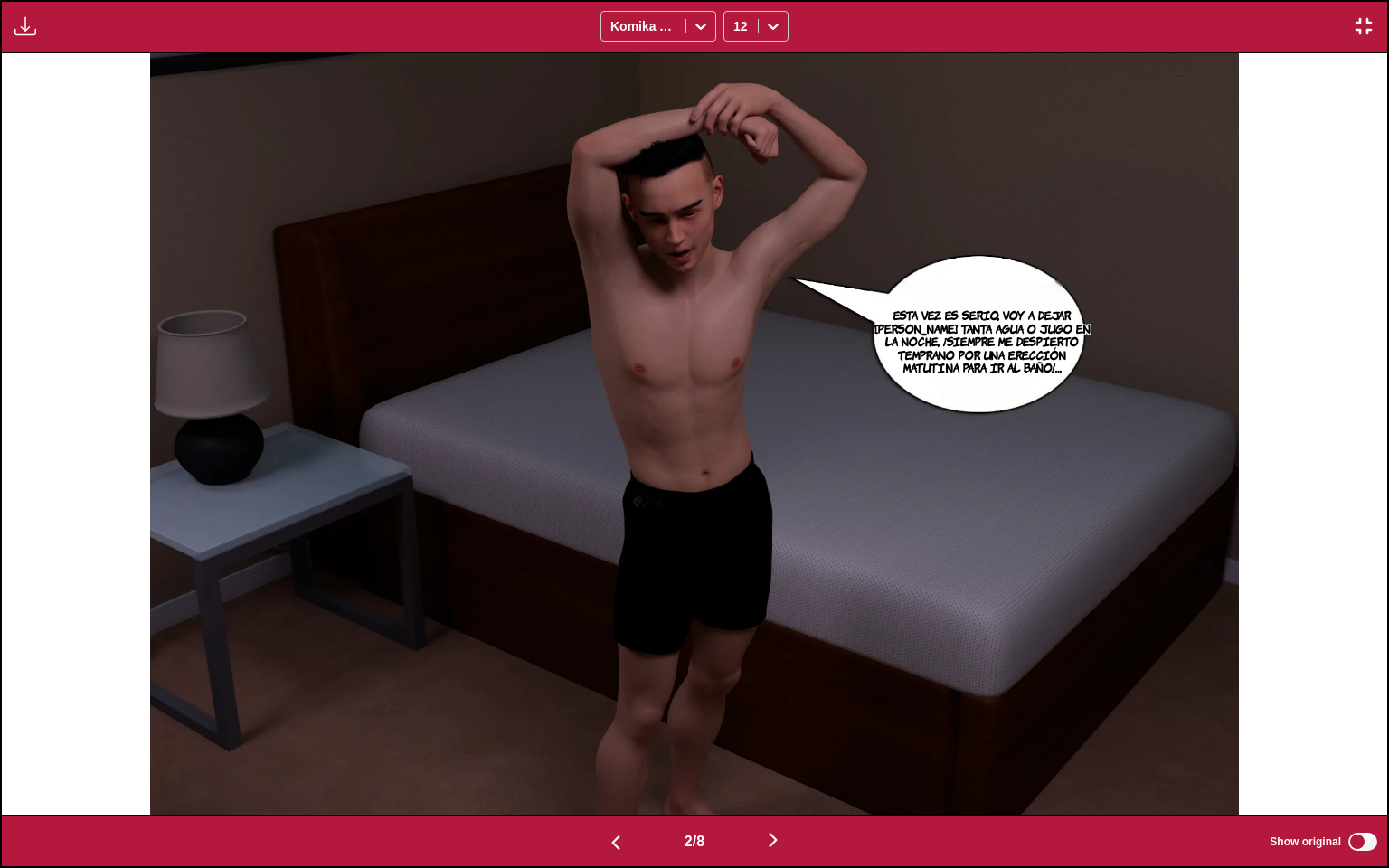 click at bounding box center (616, 843) 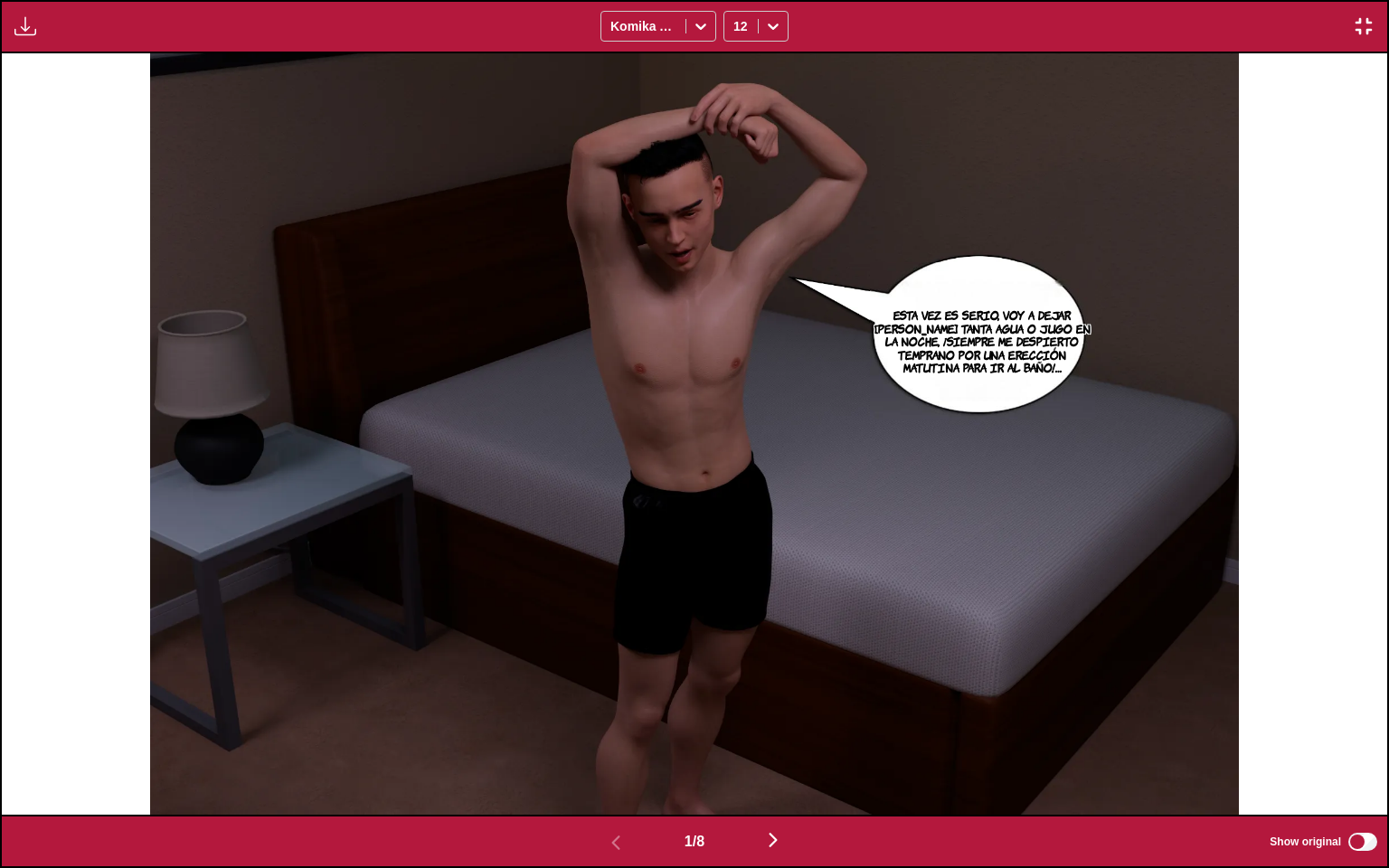 scroll, scrollTop: 0, scrollLeft: 0, axis: both 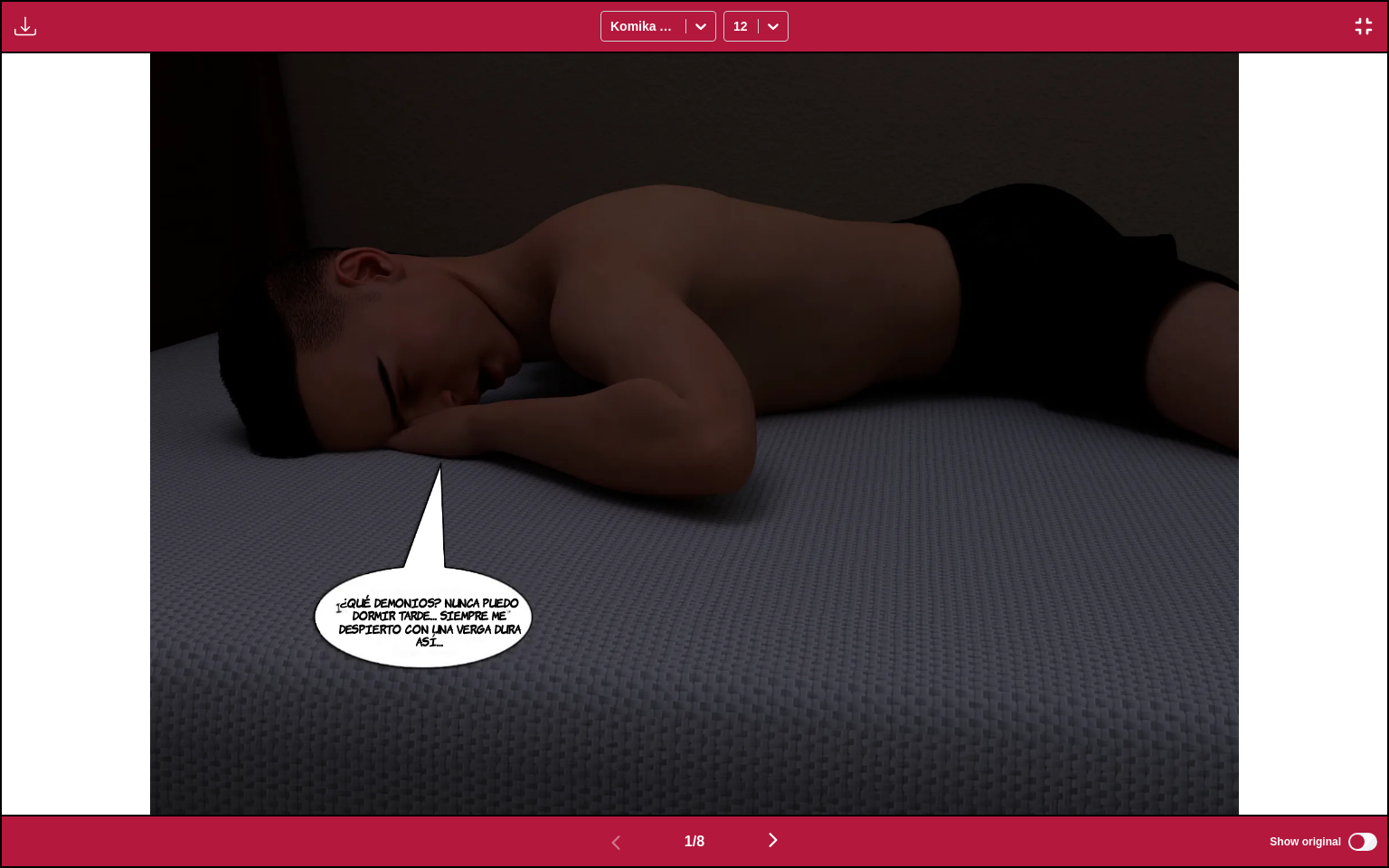 click at bounding box center [1364, 26] 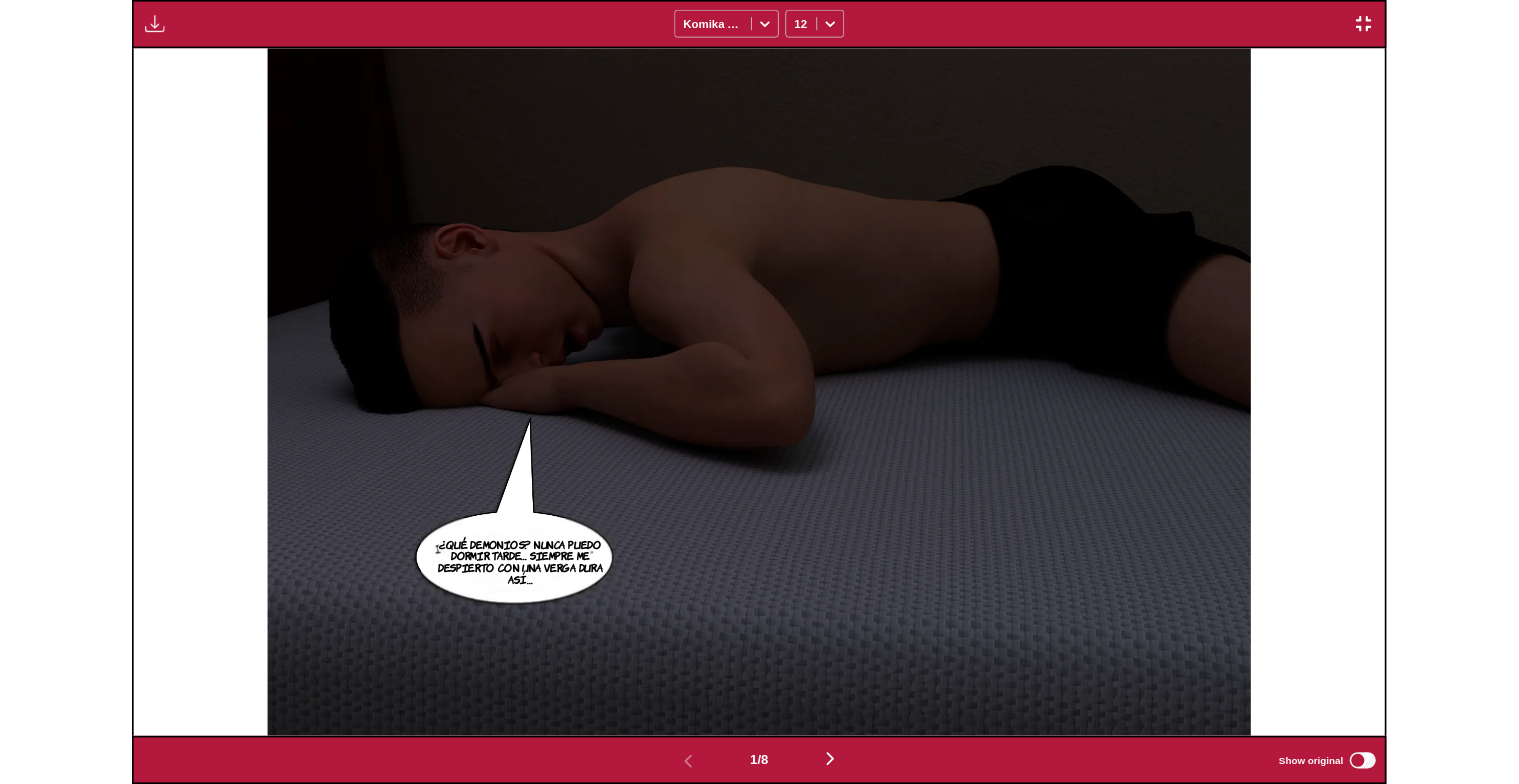 scroll, scrollTop: 412, scrollLeft: 0, axis: vertical 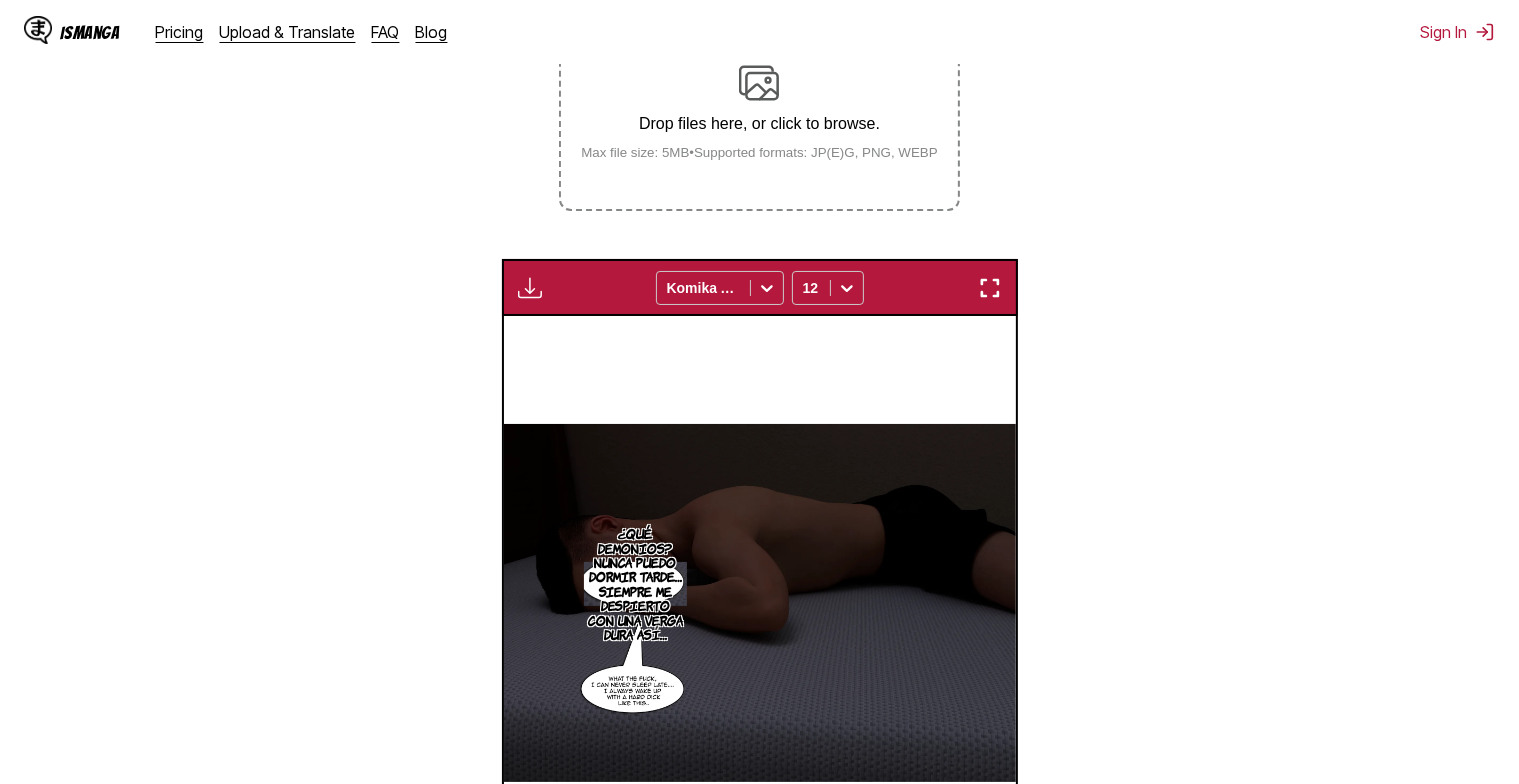 click at bounding box center (990, 288) 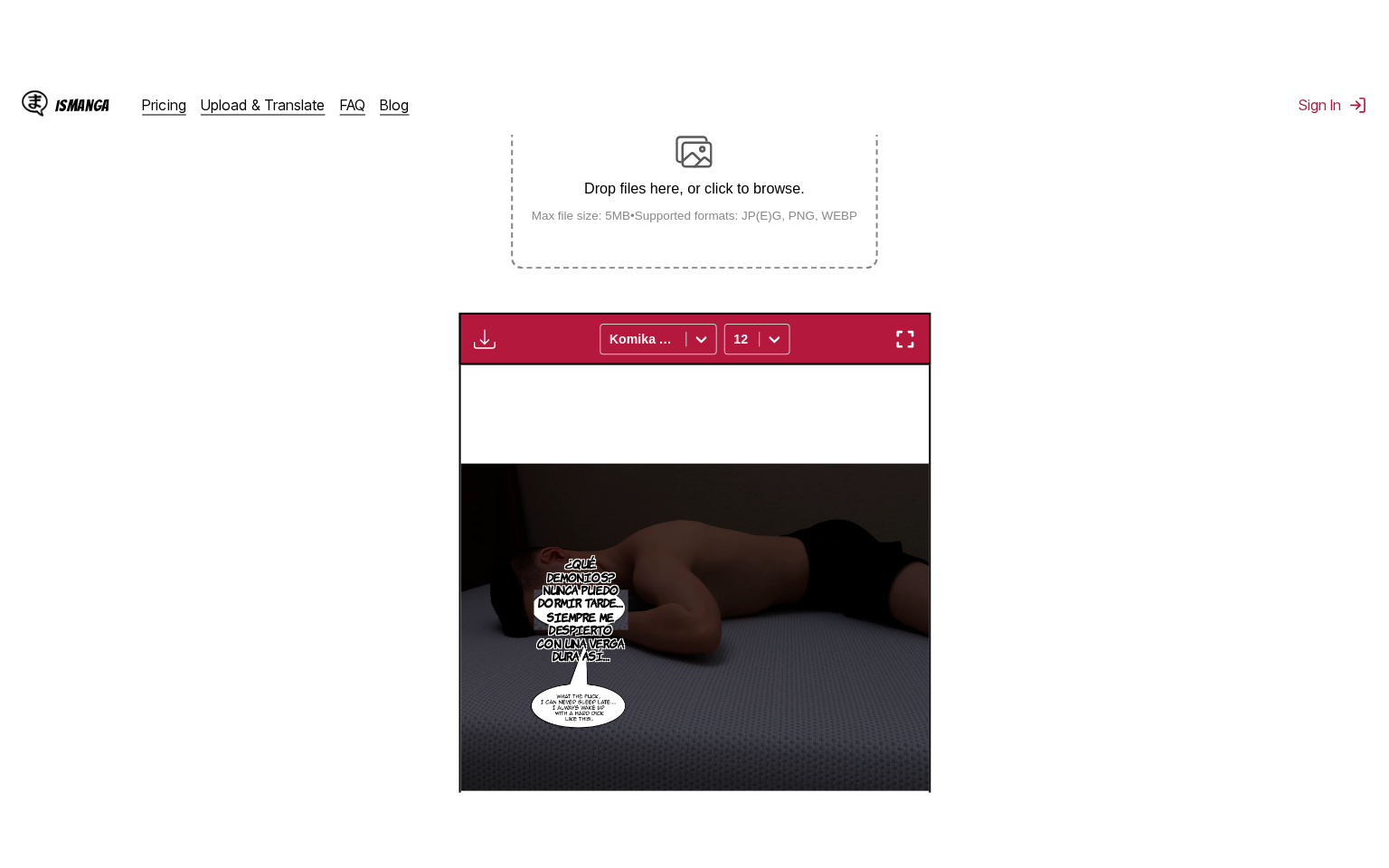 scroll, scrollTop: 201, scrollLeft: 0, axis: vertical 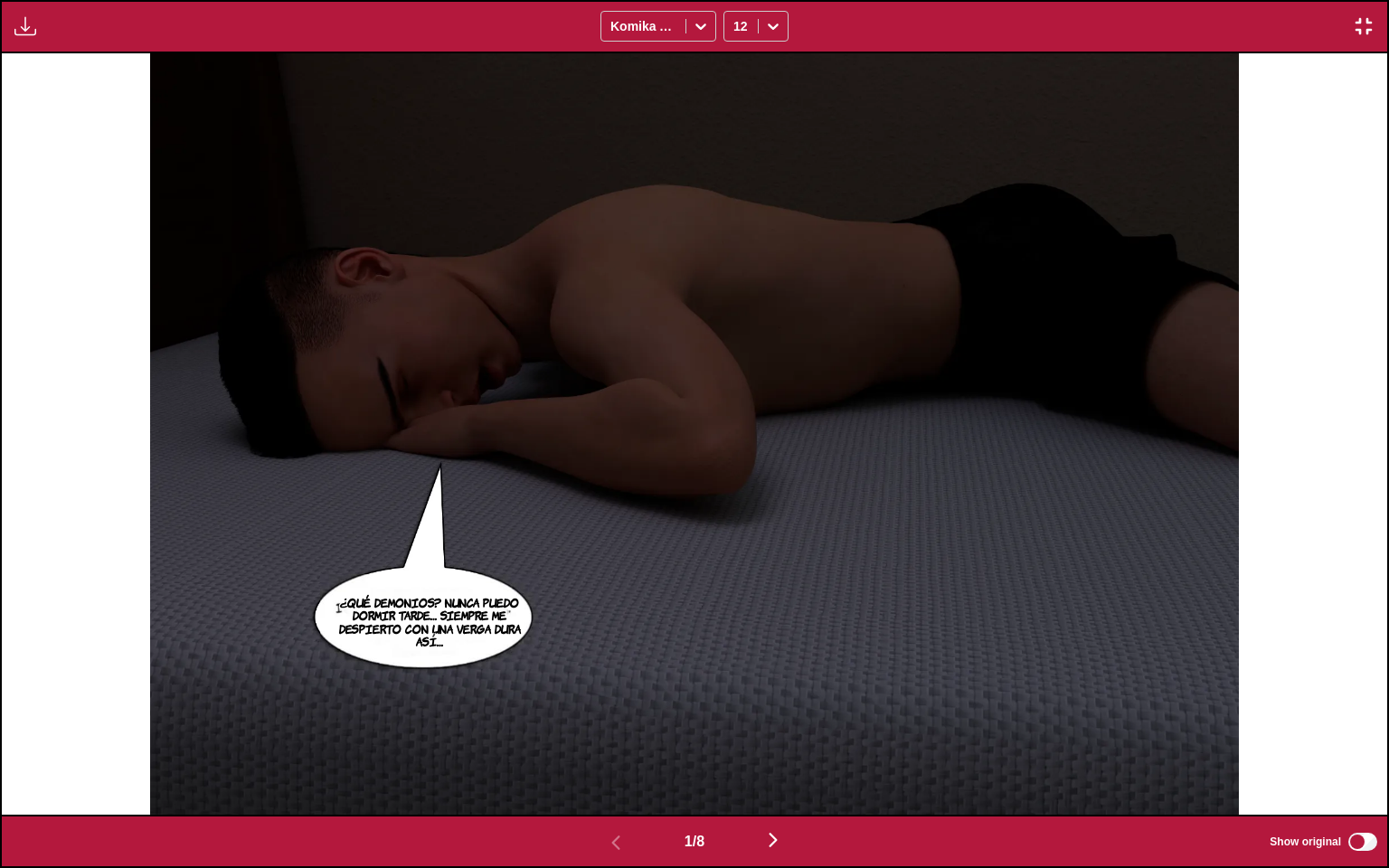 click at bounding box center [1364, 26] 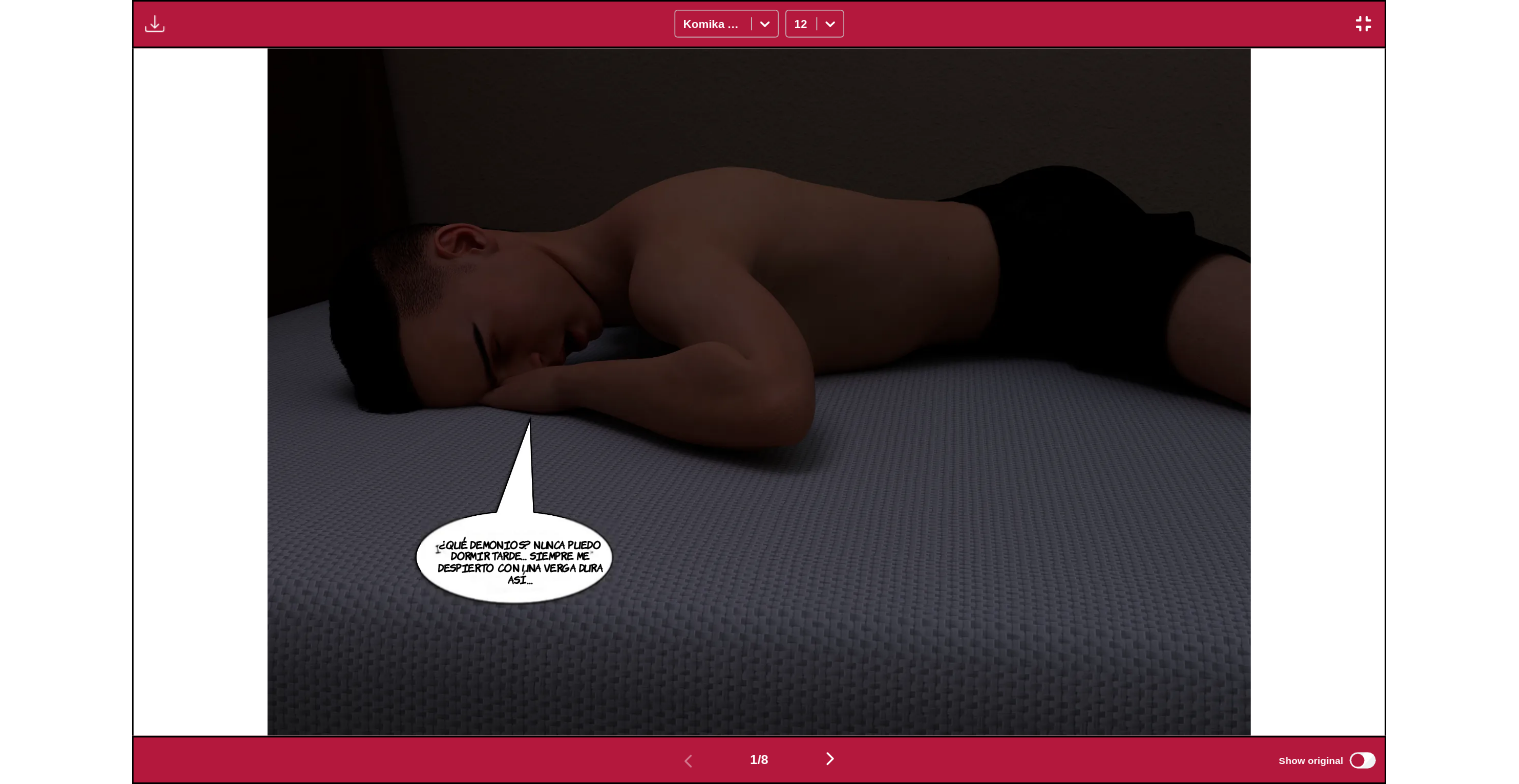 scroll, scrollTop: 412, scrollLeft: 0, axis: vertical 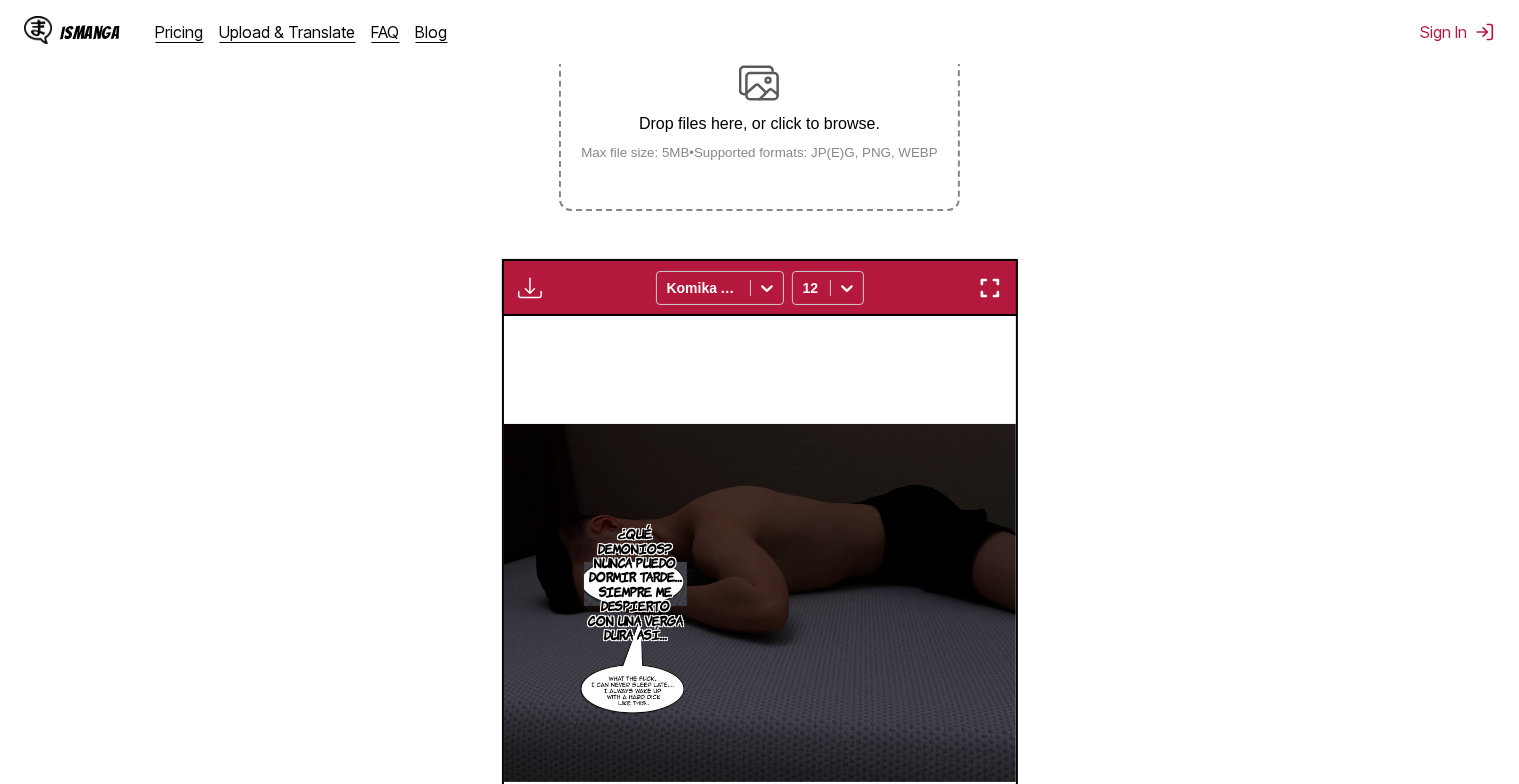 click at bounding box center (990, 288) 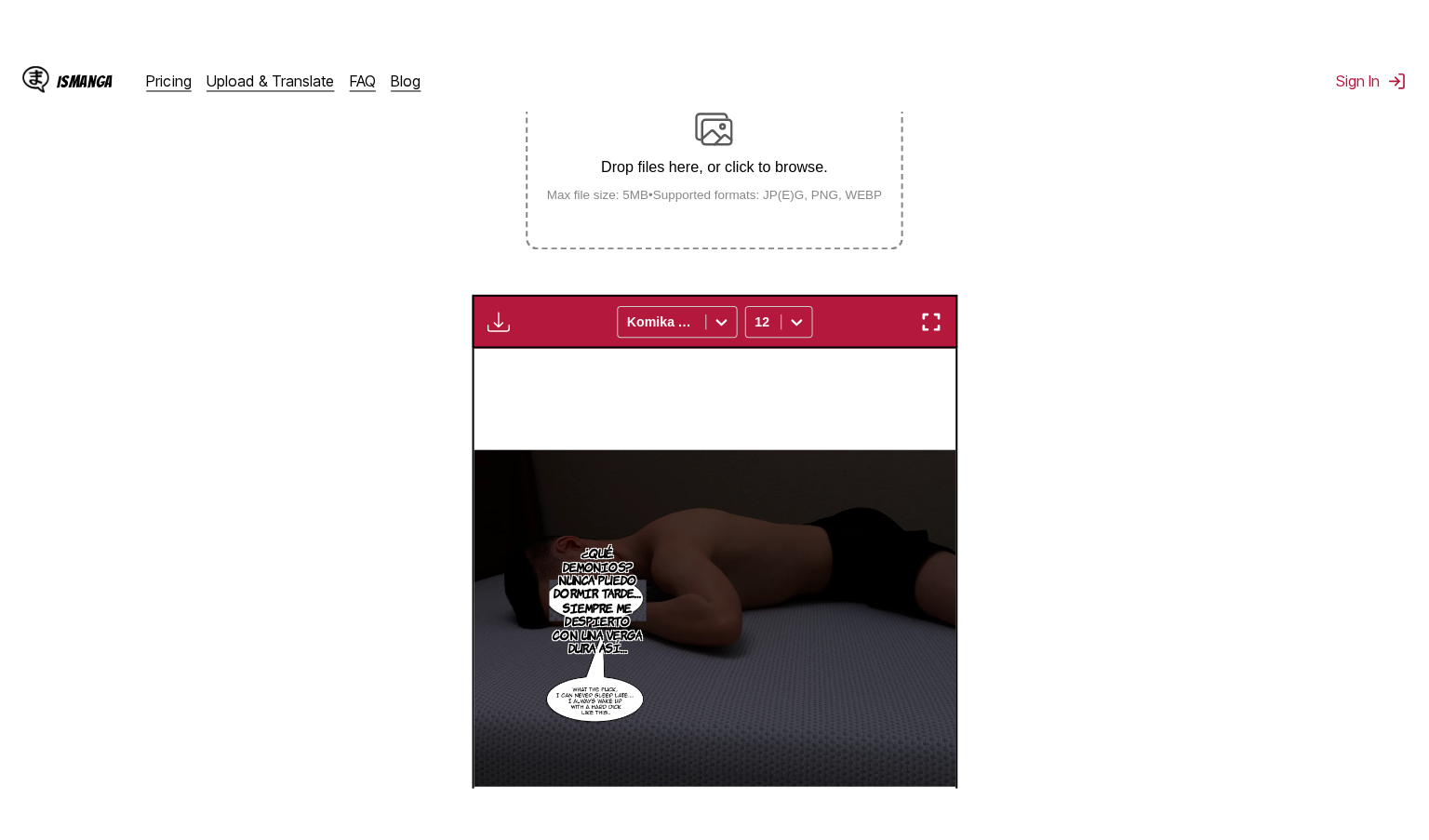 scroll, scrollTop: 207, scrollLeft: 0, axis: vertical 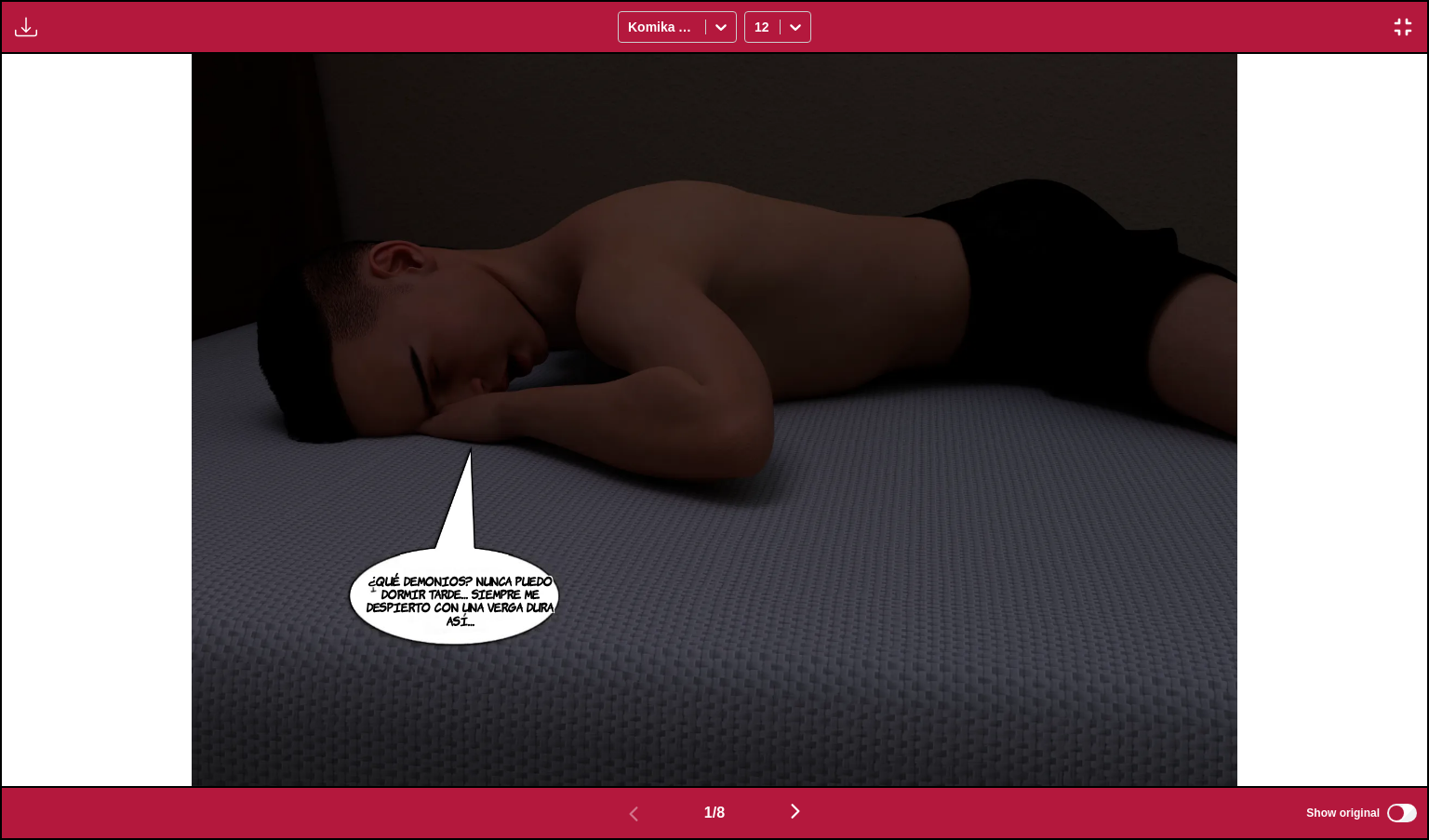 click at bounding box center (795, 811) 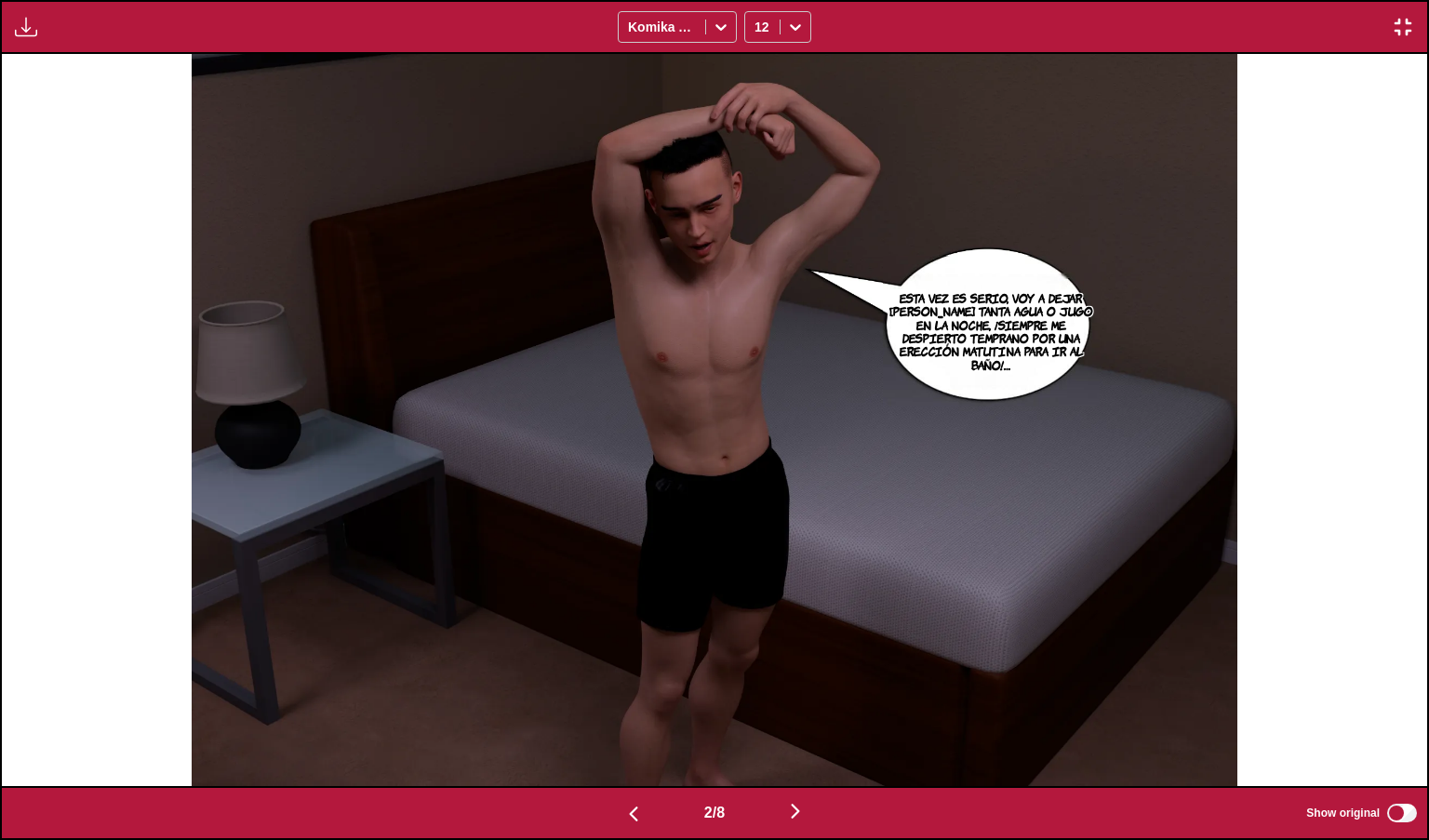 click on "2  /  8 Show original" at bounding box center [714, 813] 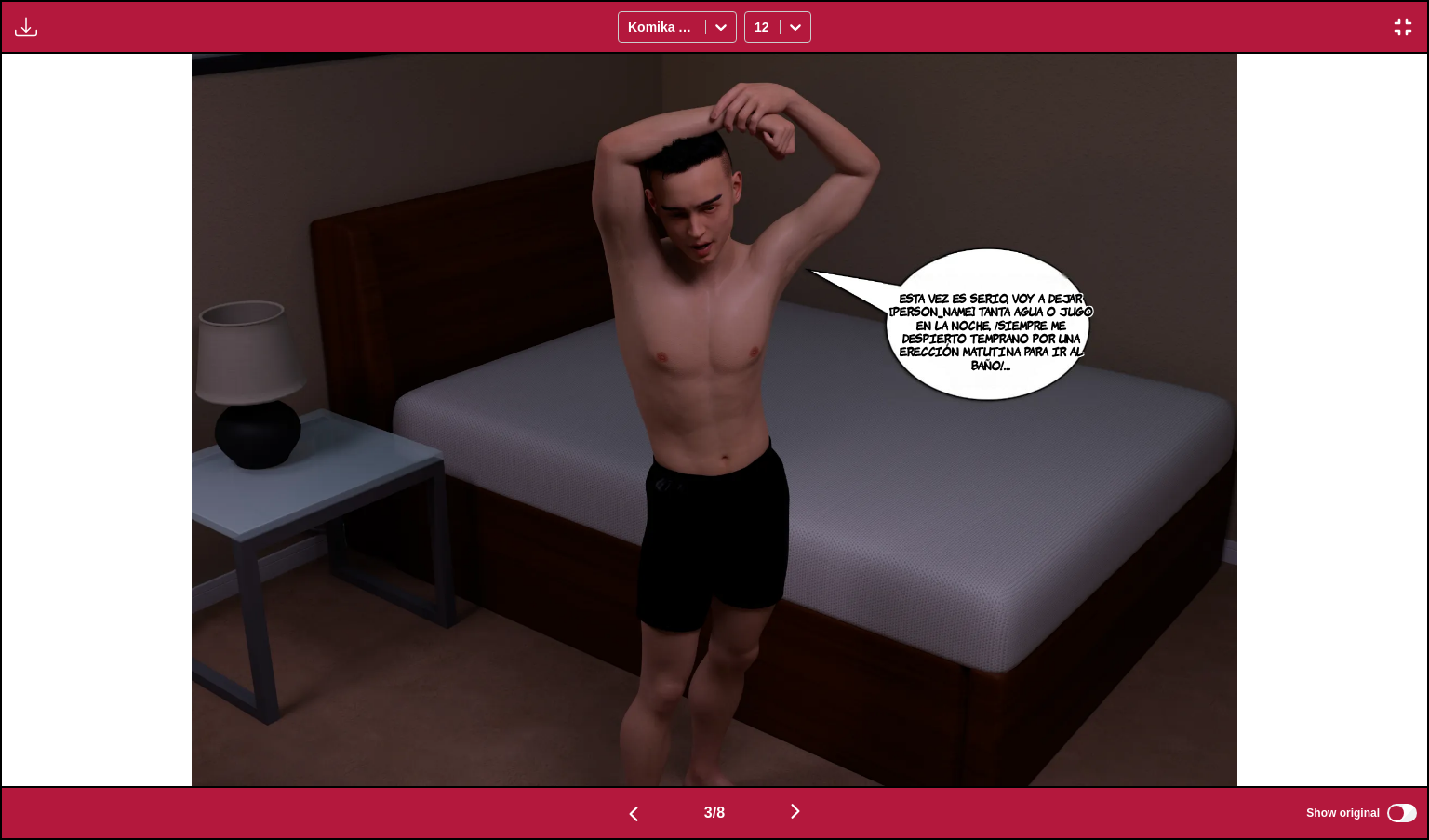 scroll, scrollTop: 0, scrollLeft: 2851, axis: horizontal 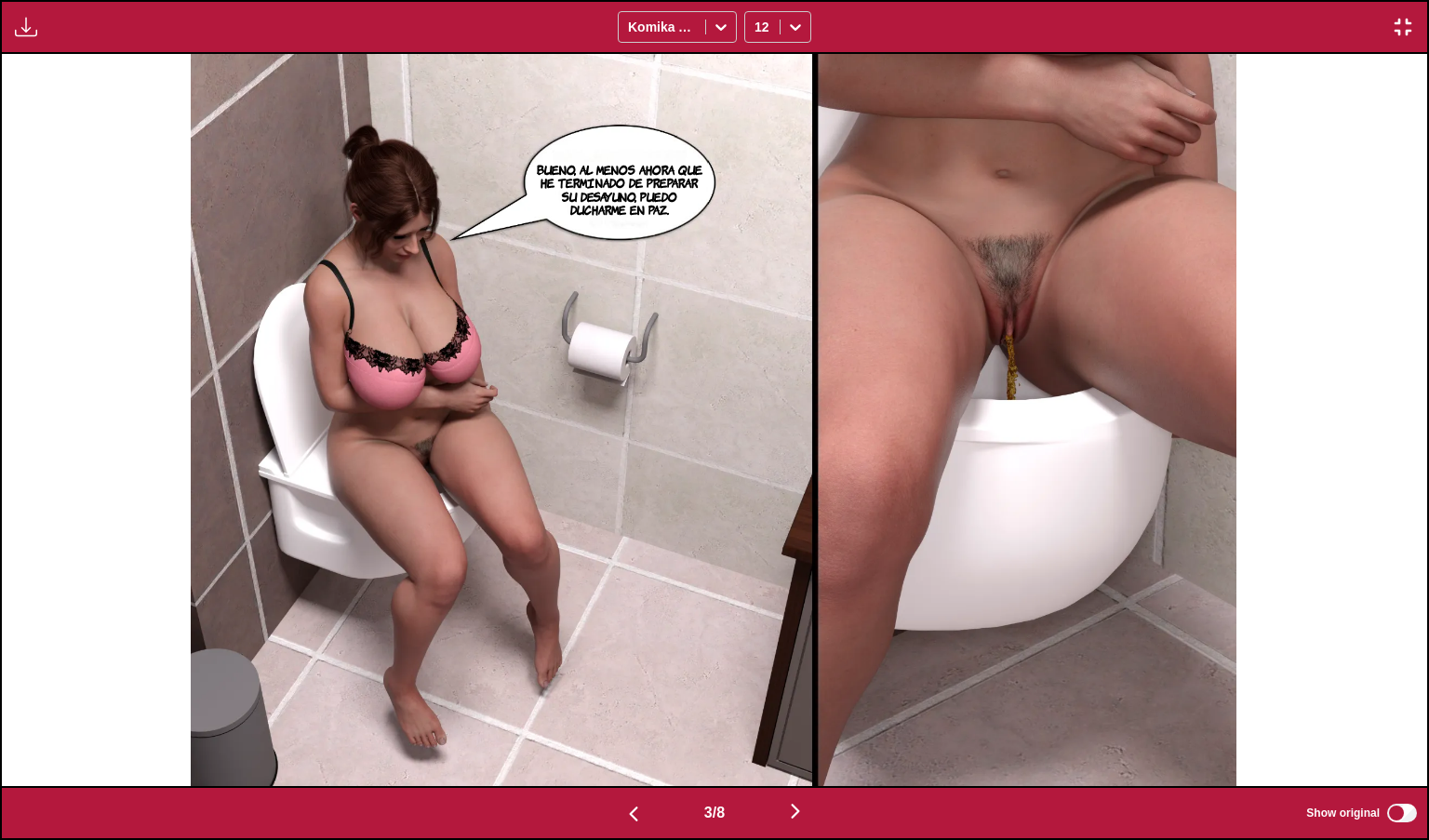 click at bounding box center [795, 811] 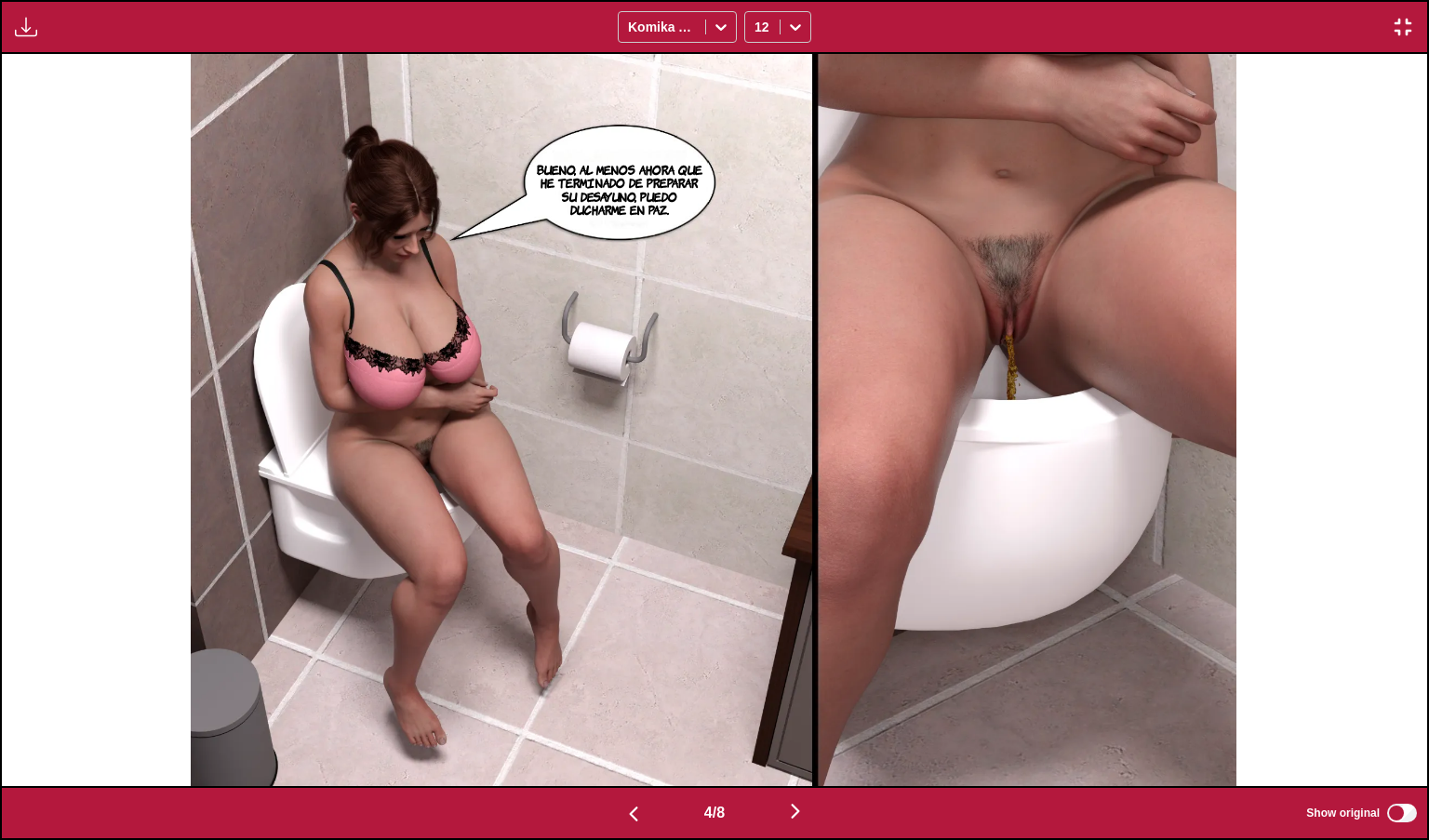 scroll, scrollTop: 0, scrollLeft: 4278, axis: horizontal 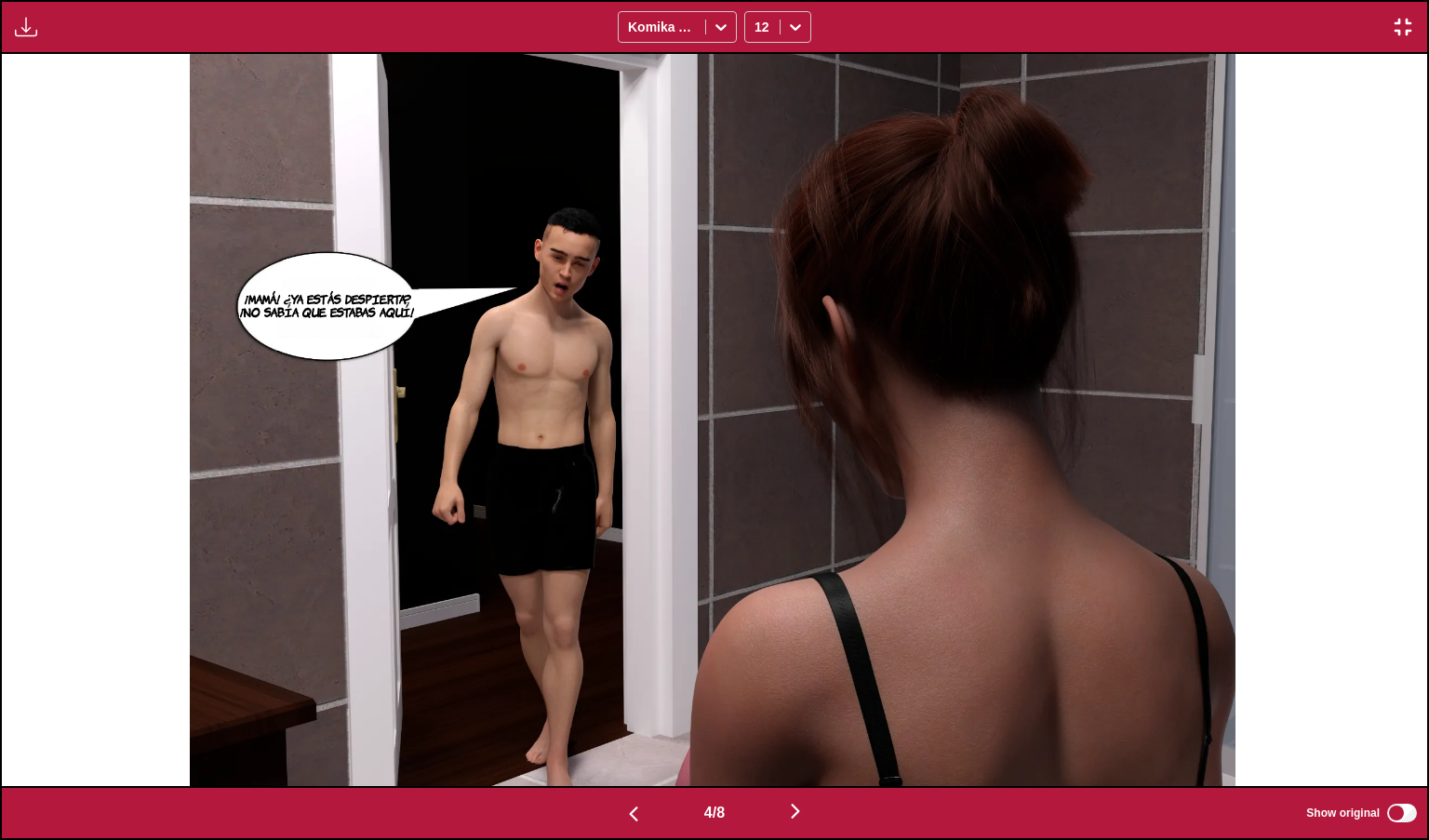 type 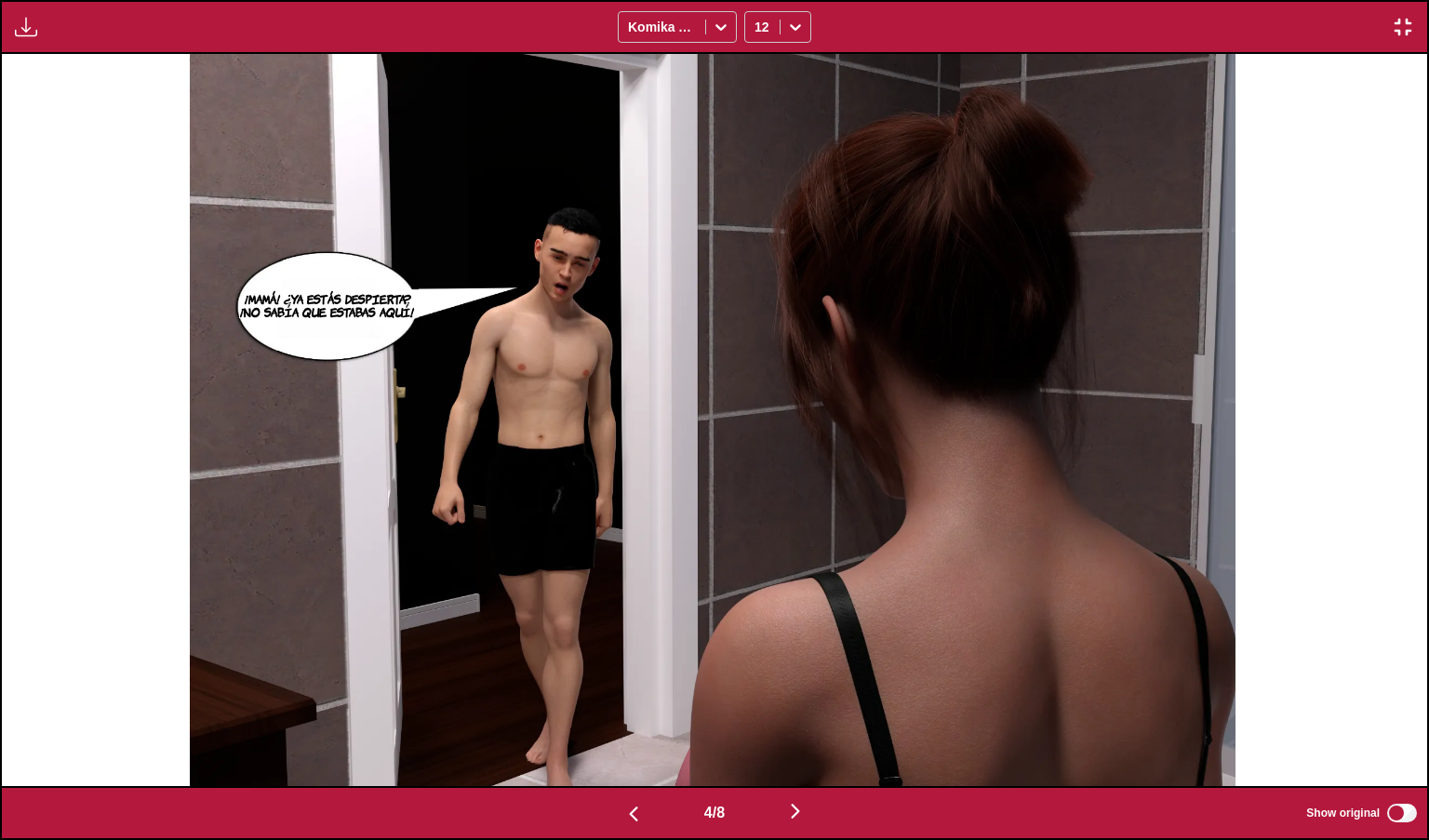 click at bounding box center [634, 812] 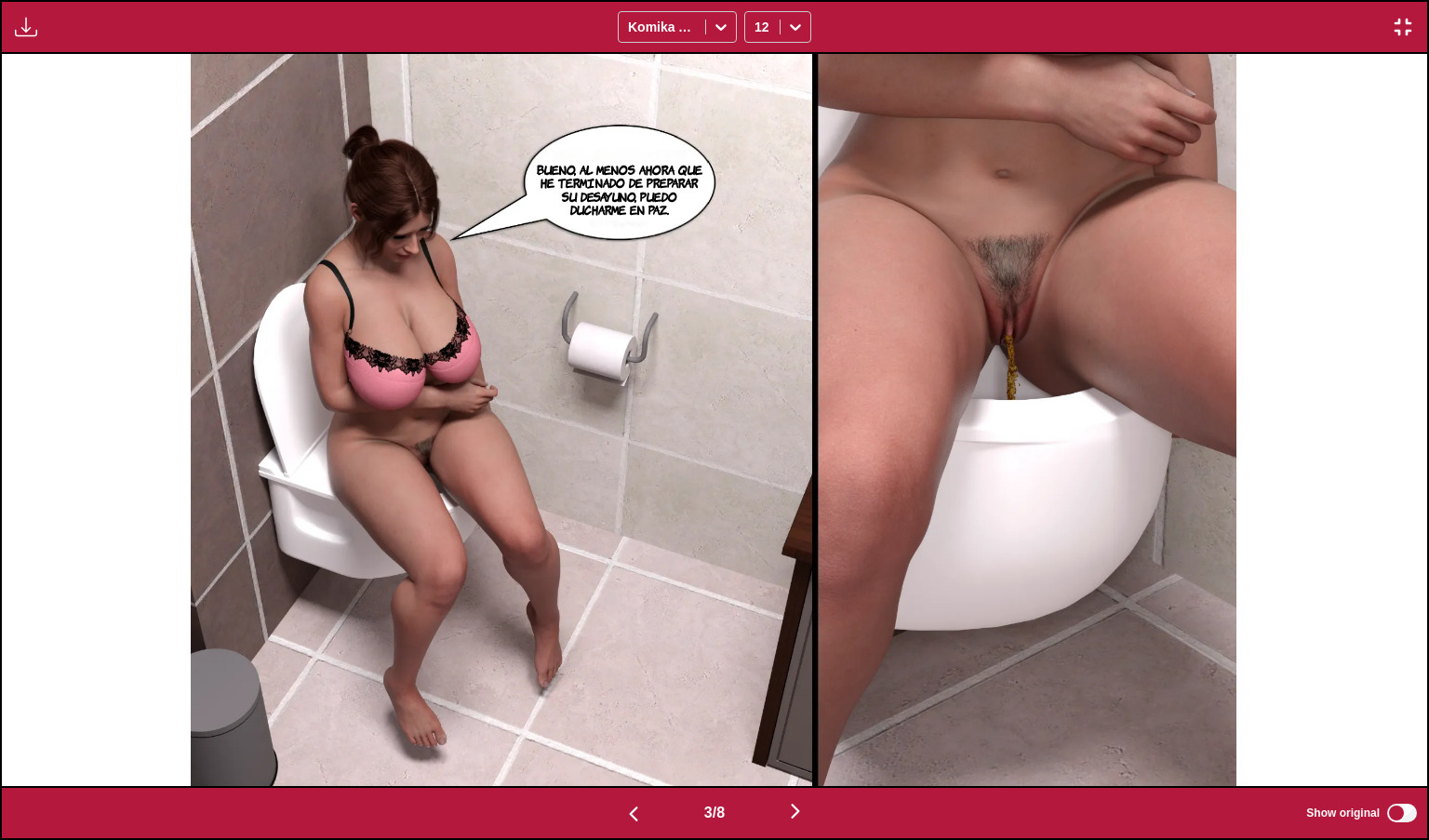 click at bounding box center (795, 811) 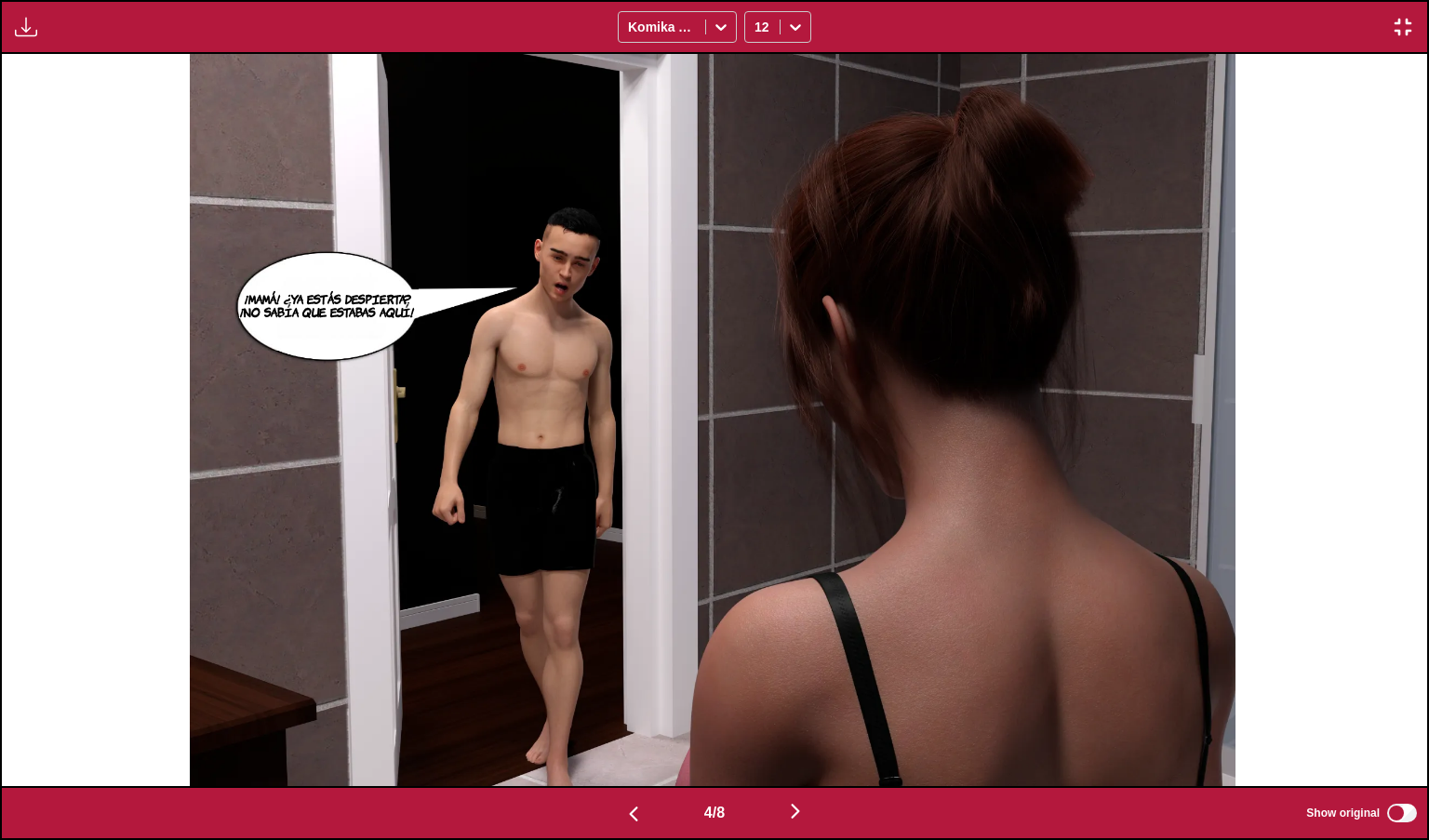 click at bounding box center [634, 814] 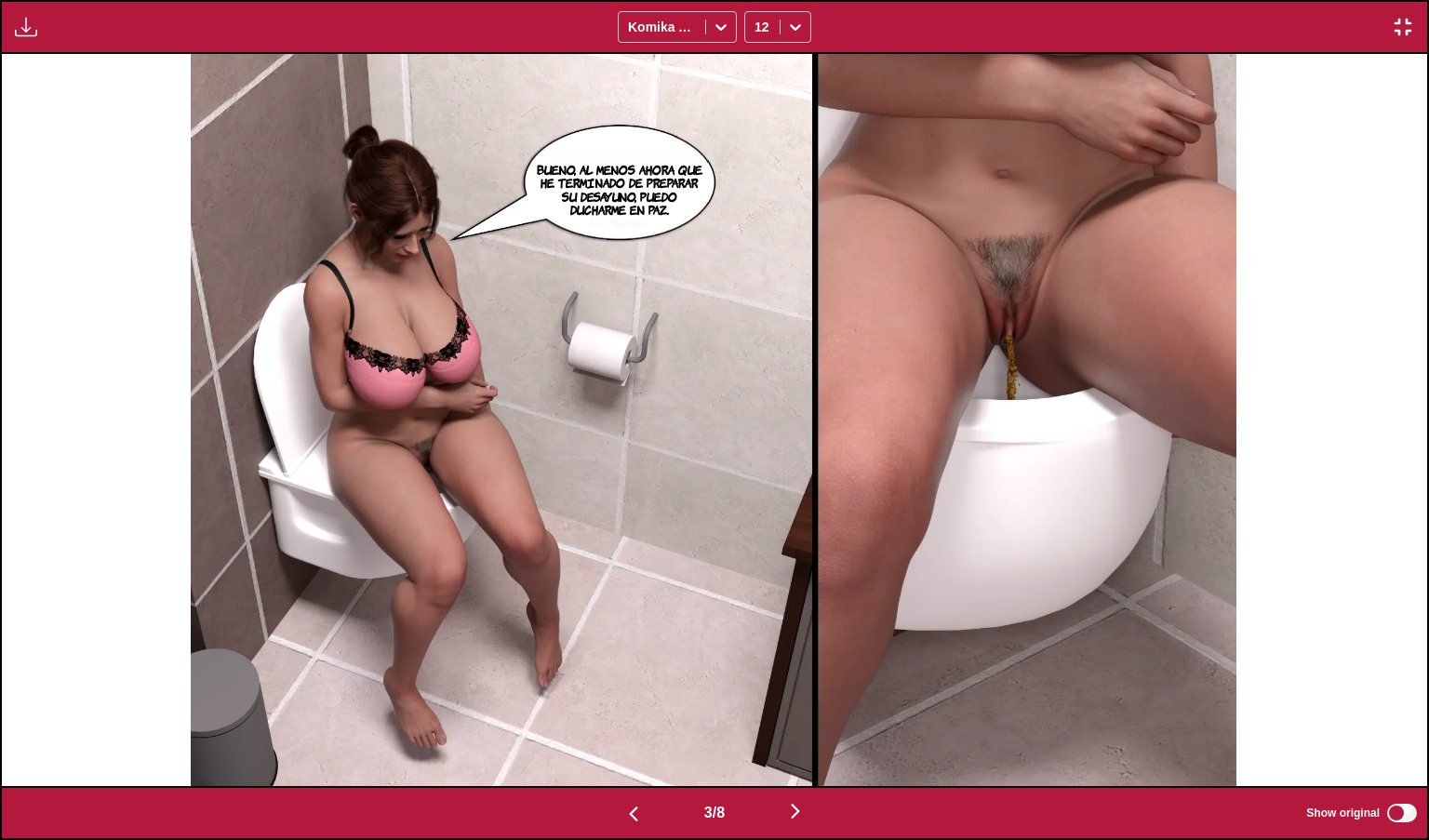 click at bounding box center [795, 812] 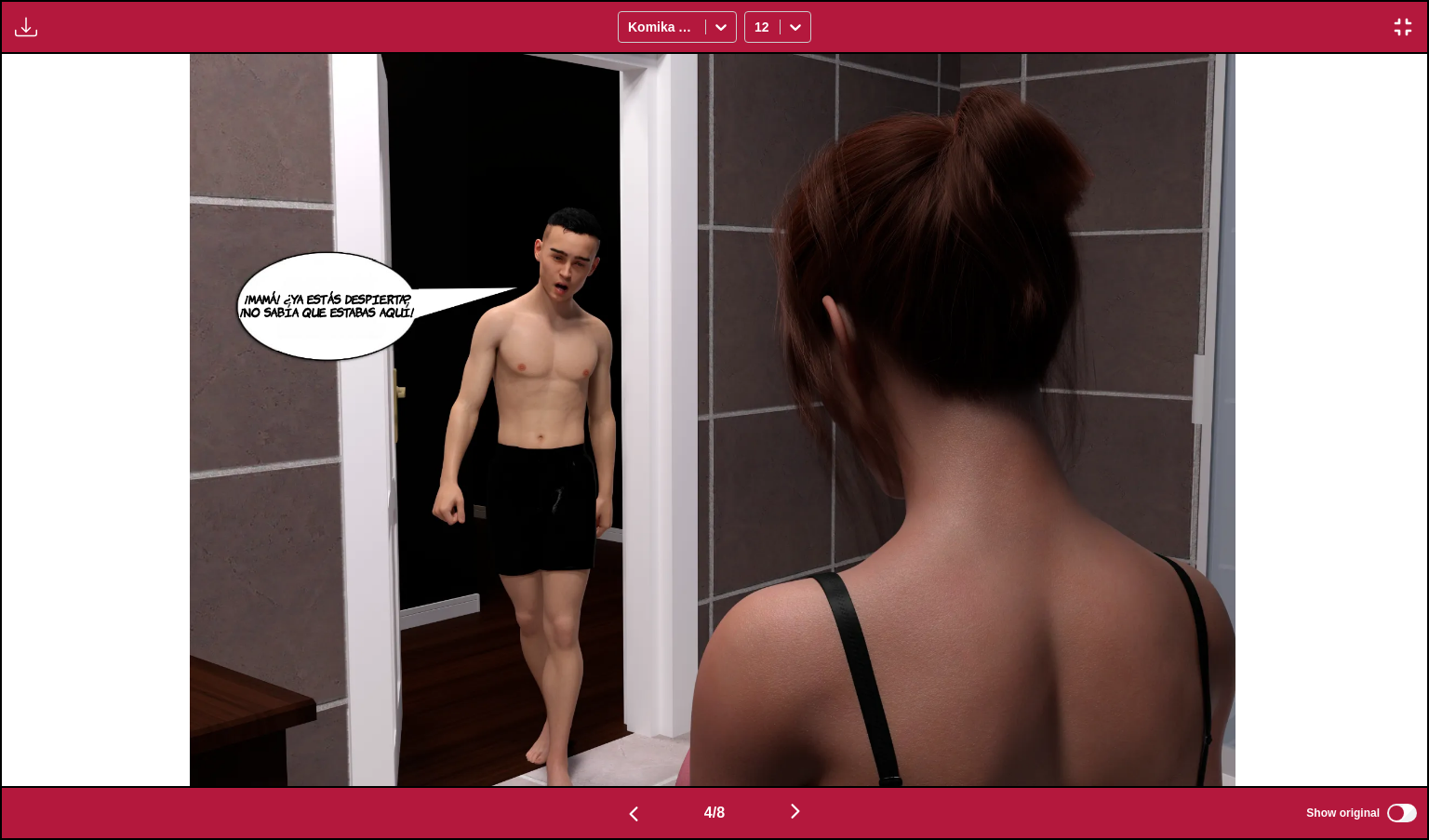 click at bounding box center [795, 812] 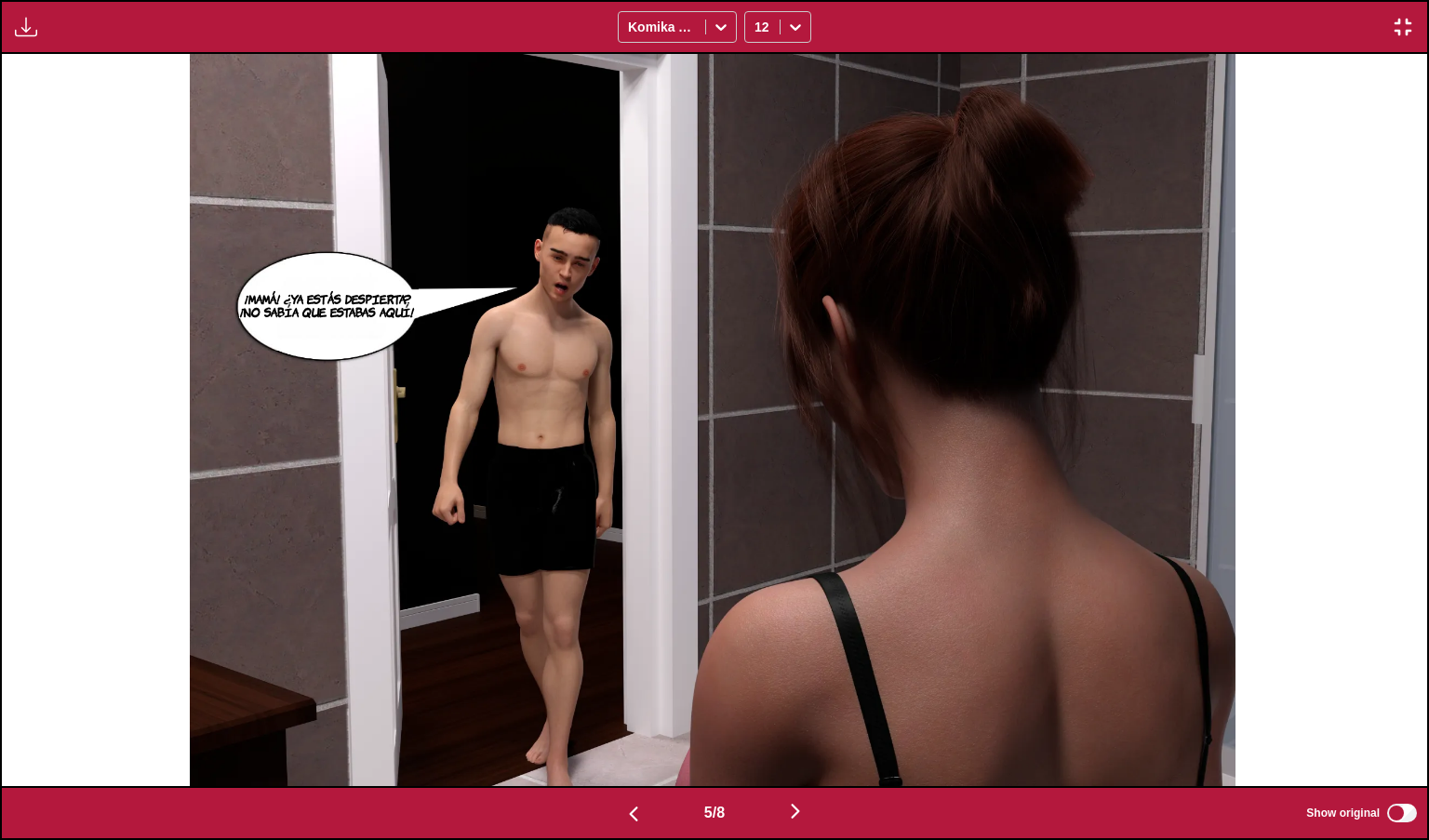 scroll, scrollTop: 0, scrollLeft: 5704, axis: horizontal 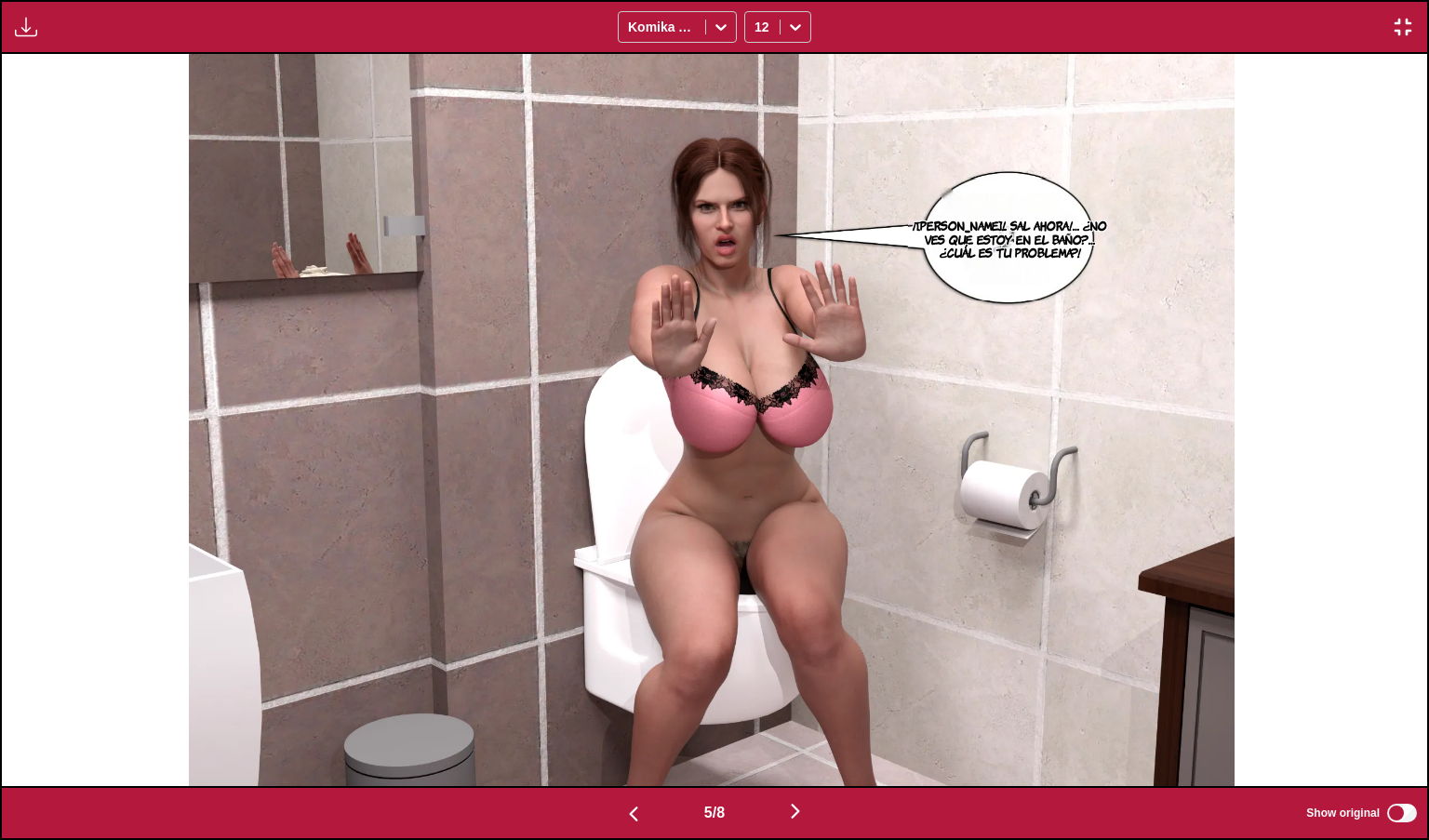 click at bounding box center (795, 811) 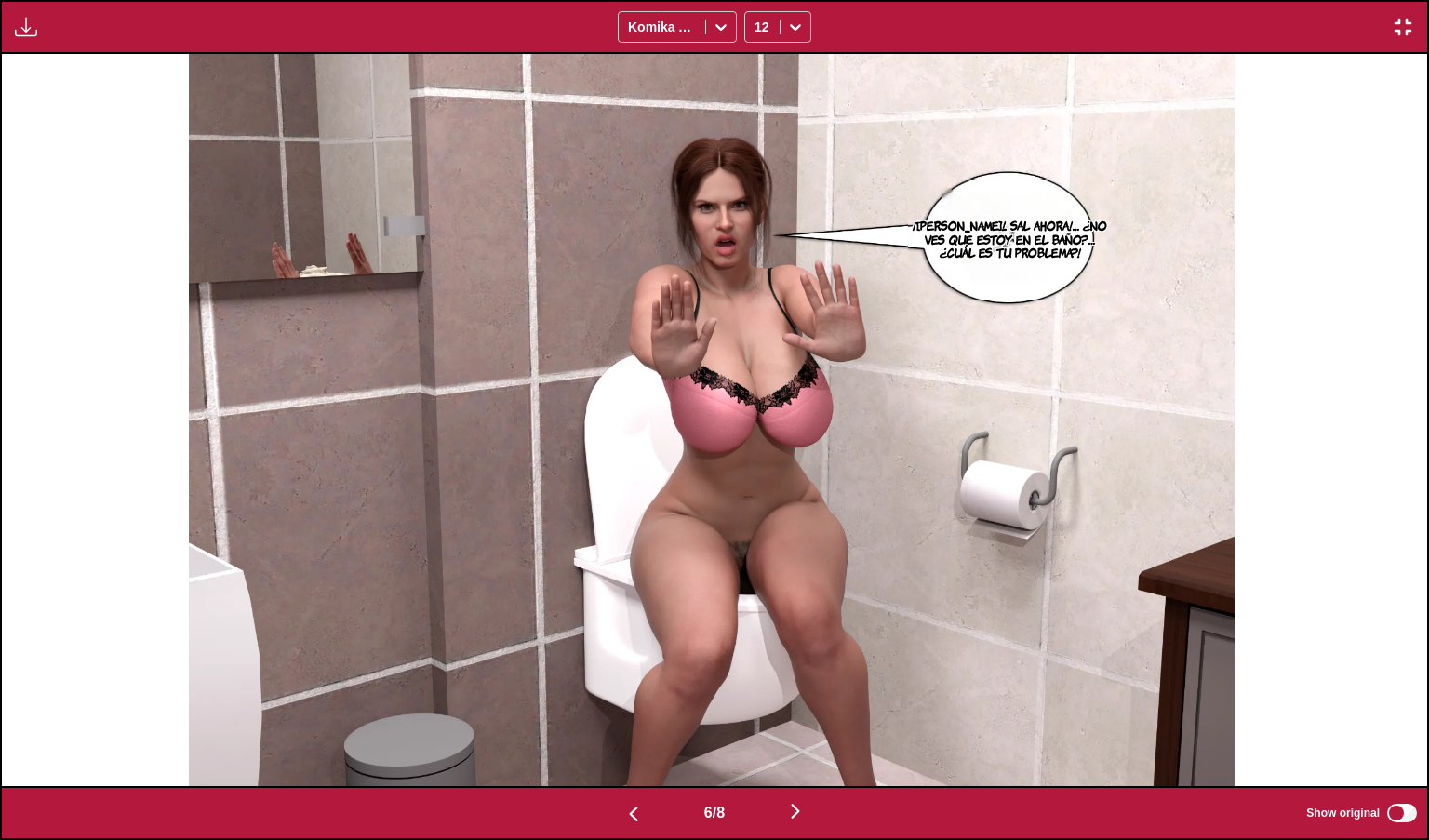 scroll, scrollTop: 0, scrollLeft: 7130, axis: horizontal 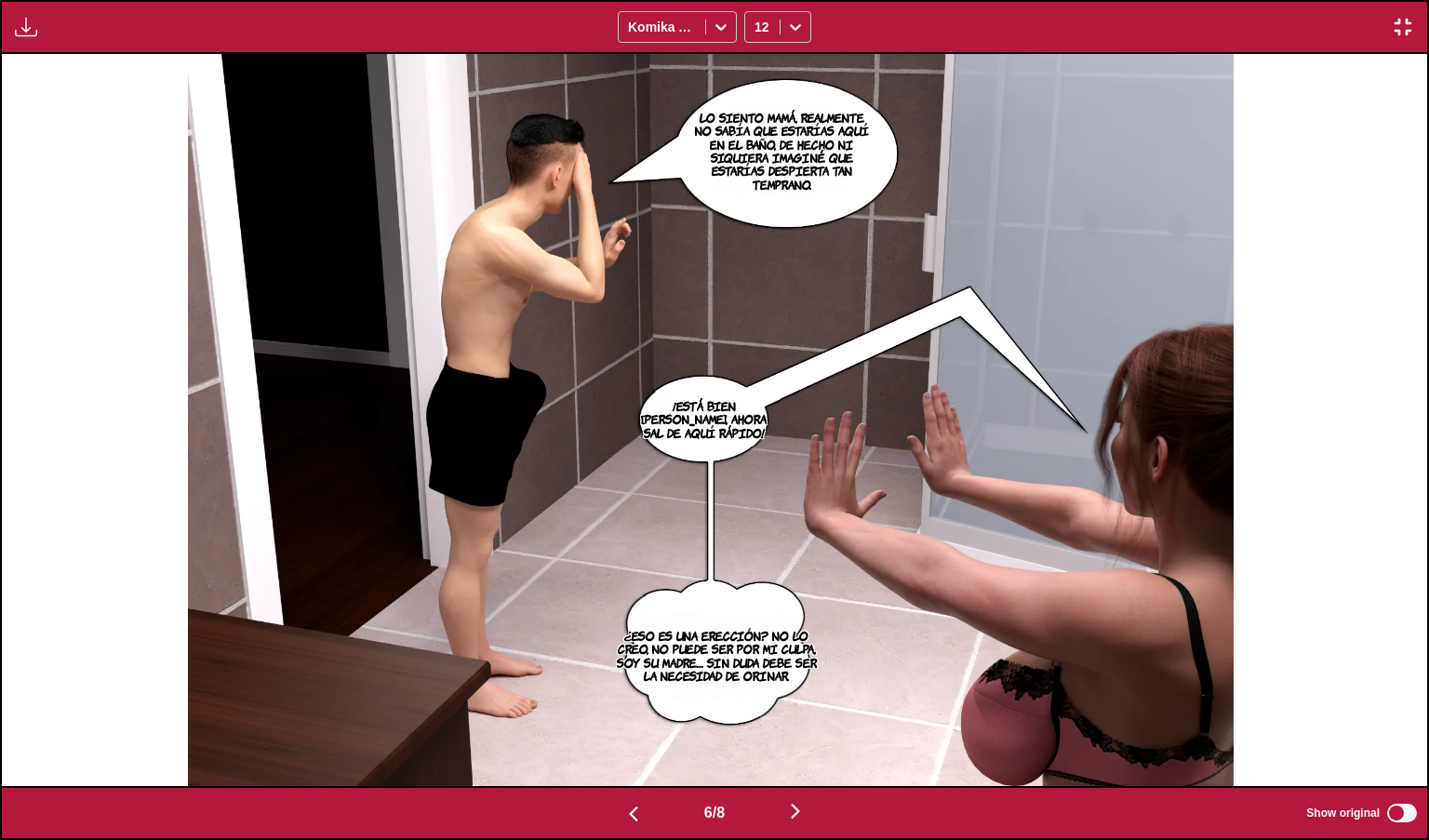 click at bounding box center [795, 812] 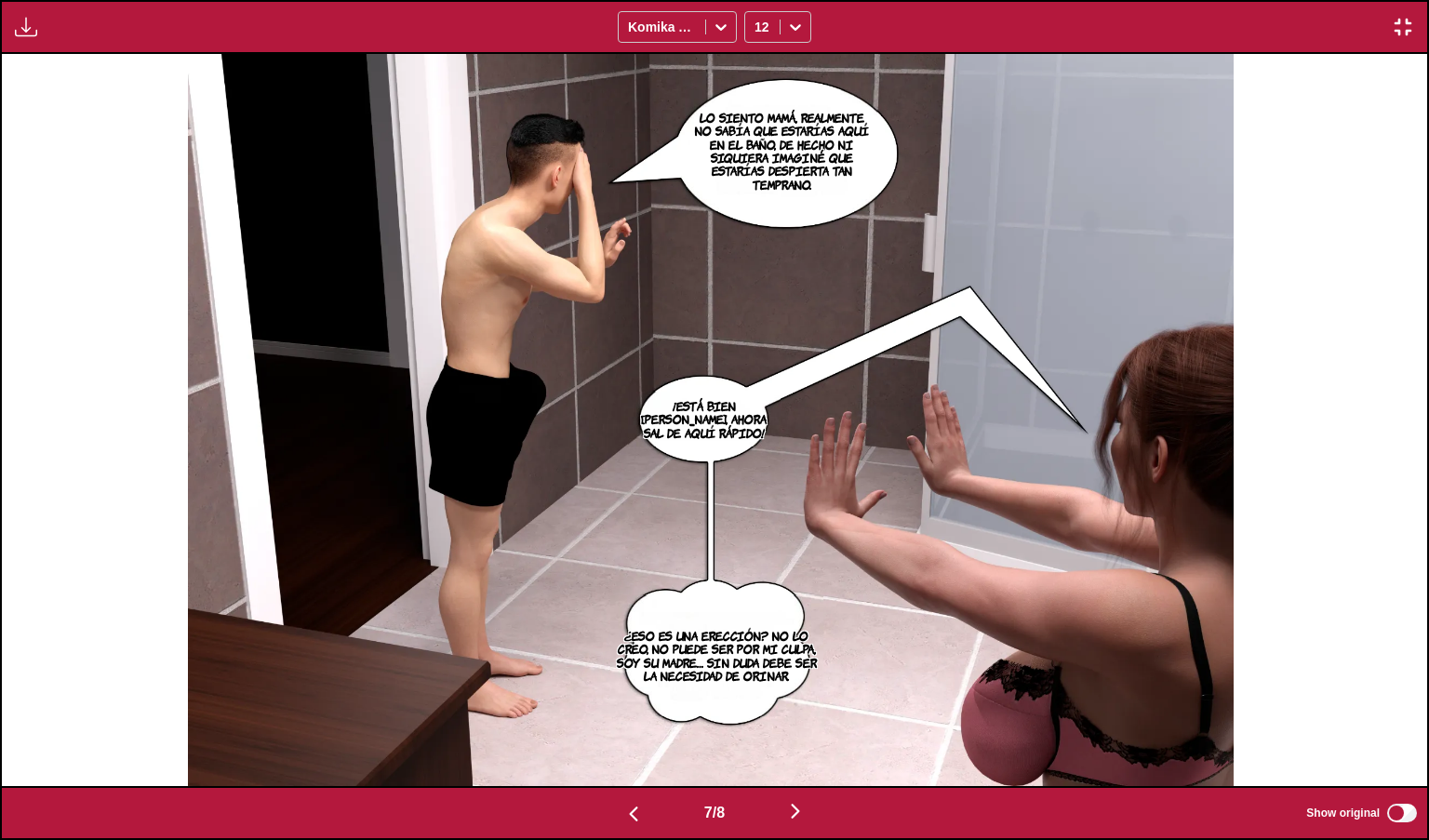 scroll, scrollTop: 0, scrollLeft: 8555, axis: horizontal 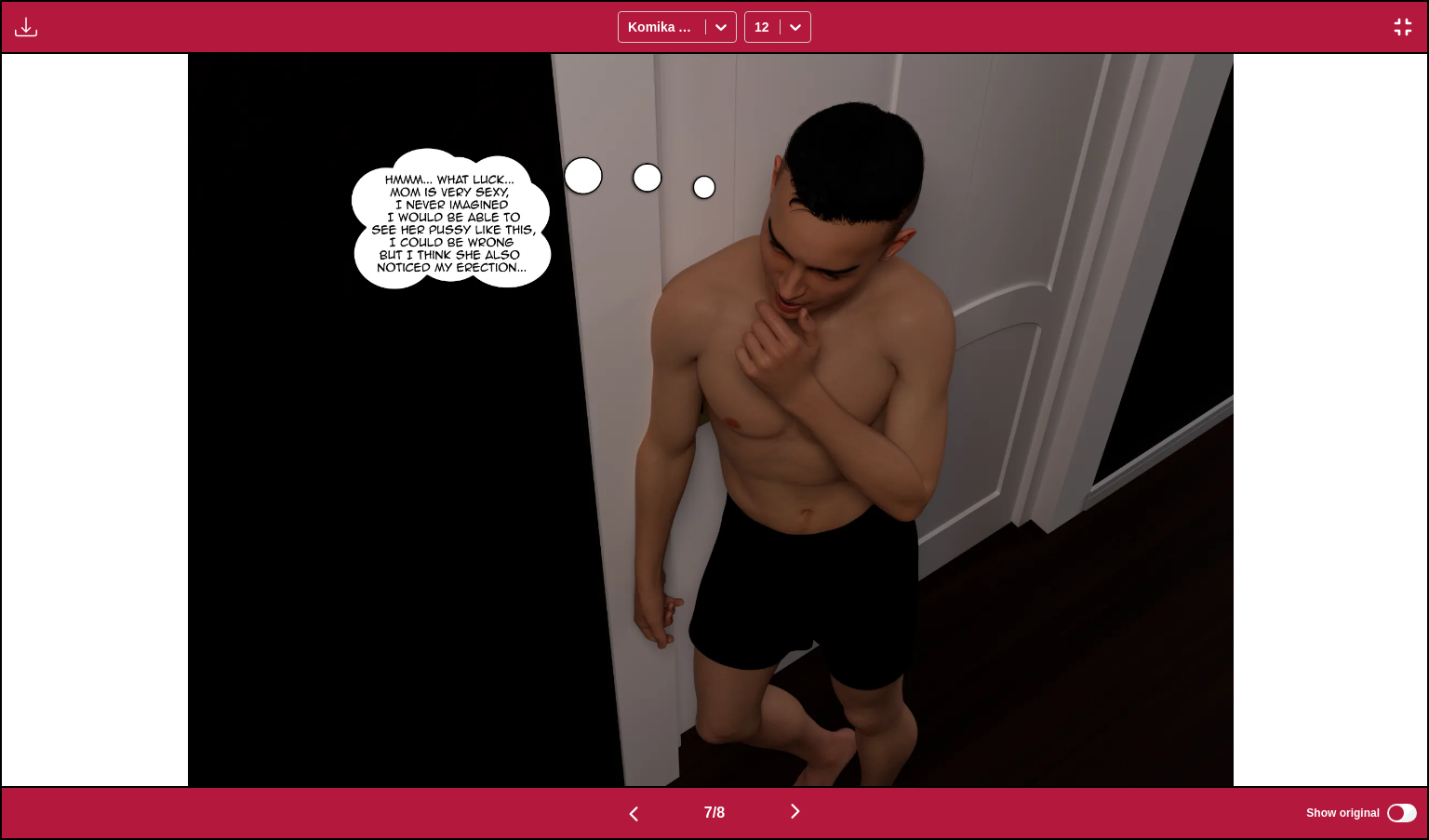 click on "7  /  8 Show original" at bounding box center [714, 813] 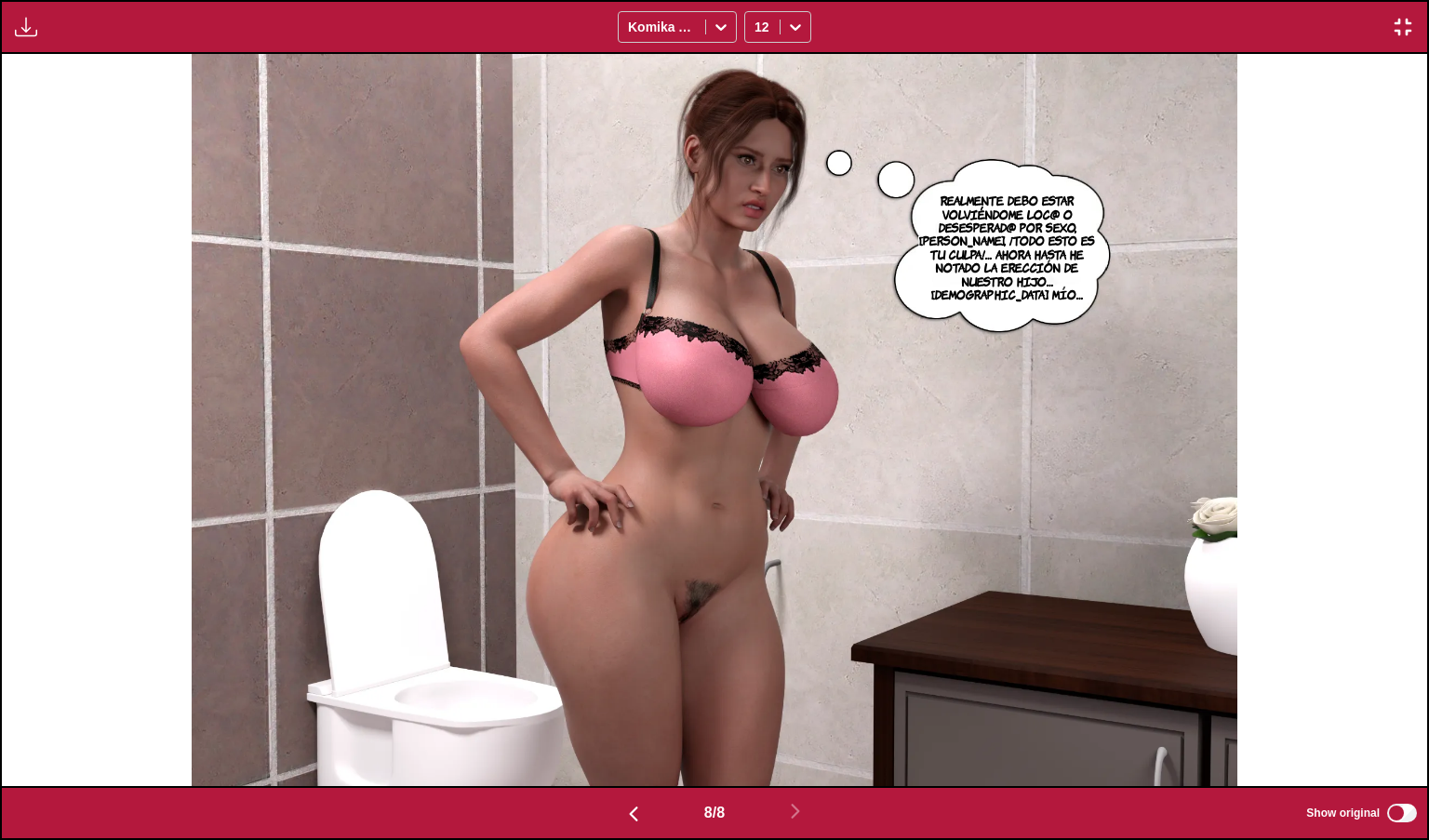 click on "Available for premium users only Komika Axis 12" at bounding box center [714, 27] 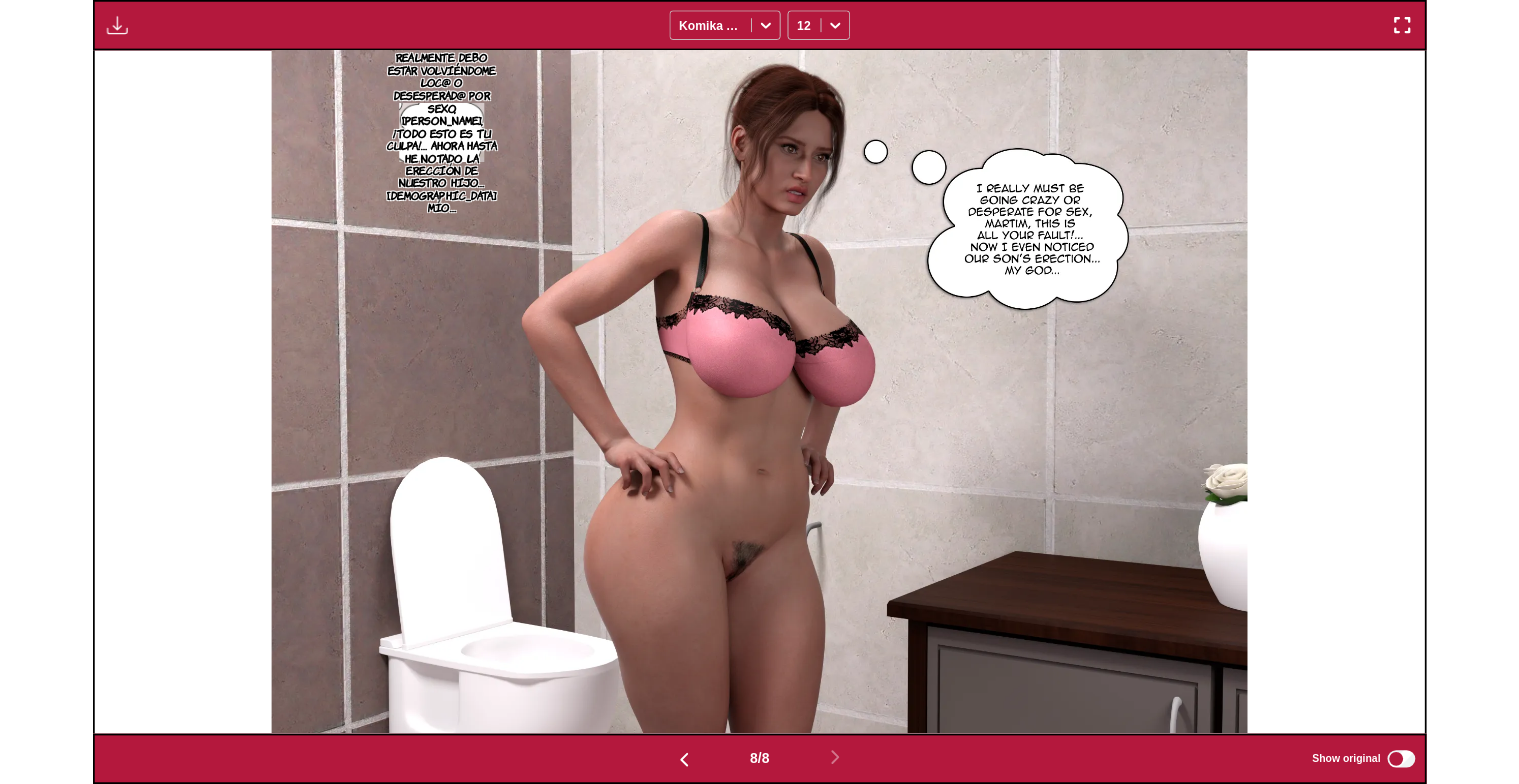 scroll, scrollTop: 412, scrollLeft: 0, axis: vertical 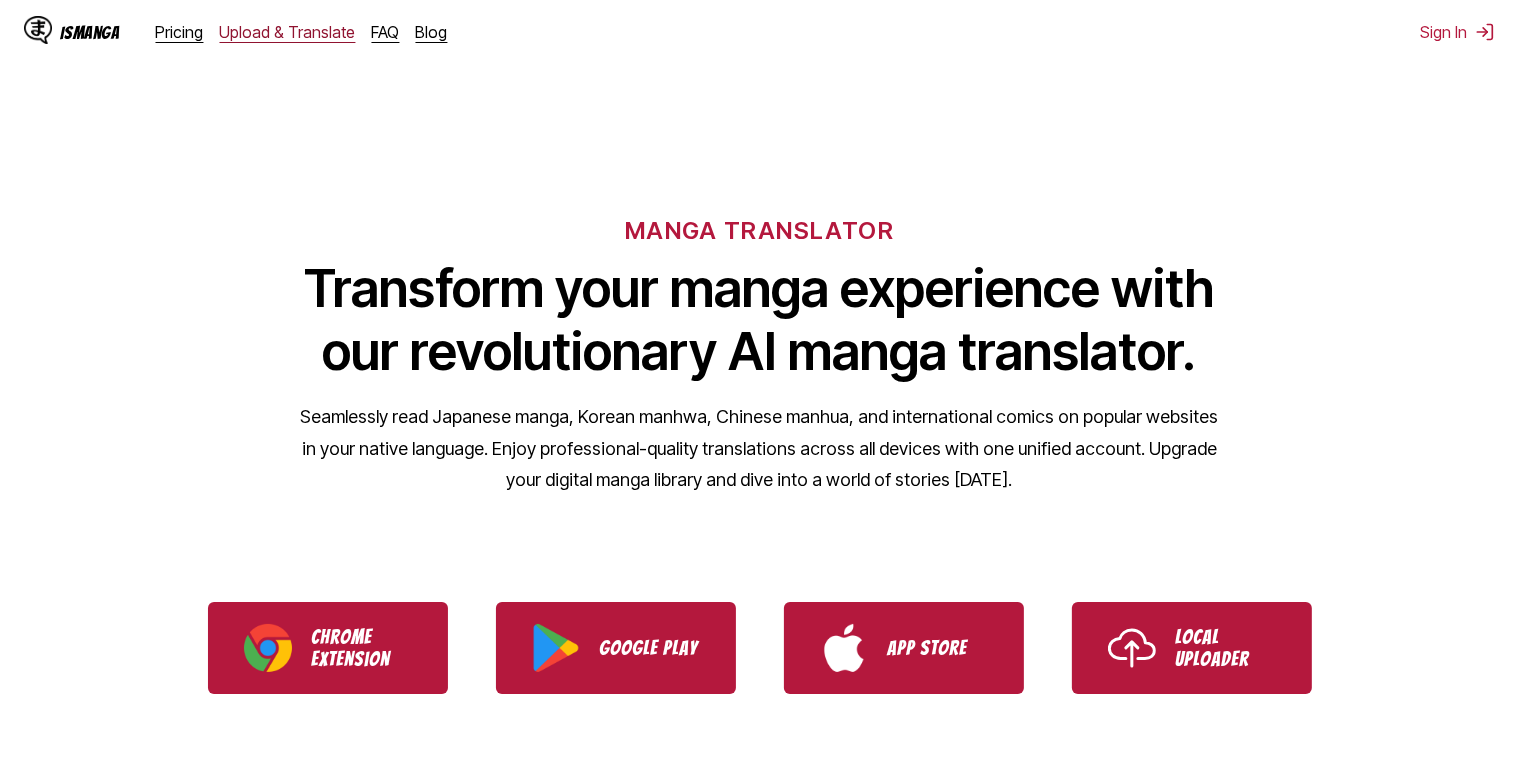 click on "Upload & Translate" at bounding box center (288, 32) 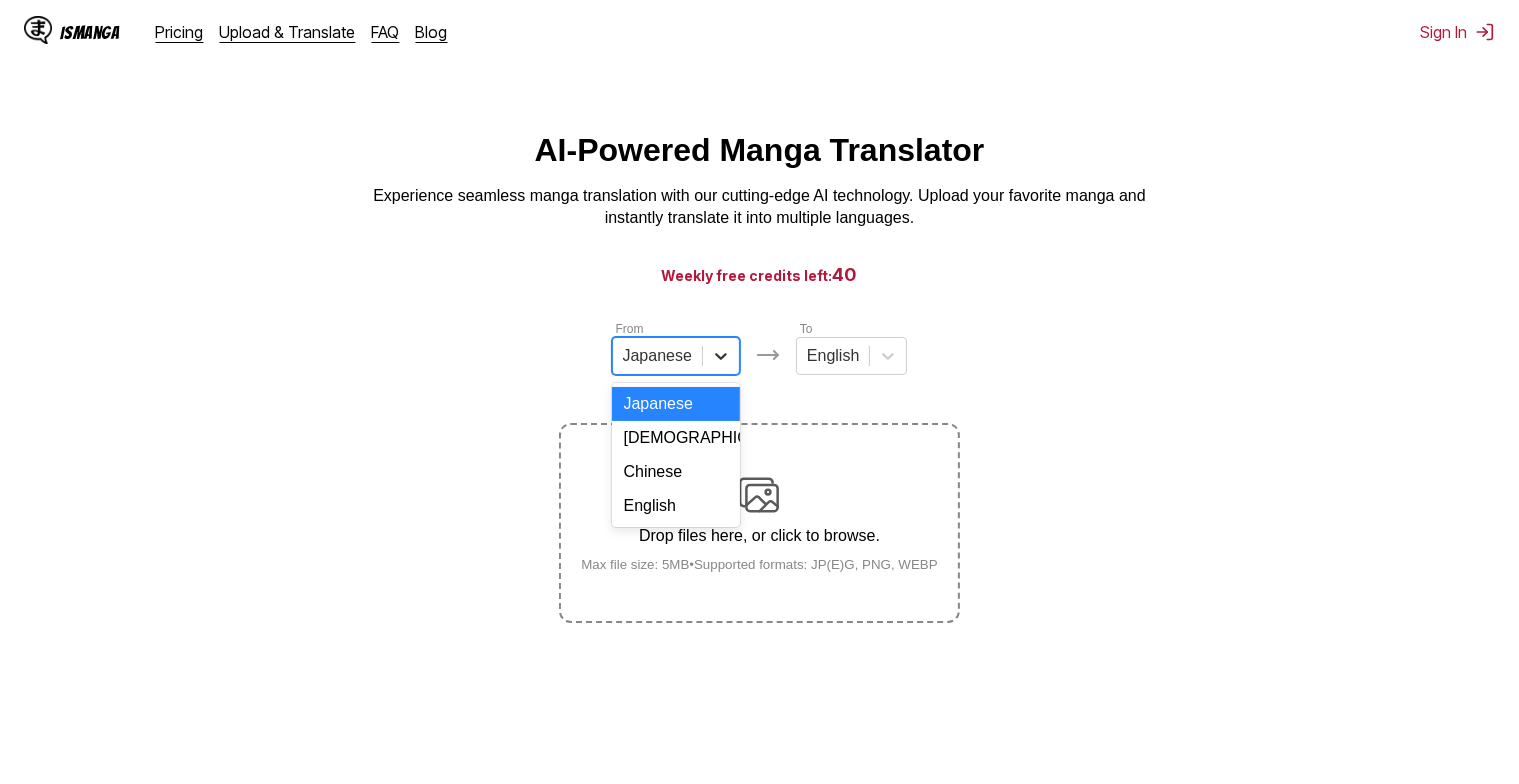 click 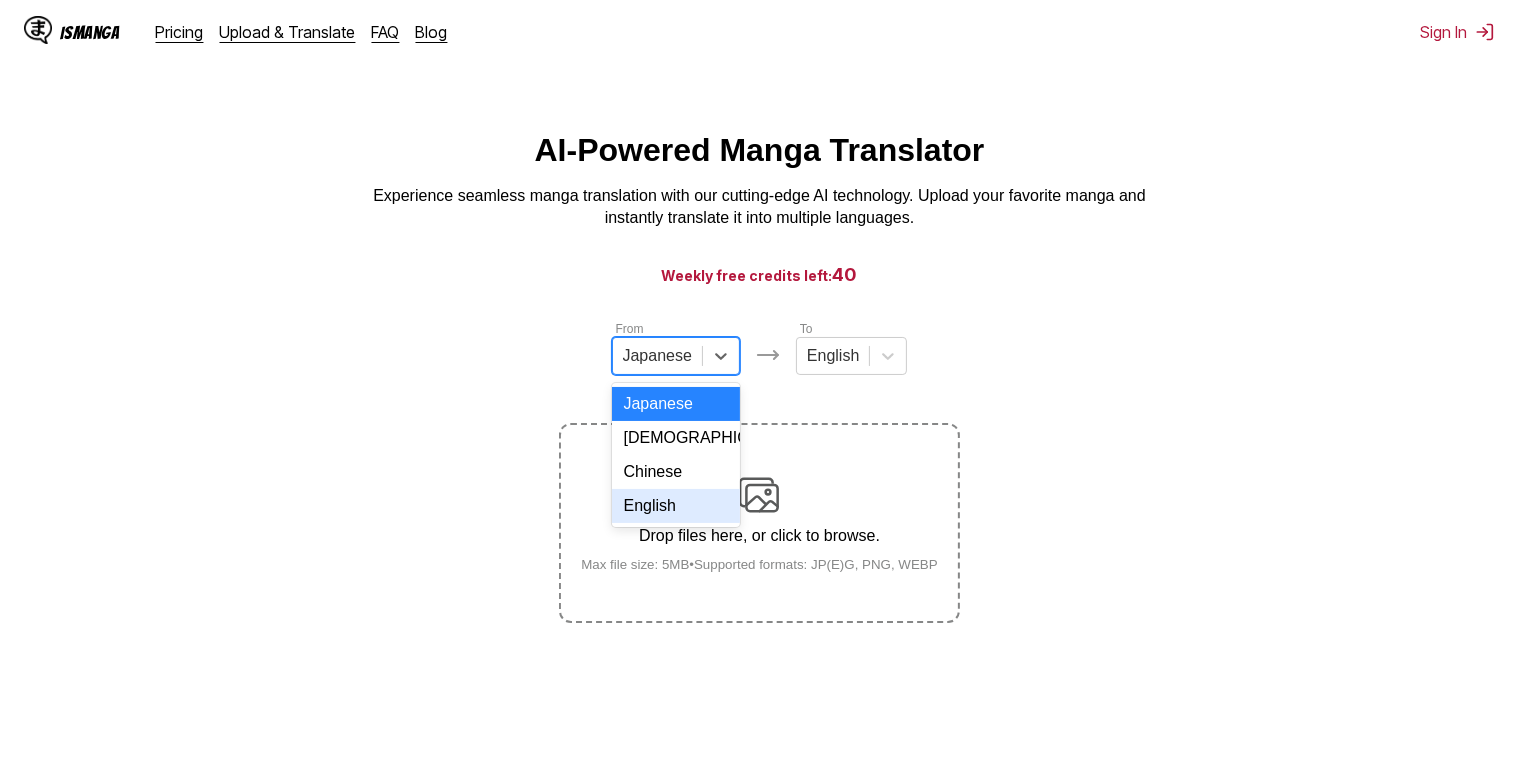 click on "English" at bounding box center (676, 506) 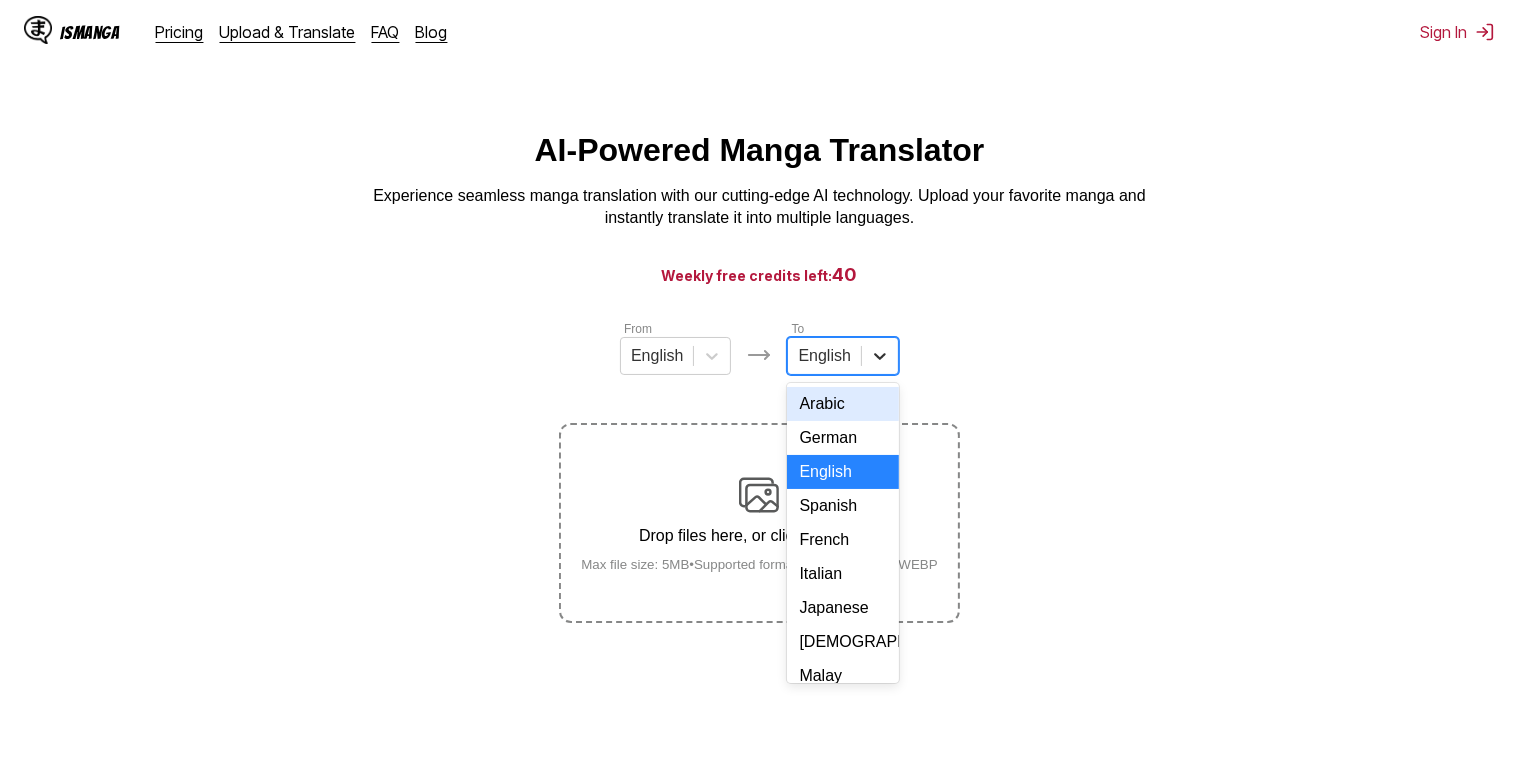click at bounding box center [880, 356] 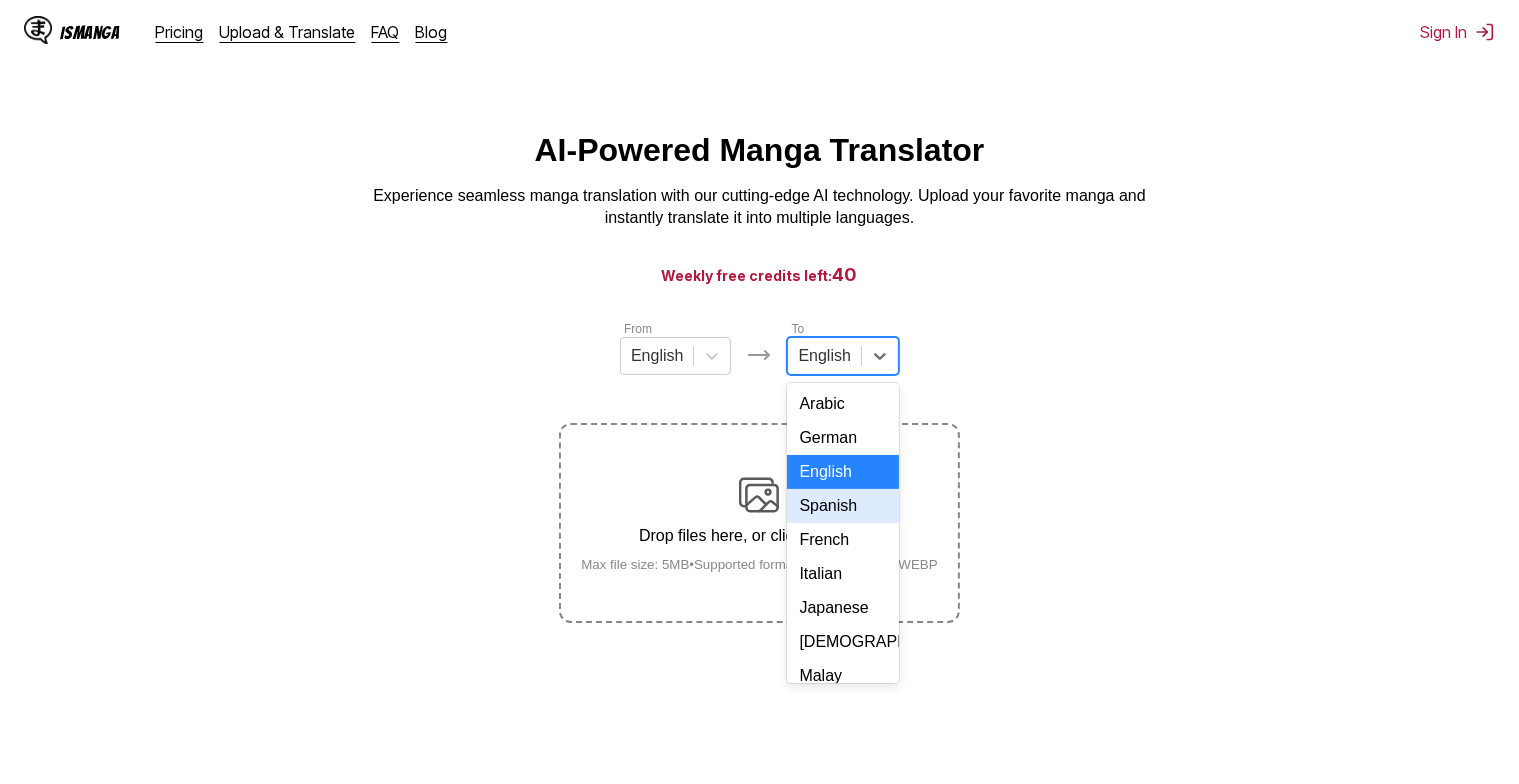 click on "Spanish" at bounding box center (842, 506) 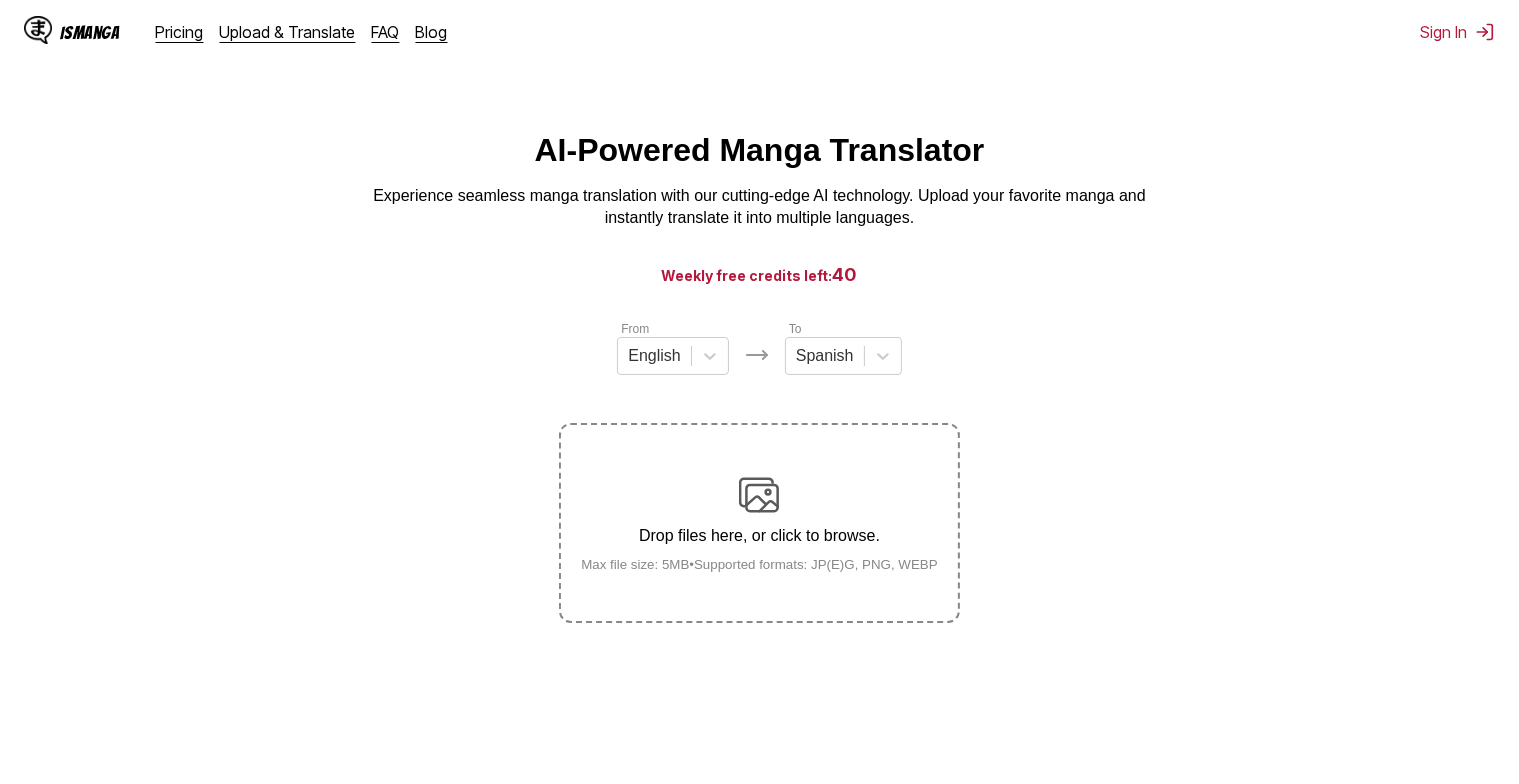 click at bounding box center [759, 495] 